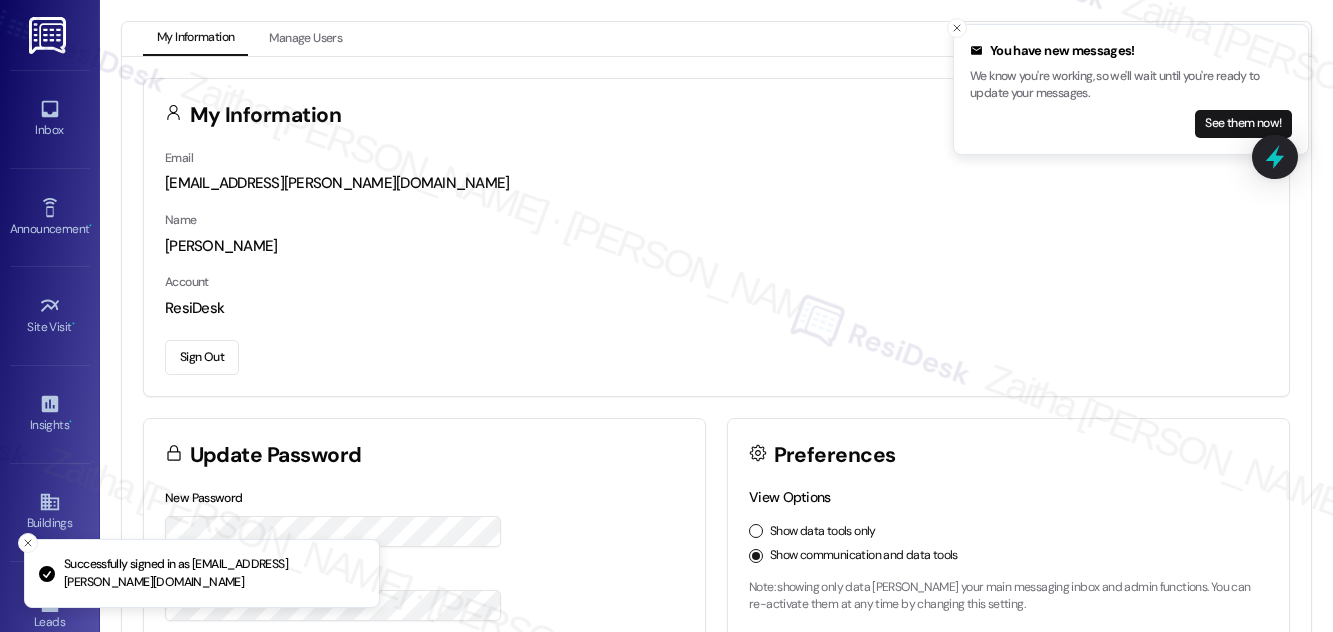 scroll, scrollTop: 0, scrollLeft: 0, axis: both 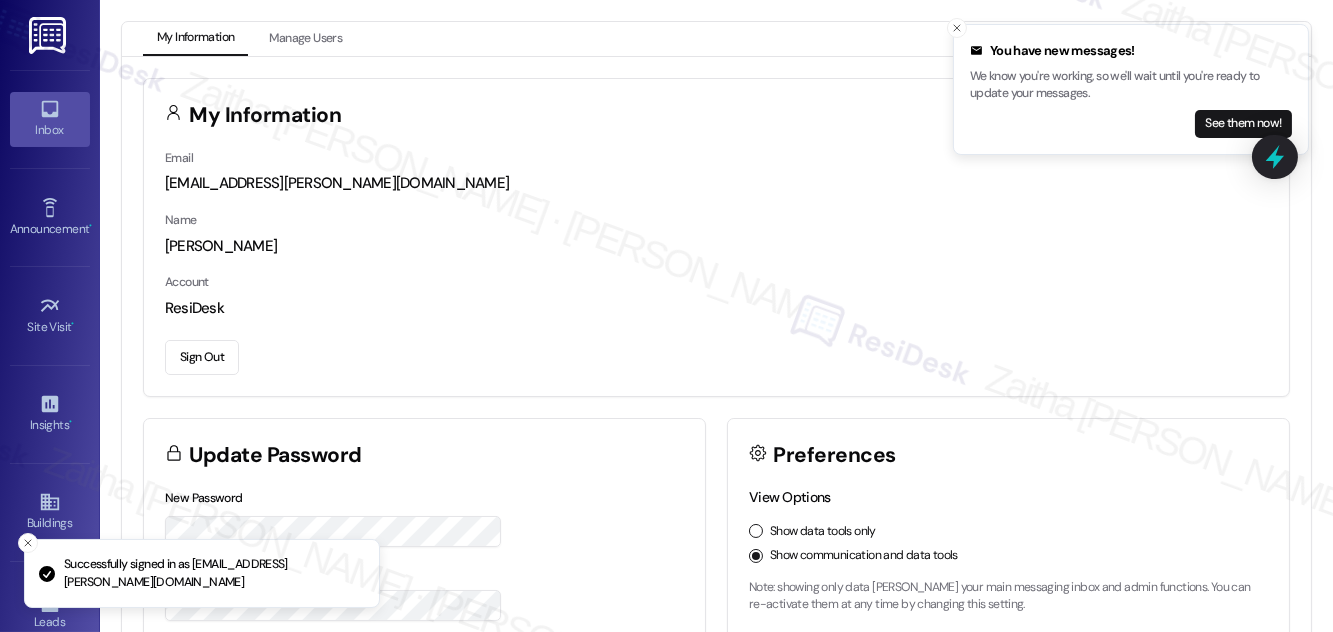 click 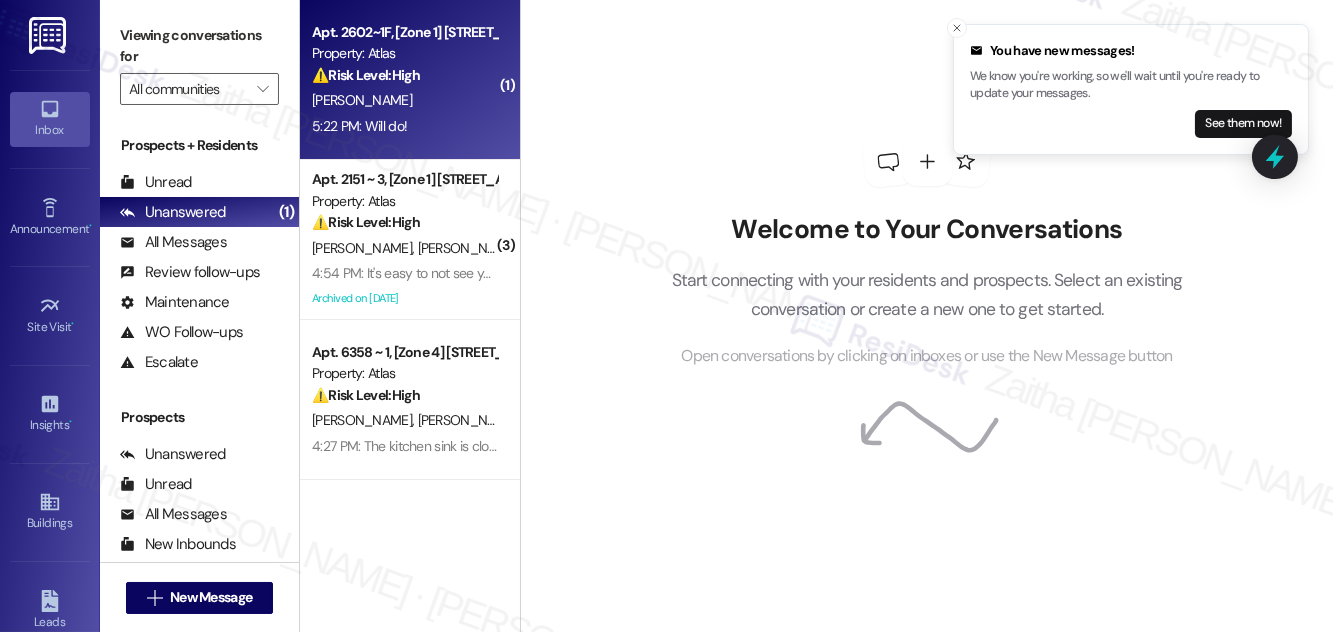 click on "[PERSON_NAME]" at bounding box center (404, 100) 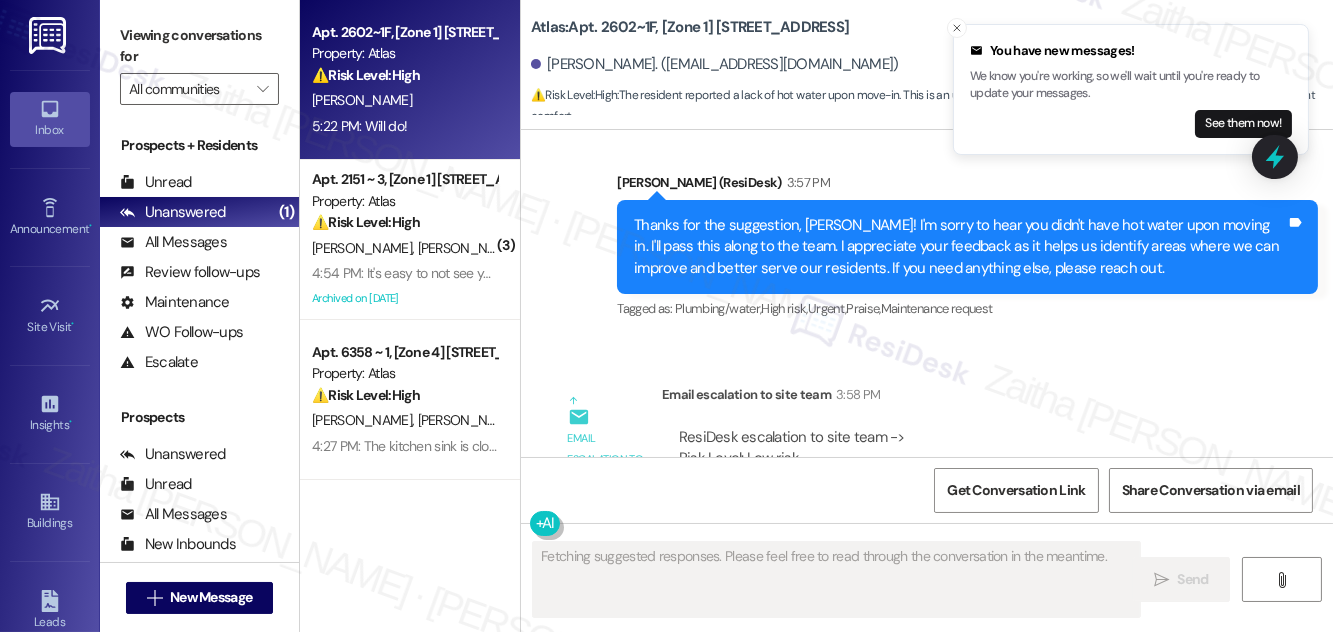 scroll, scrollTop: 535, scrollLeft: 0, axis: vertical 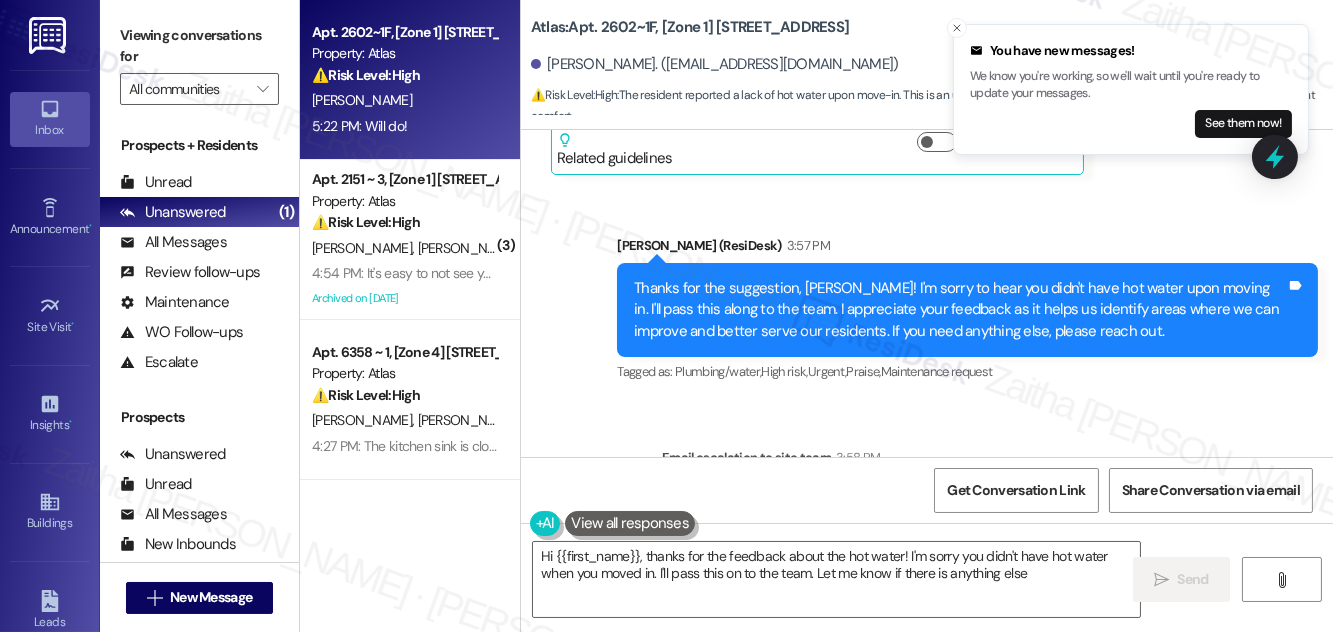 type on "Hi {{first_name}}, thanks for the feedback about the hot water! I'm sorry you didn't have hot water when you moved in. I'll pass this on to the team. Let me know if there is anything else!" 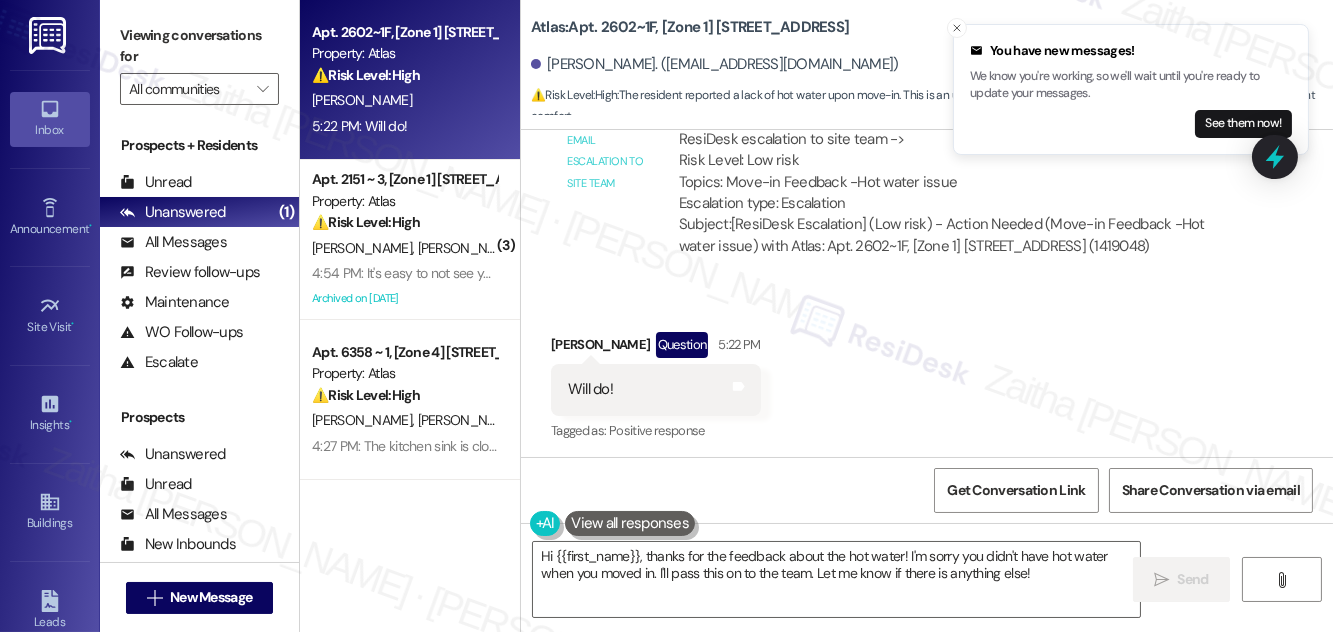 scroll, scrollTop: 899, scrollLeft: 0, axis: vertical 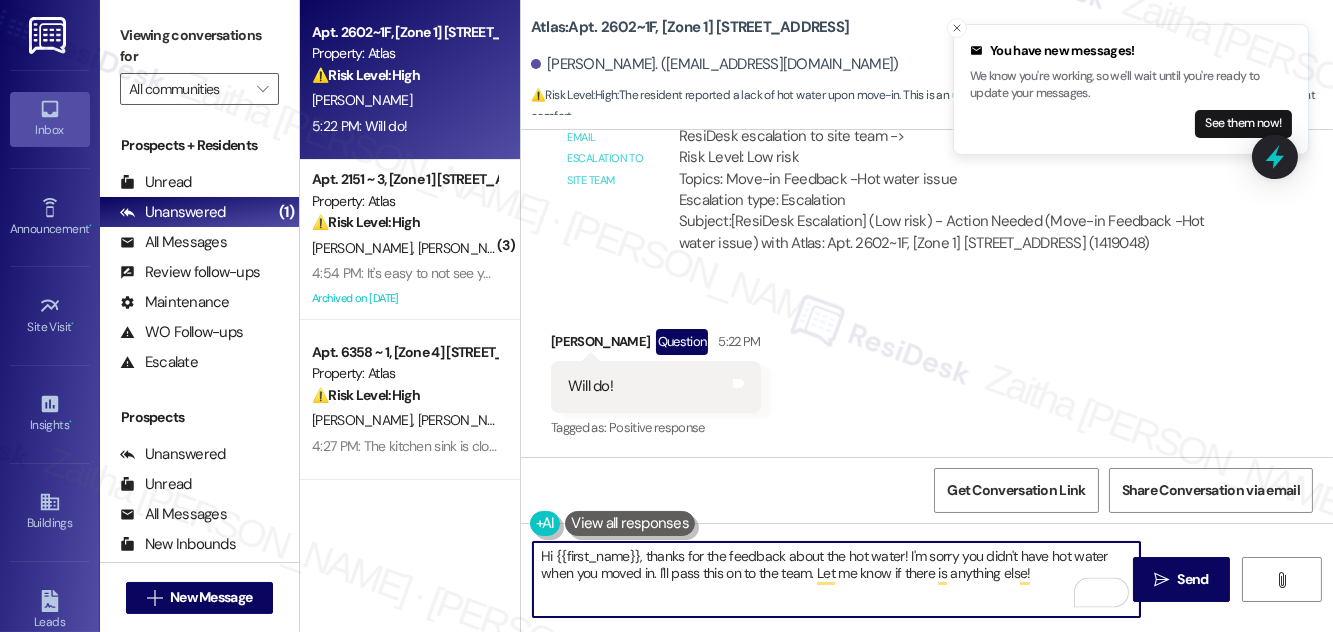 drag, startPoint x: 533, startPoint y: 553, endPoint x: 1032, endPoint y: 611, distance: 502.35944 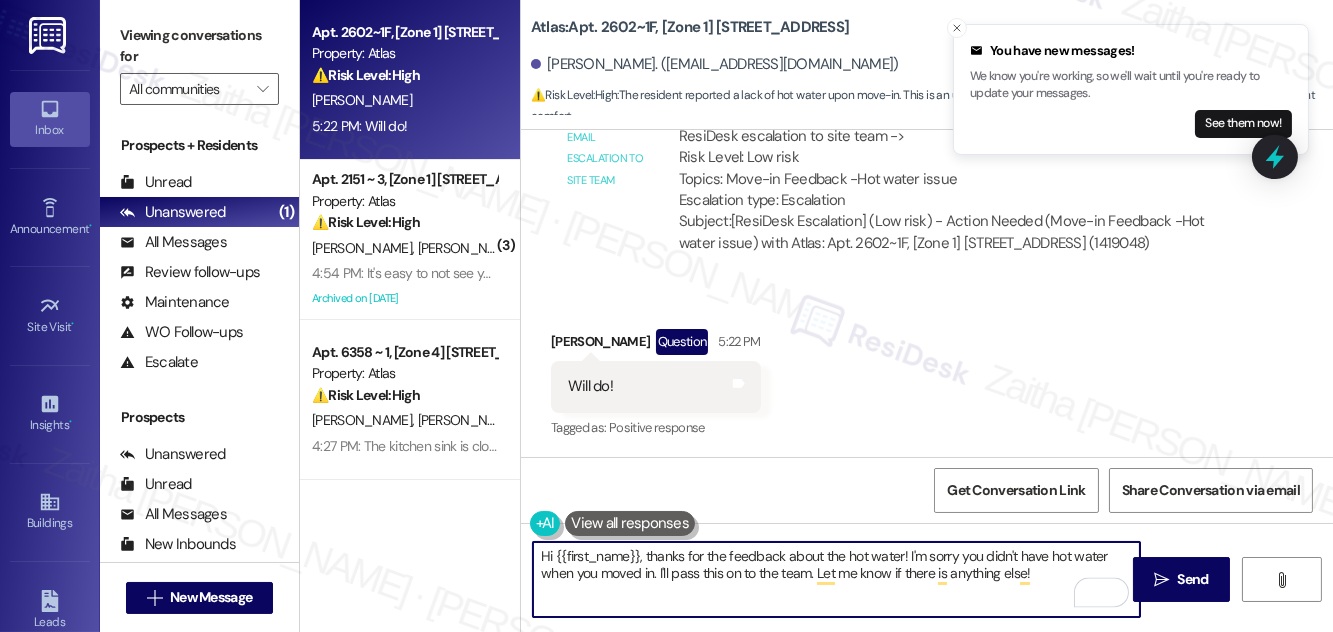 click on "Hi {{first_name}}, thanks for the feedback about the hot water! I'm sorry you didn't have hot water when you moved in. I'll pass this on to the team. Let me know if there is anything else!" at bounding box center [836, 579] 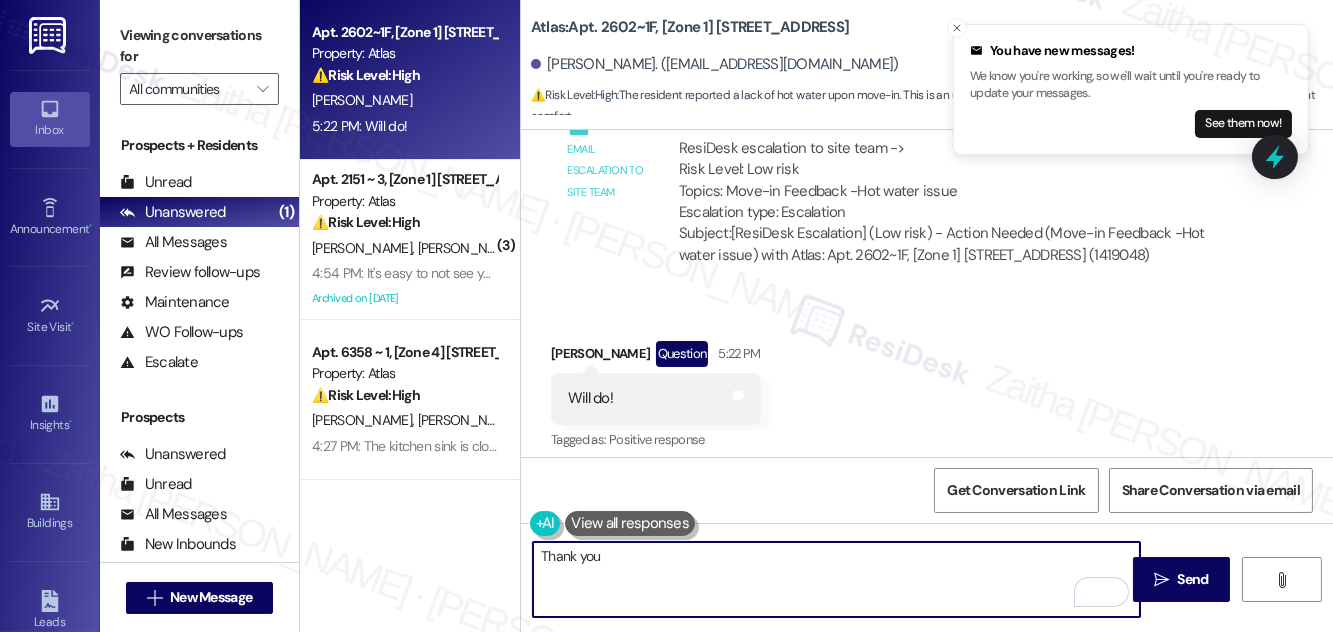 scroll, scrollTop: 899, scrollLeft: 0, axis: vertical 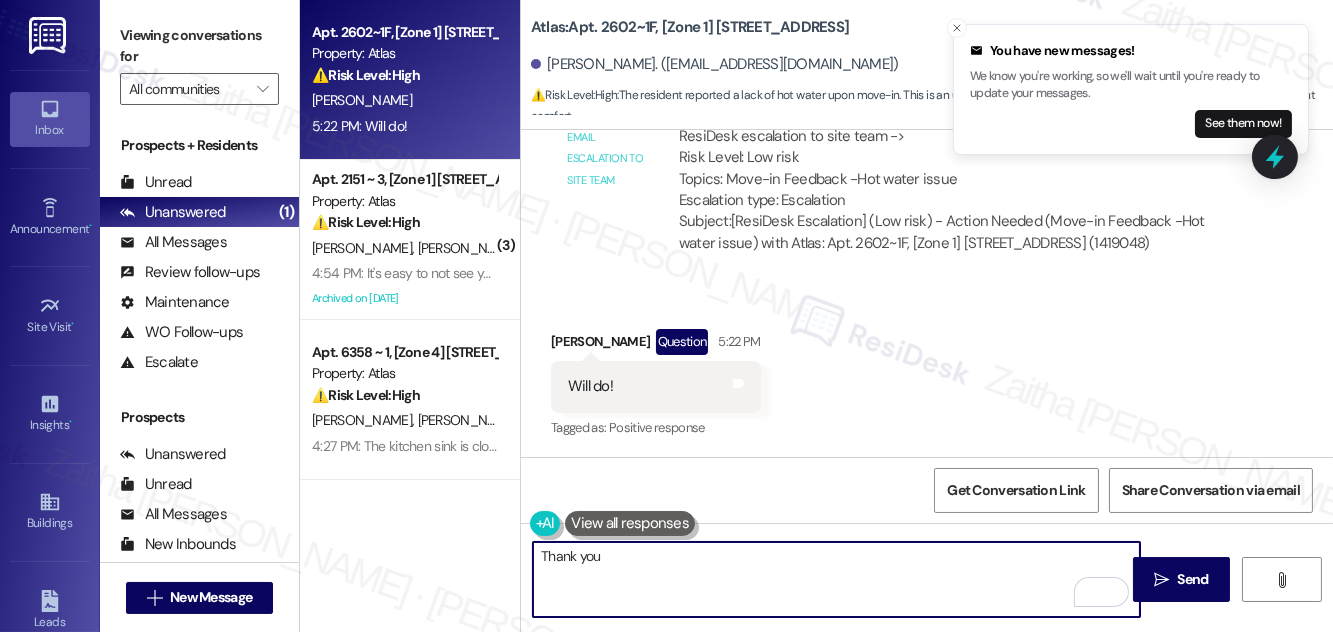click at bounding box center [630, 523] 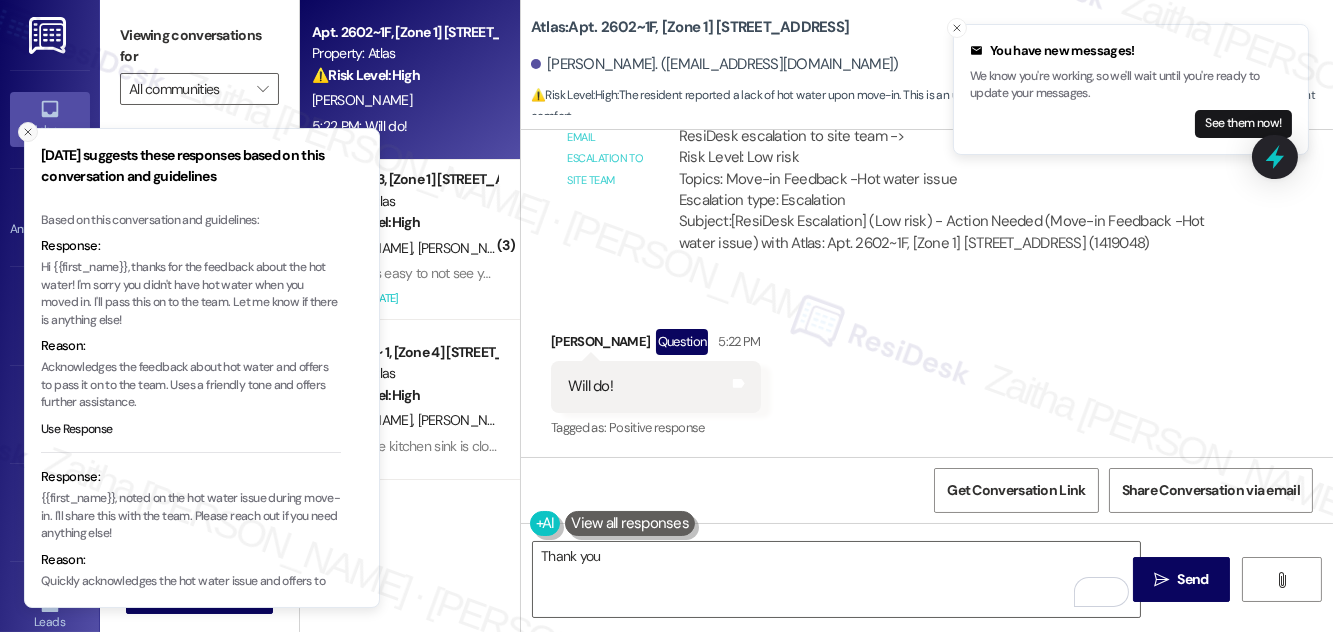 click 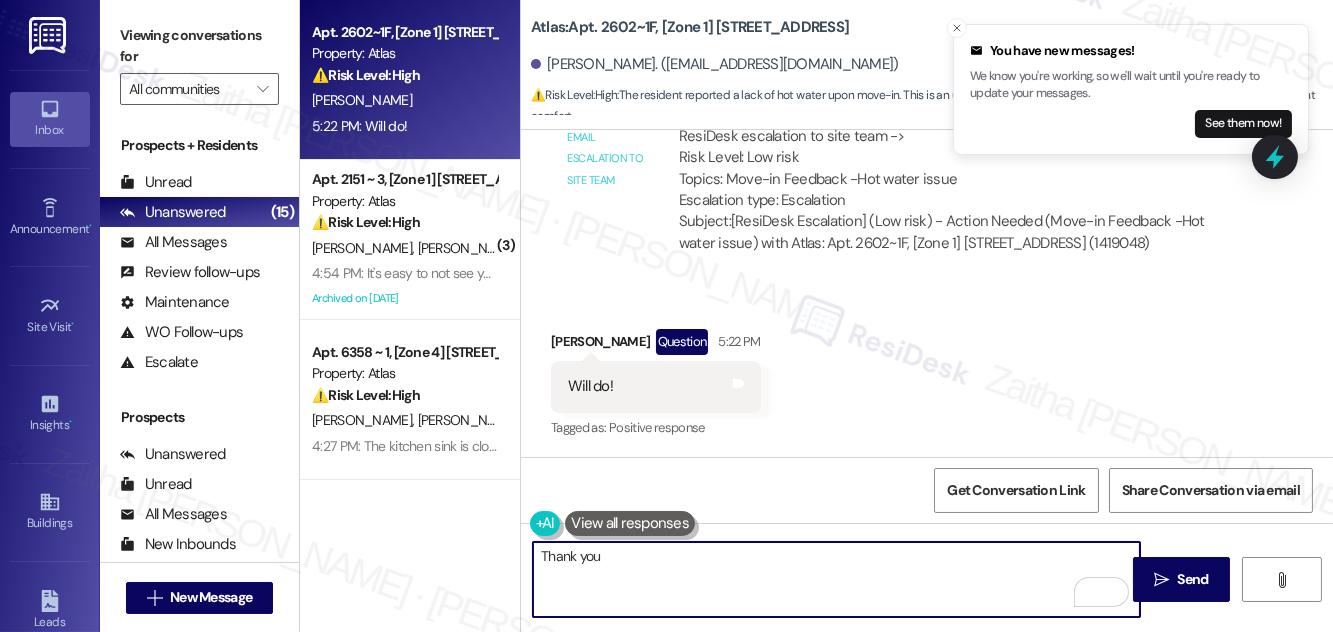 click on "Thank you" at bounding box center [836, 579] 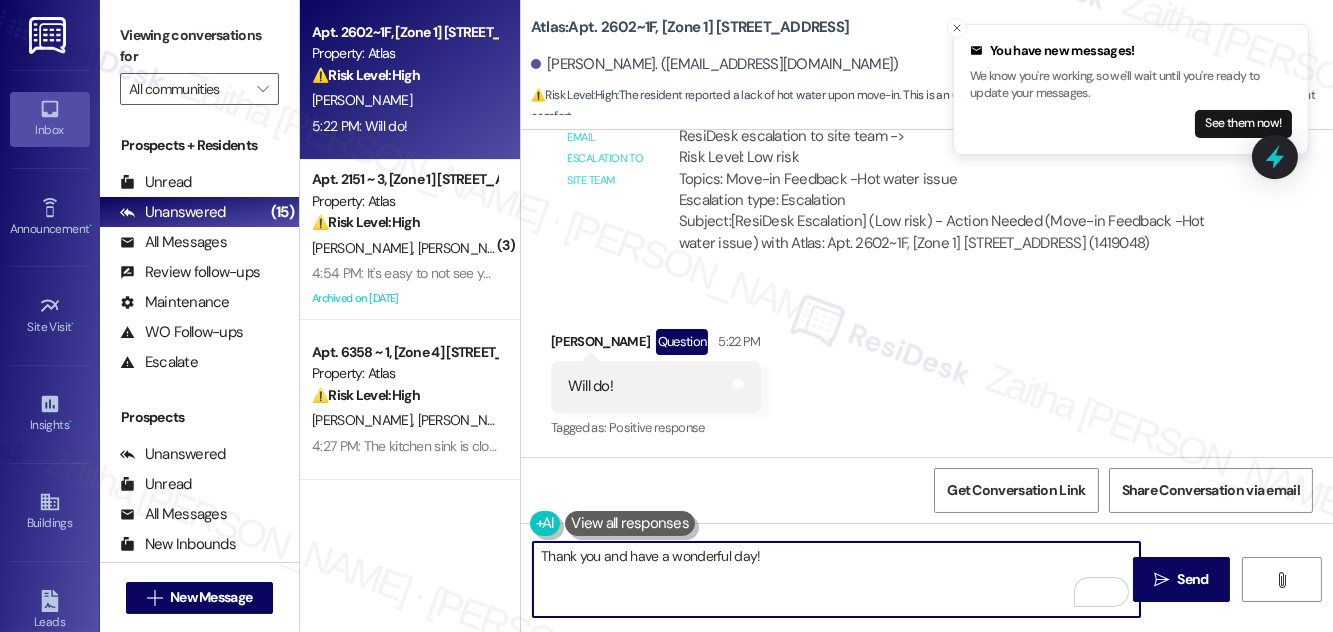 type on "Thank you and have a wonderful day!" 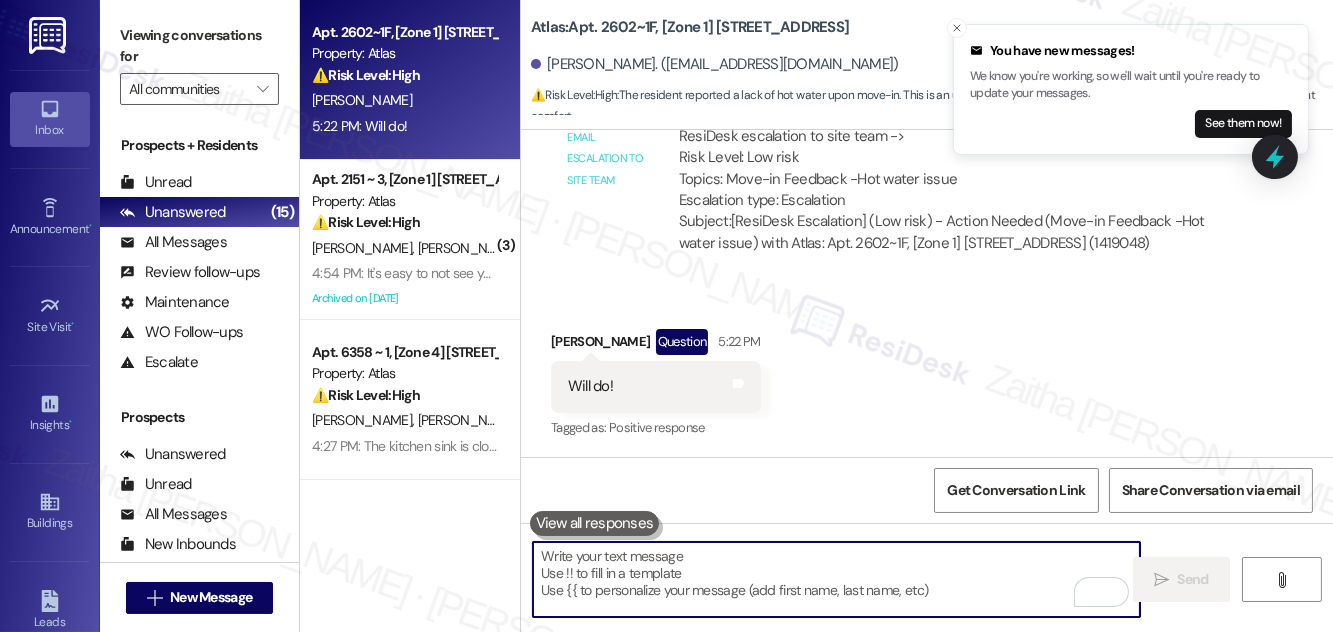 scroll, scrollTop: 898, scrollLeft: 0, axis: vertical 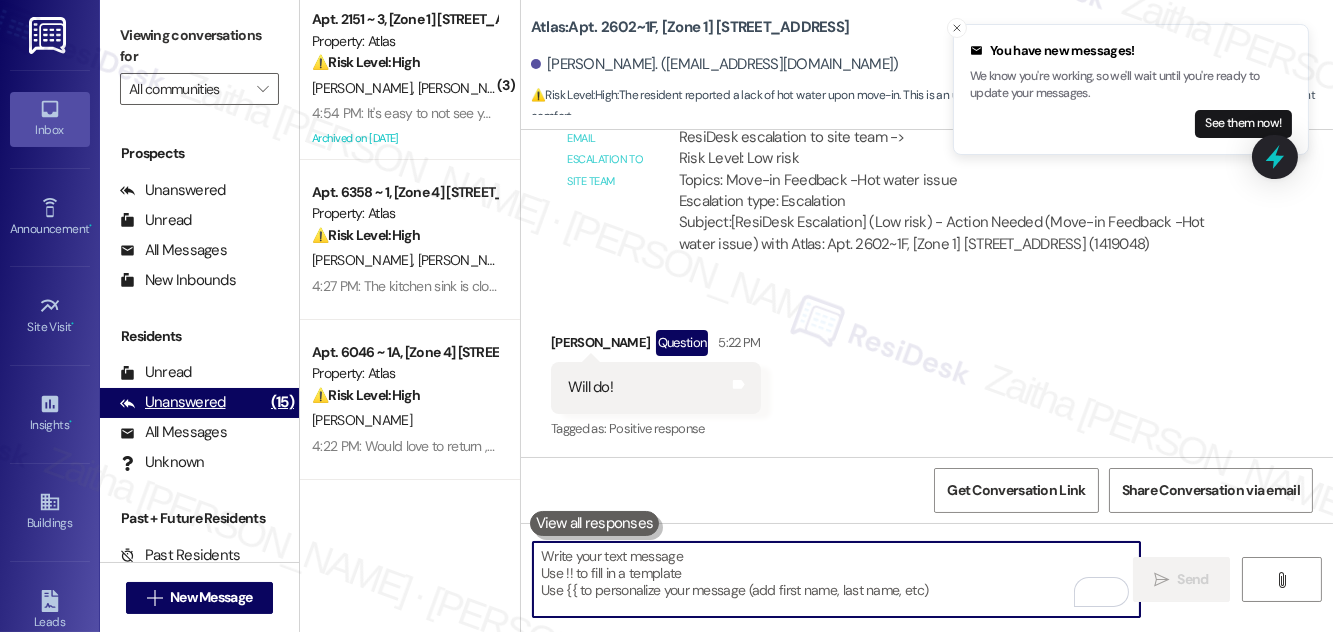 type 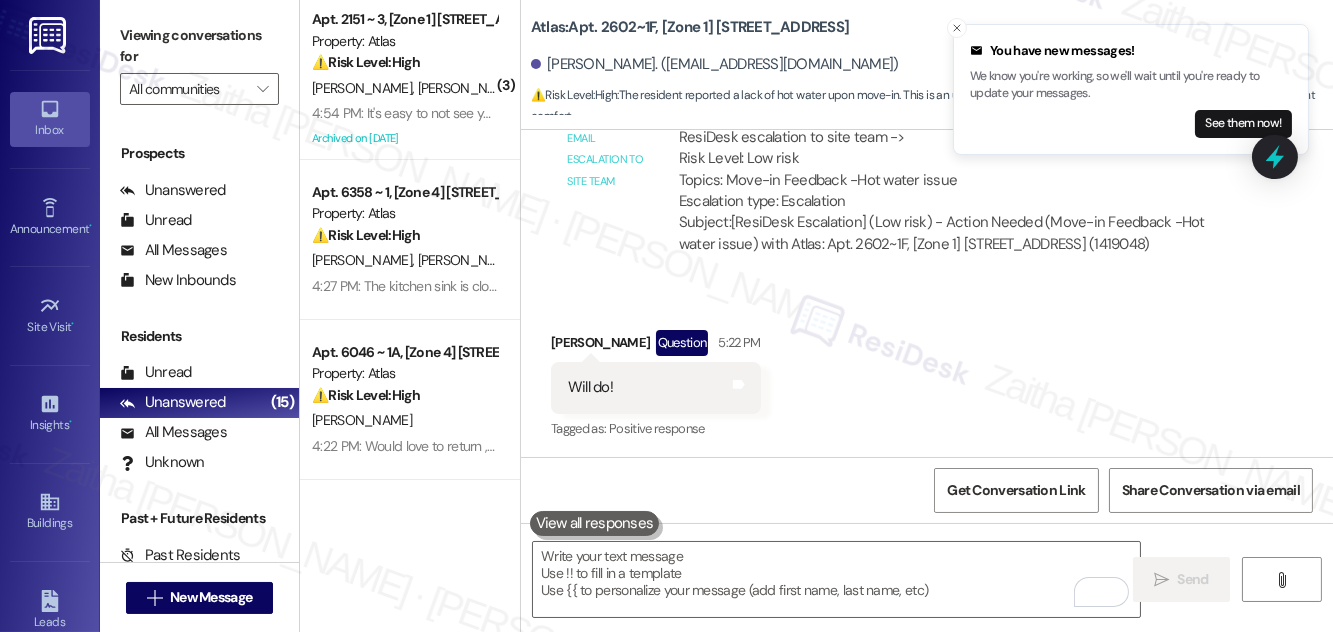 scroll, scrollTop: 152, scrollLeft: 0, axis: vertical 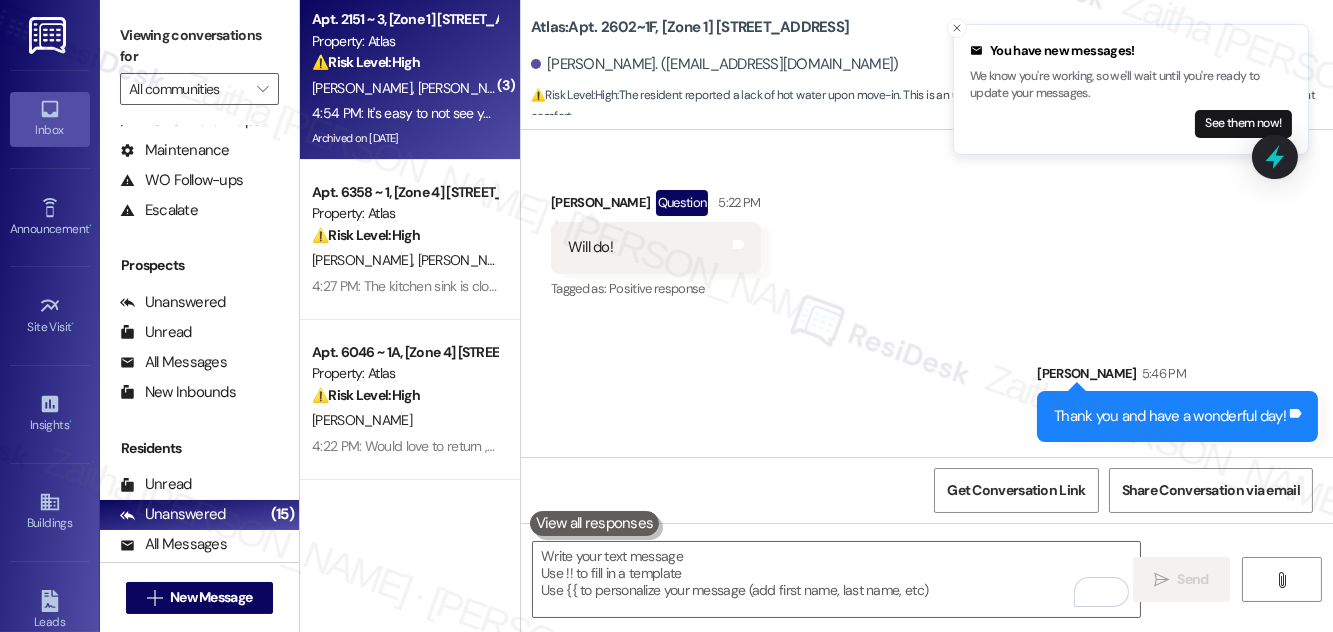 click on "⚠️  Risk Level:  High The resident is expressing significant frustration and threatening to come to the office due to being ignored for months. This indicates a potential escalation and a breakdown in communication, requiring urgent attention to mitigate the situation and prevent further escalation. The mention of 'not letting this go' and 'radio silence' suggests a serious issue that needs immediate resolution." at bounding box center [404, 62] 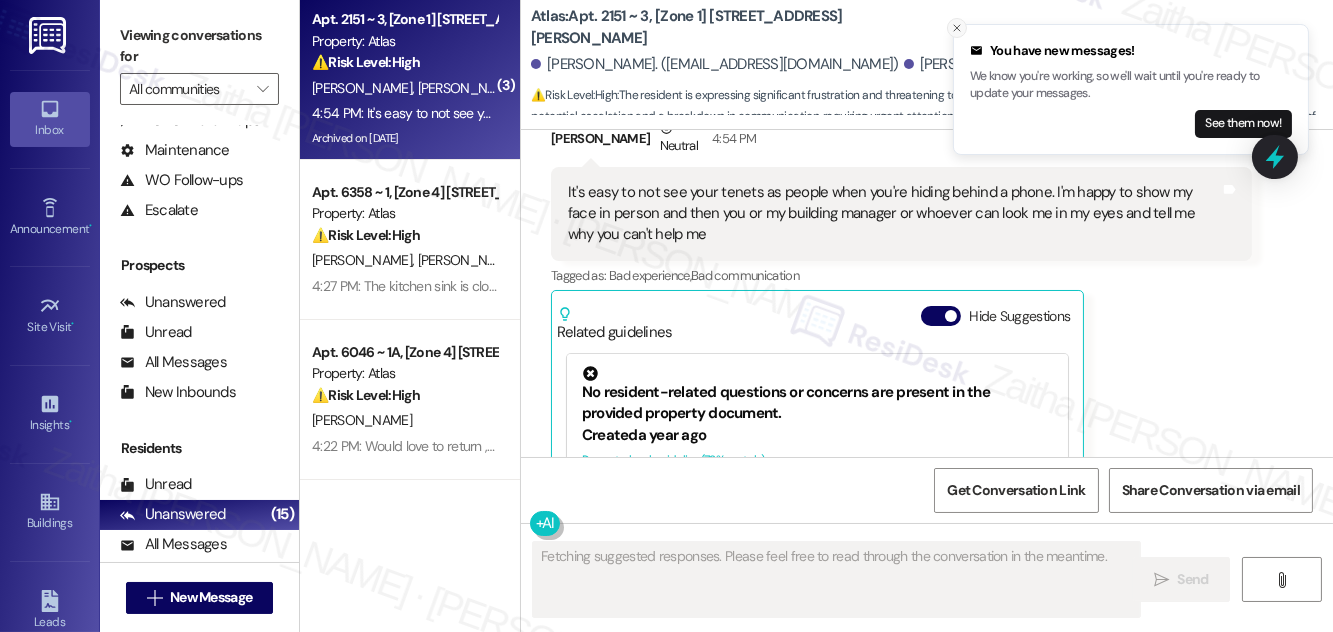 click at bounding box center [957, 28] 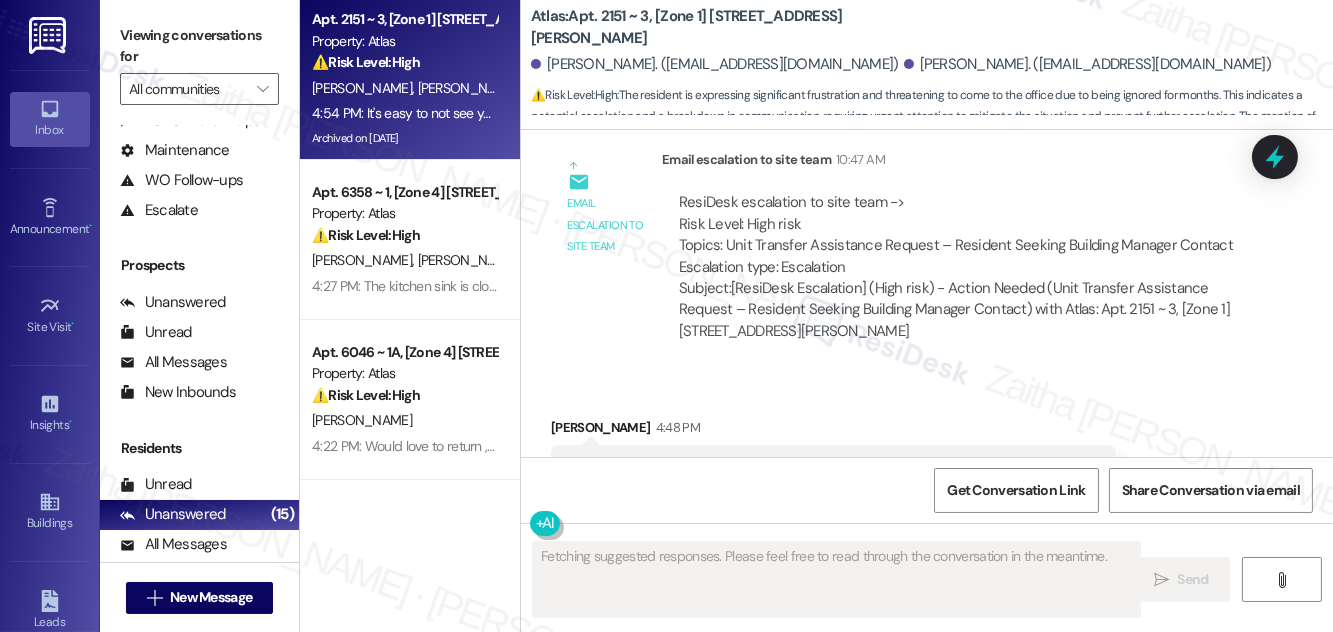 scroll, scrollTop: 12895, scrollLeft: 0, axis: vertical 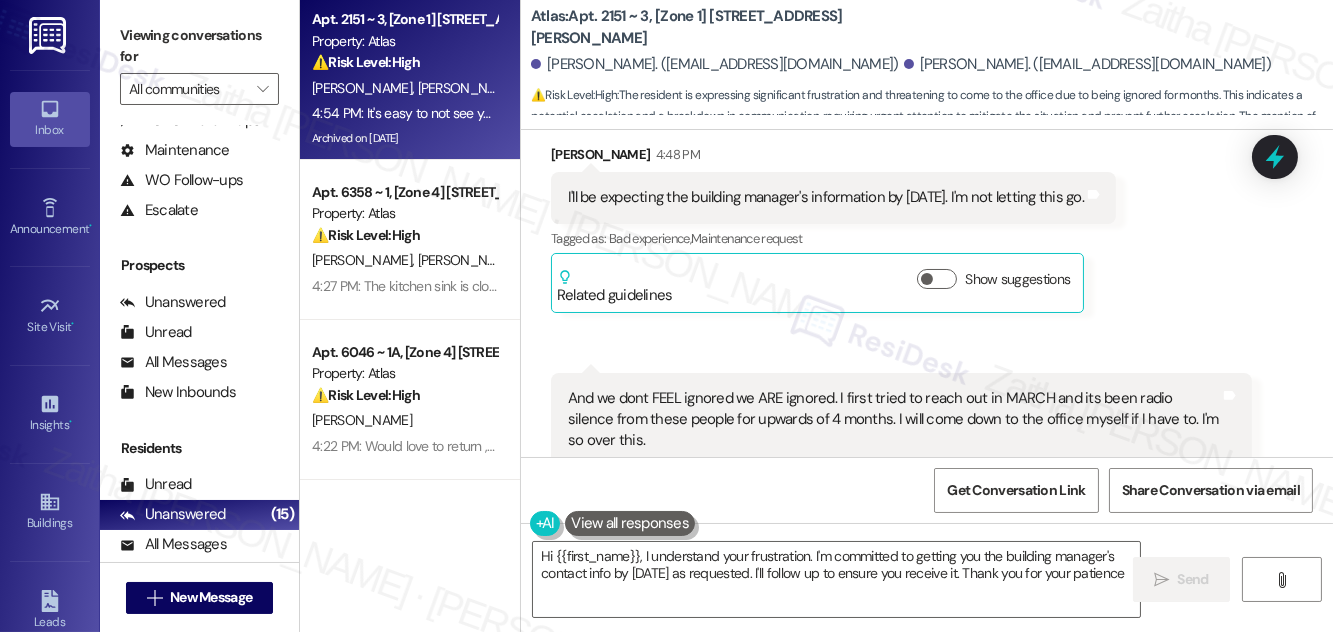 type on "Hi {{first_name}}, I understand your frustration. I'm committed to getting you the building manager's contact info by Wednesday as requested. I'll follow up to ensure you receive it. Thank you for your patience." 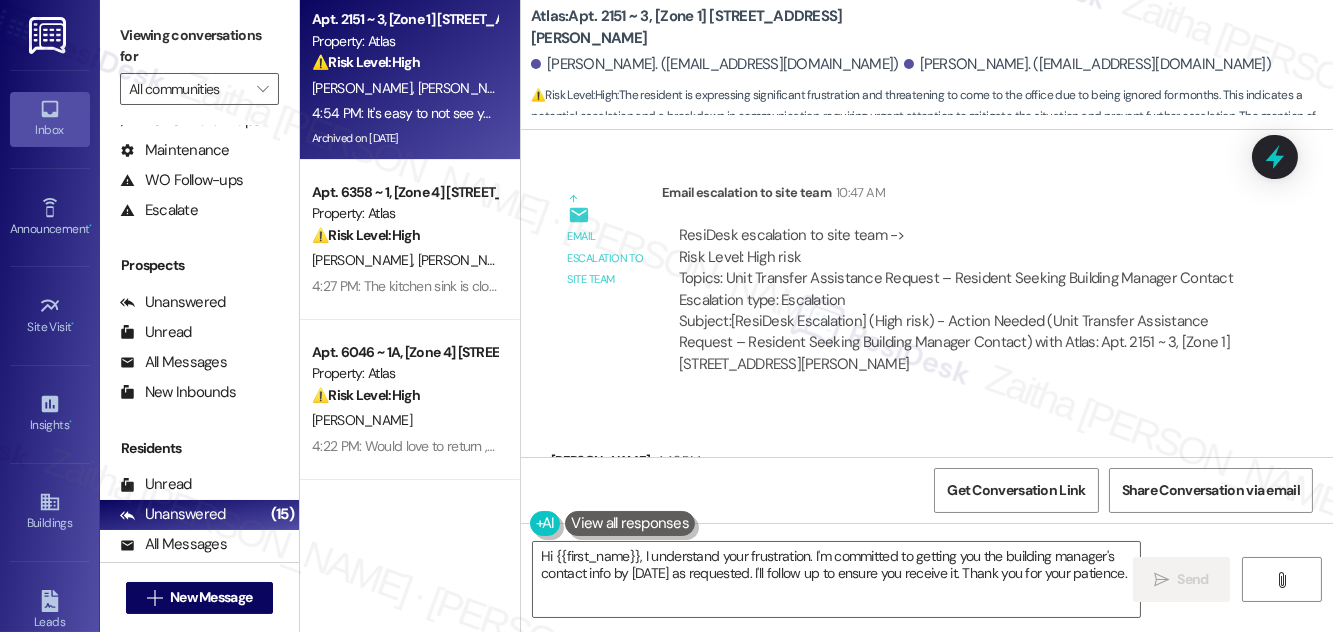 scroll, scrollTop: 12713, scrollLeft: 0, axis: vertical 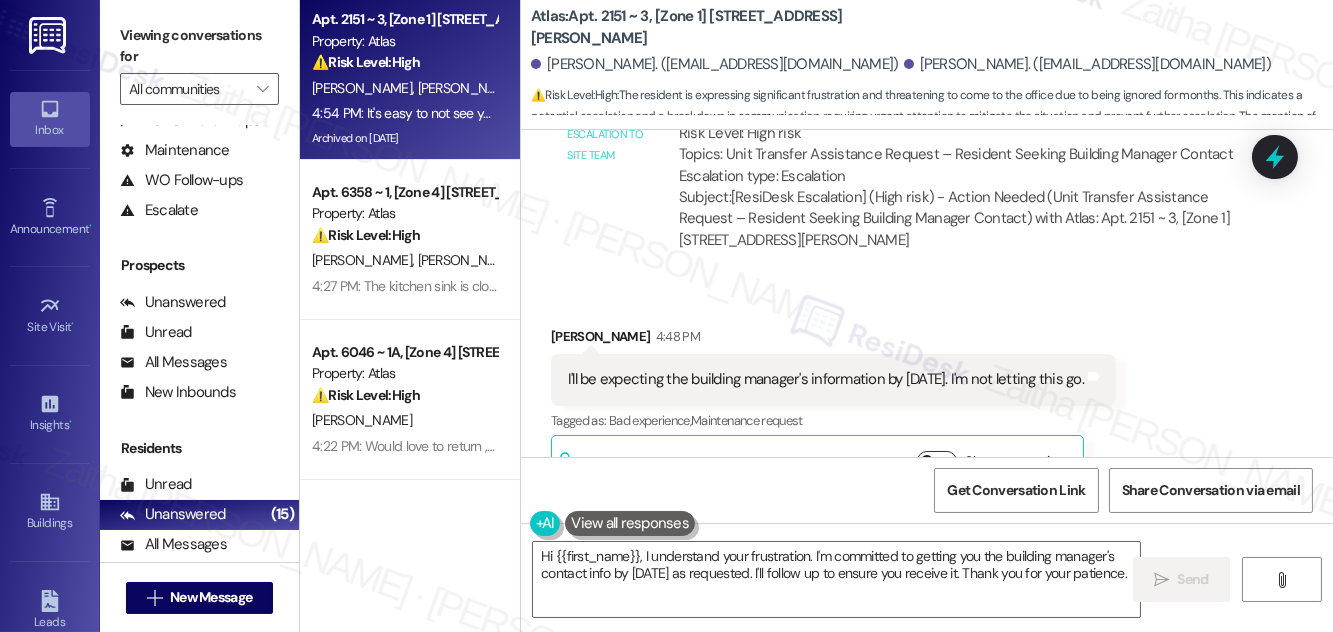 click on "Show suggestions" at bounding box center [937, 461] 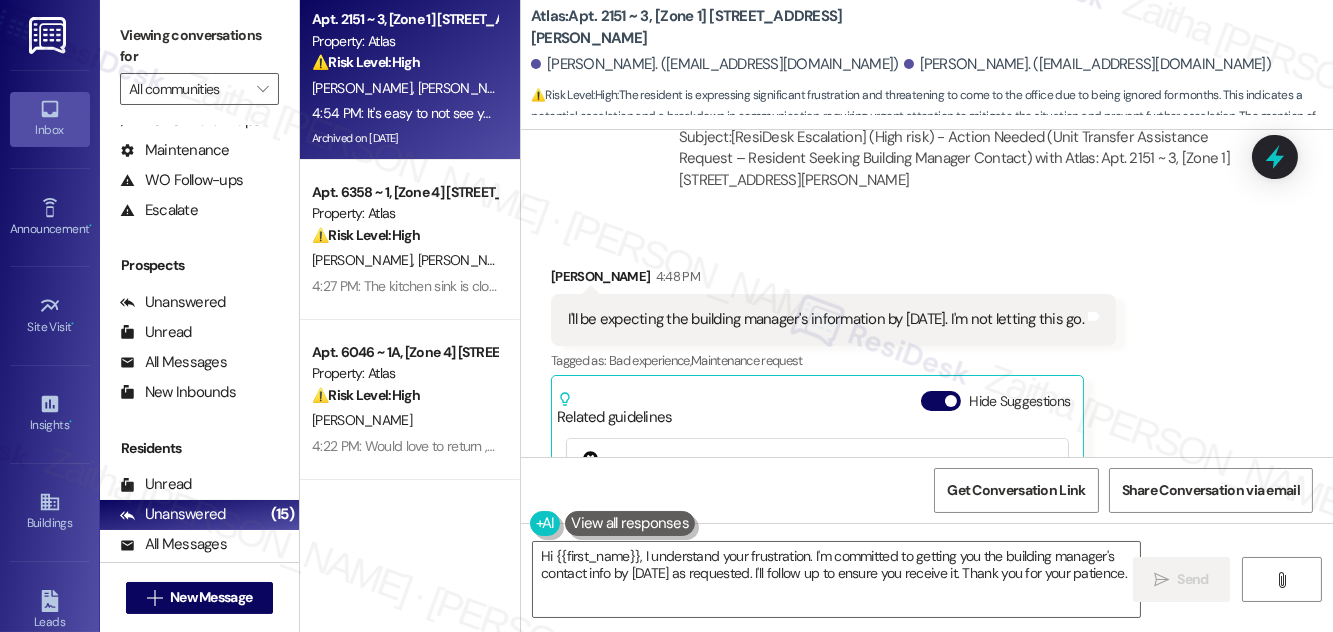 scroll, scrollTop: 12804, scrollLeft: 0, axis: vertical 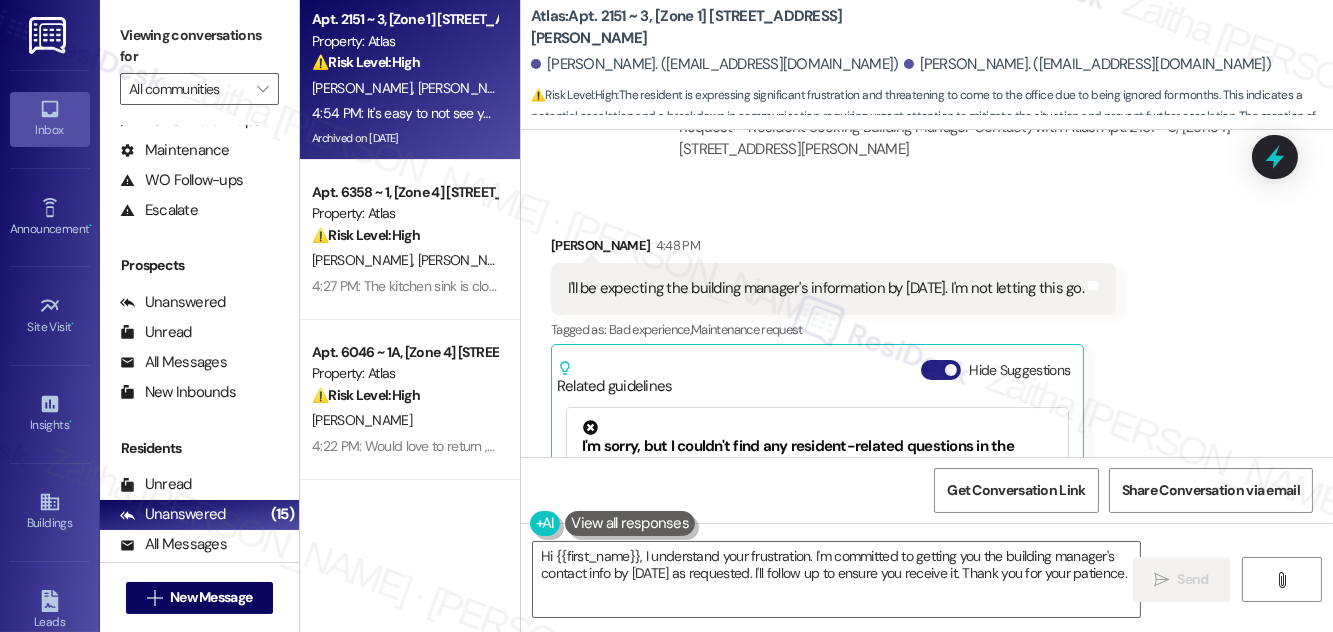 click on "Hide Suggestions" at bounding box center (941, 370) 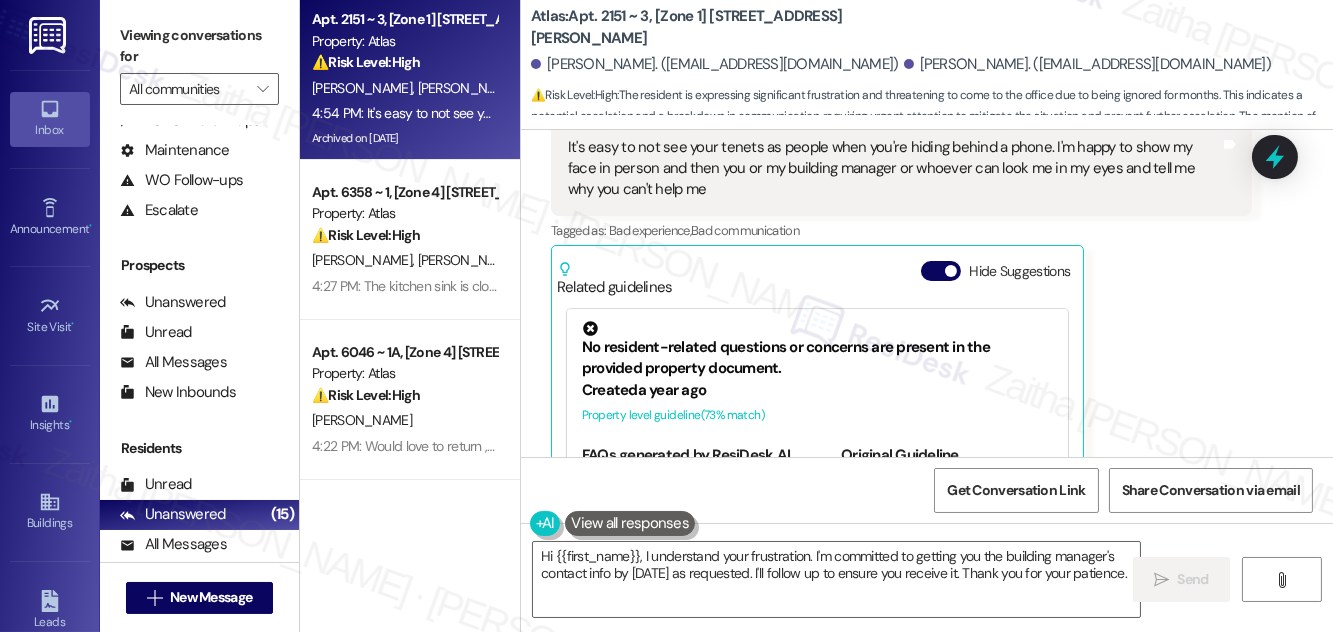 scroll, scrollTop: 13440, scrollLeft: 0, axis: vertical 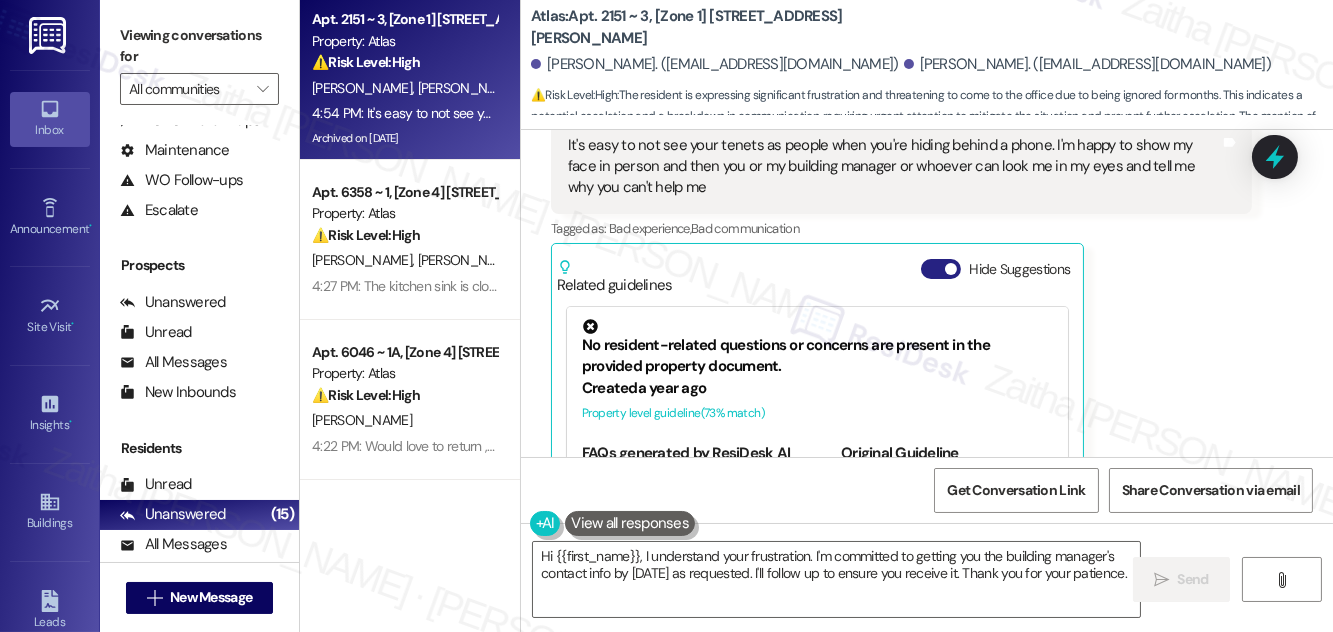 click on "Hide Suggestions" at bounding box center [941, 269] 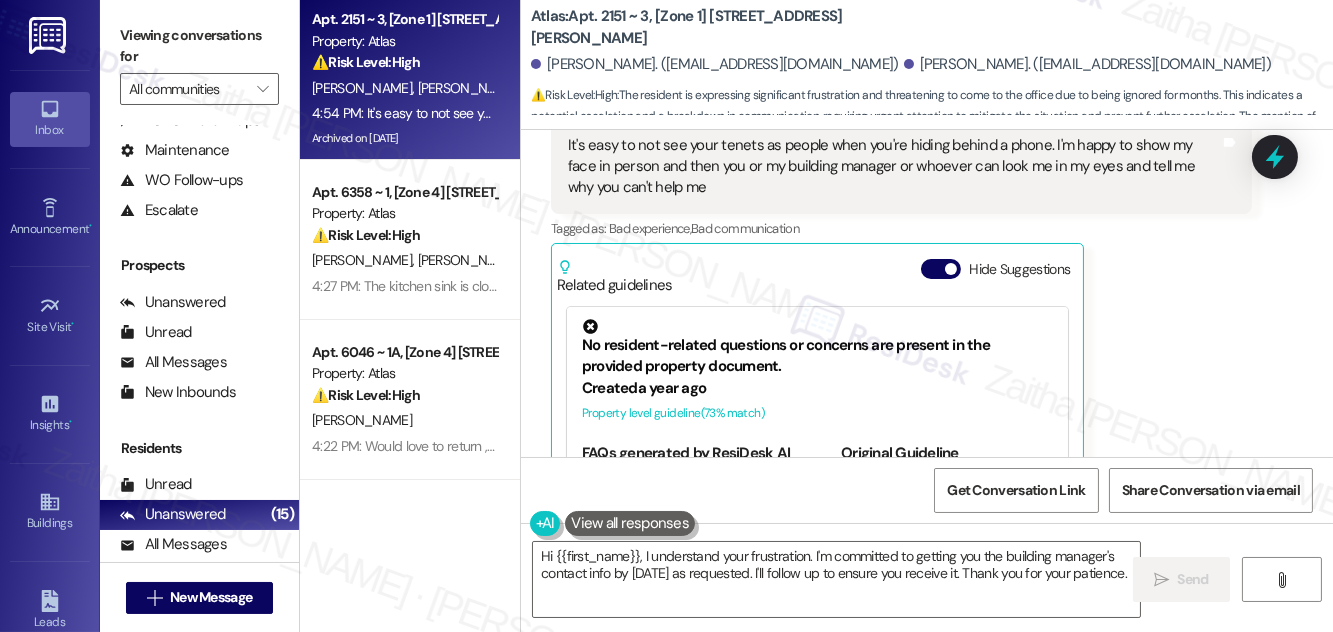 scroll, scrollTop: 13189, scrollLeft: 0, axis: vertical 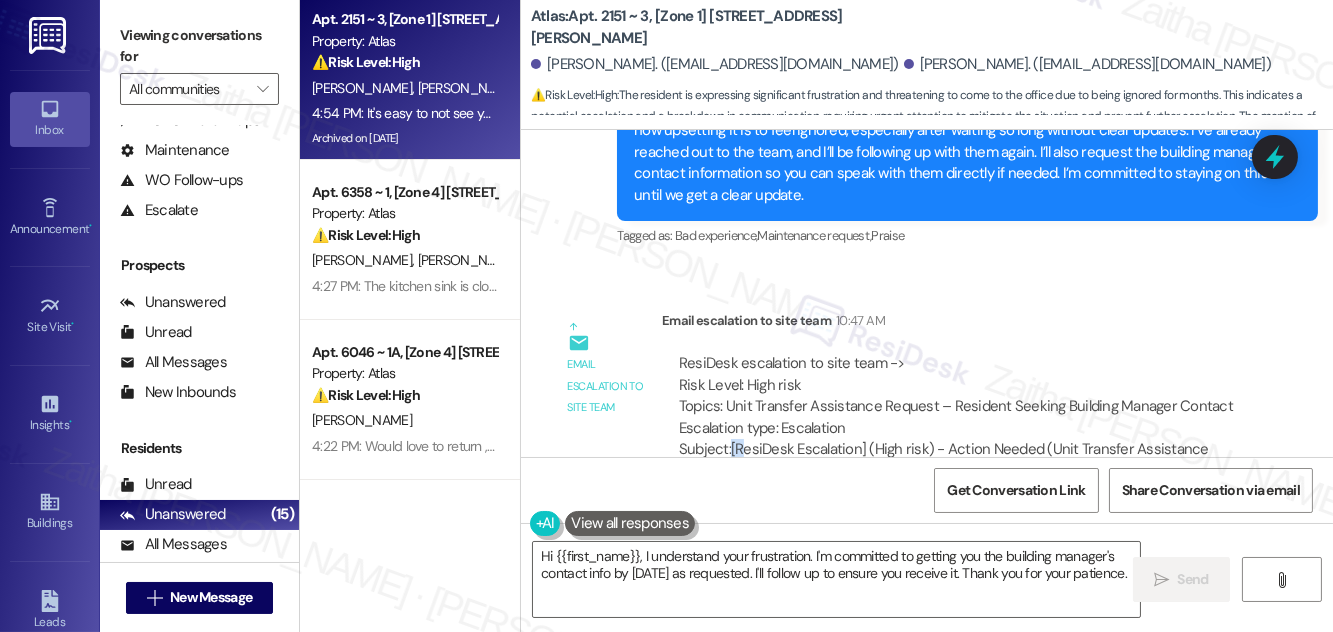 drag, startPoint x: 730, startPoint y: 335, endPoint x: 743, endPoint y: 335, distance: 13 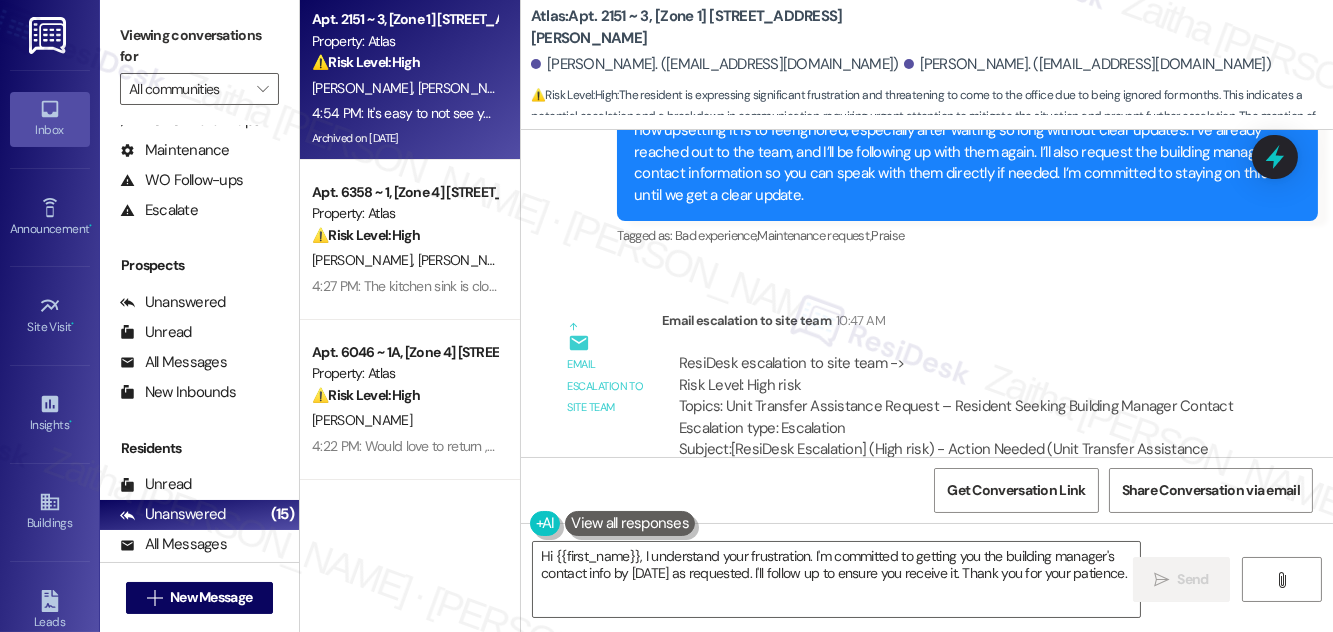 click on "Email escalation to site team Email escalation to site team 10:47 AM ResiDesk escalation to site team ->
Risk Level: High risk
Topics: Unit Transfer Assistance Request – Resident Seeking Building Manager Contact
Escalation type: Escalation Subject:  [ResiDesk Escalation] (High risk) - Action Needed (Unit Transfer Assistance Request – Resident Seeking Building Manager Contact) with Atlas: Apt. 2151 ~ 3, [Zone 1] 2754-56 W Cermak Ave (1112946)" at bounding box center (901, 414) 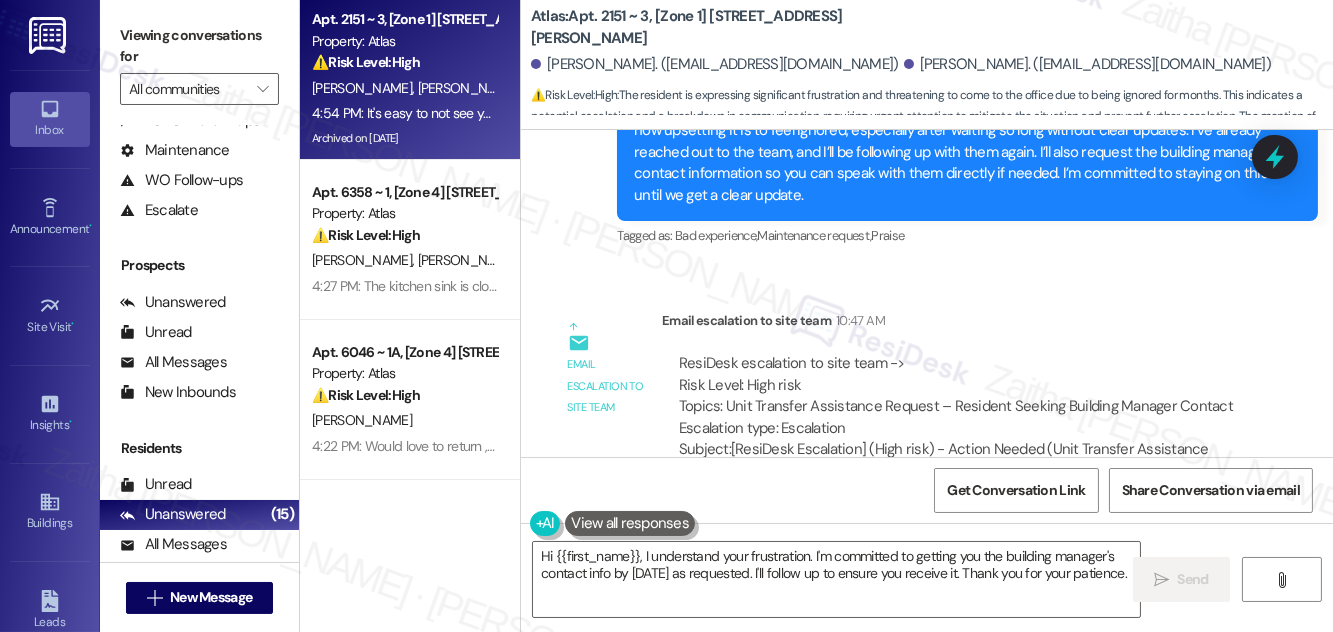 drag, startPoint x: 677, startPoint y: 338, endPoint x: 1227, endPoint y: 374, distance: 551.17694 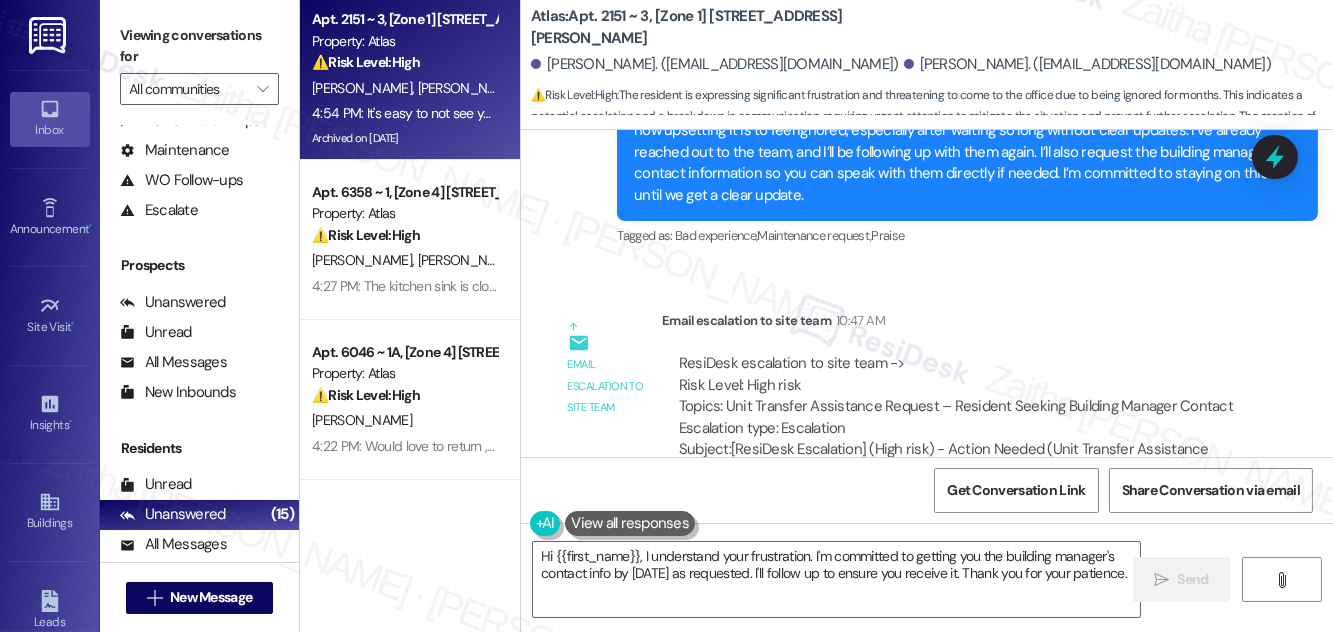click on "ResiDesk escalation to site team ->
Risk Level: High risk
Topics: Unit Transfer Assistance Request – Resident Seeking Building Manager Contact
Escalation type: Escalation Subject:  [ResiDesk Escalation] (High risk) - Action Needed (Unit Transfer Assistance Request – Resident Seeking Building Manager Contact) with Atlas: Apt. 2151 ~ 3, [Zone 1] 2754-56 W Cermak Ave (1112946)" at bounding box center [957, 428] 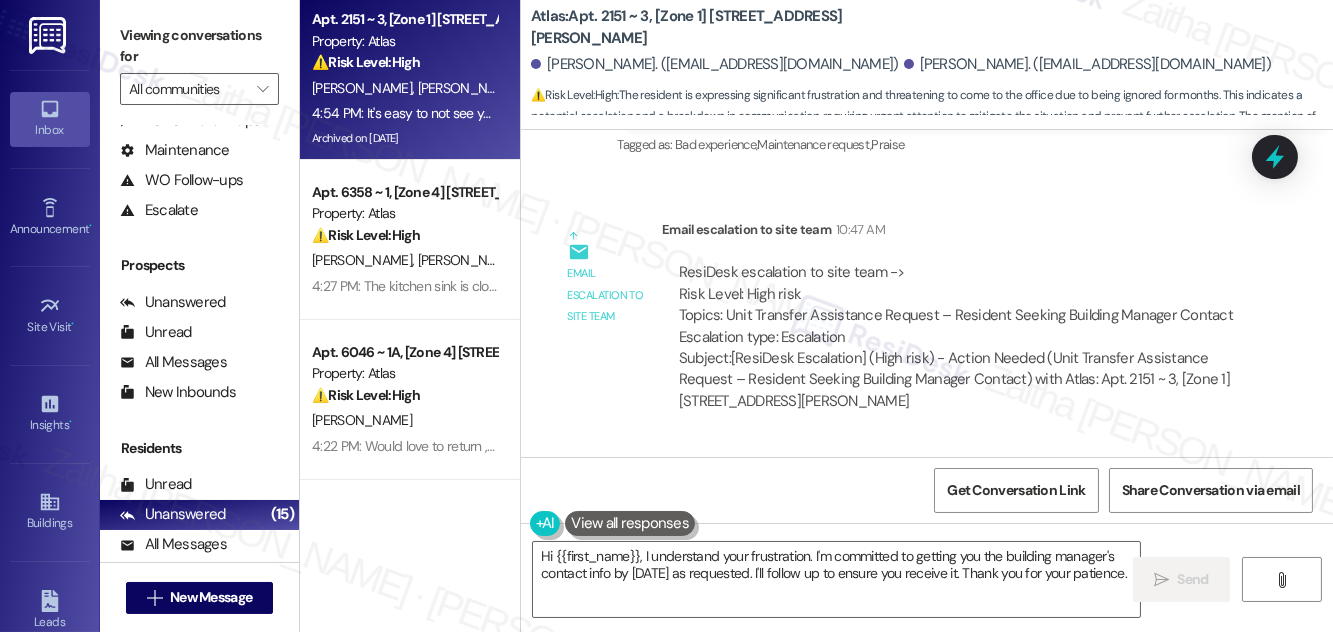 scroll, scrollTop: 12643, scrollLeft: 0, axis: vertical 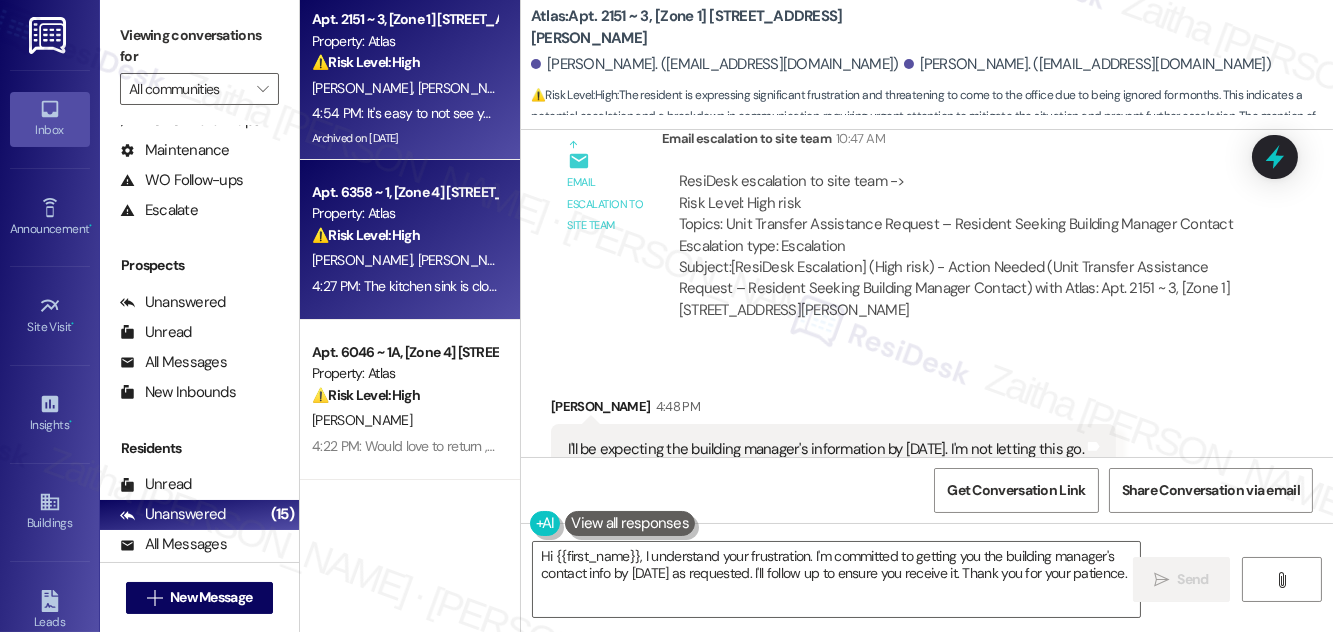 click on "⚠️  Risk Level:  High The resident reports a clogged kitchen sink and damaged kitchen cabinets. This constitutes urgent general maintenance as it affects the usability of essential facilities and could potentially lead to further damage if not addressed promptly." at bounding box center (404, 235) 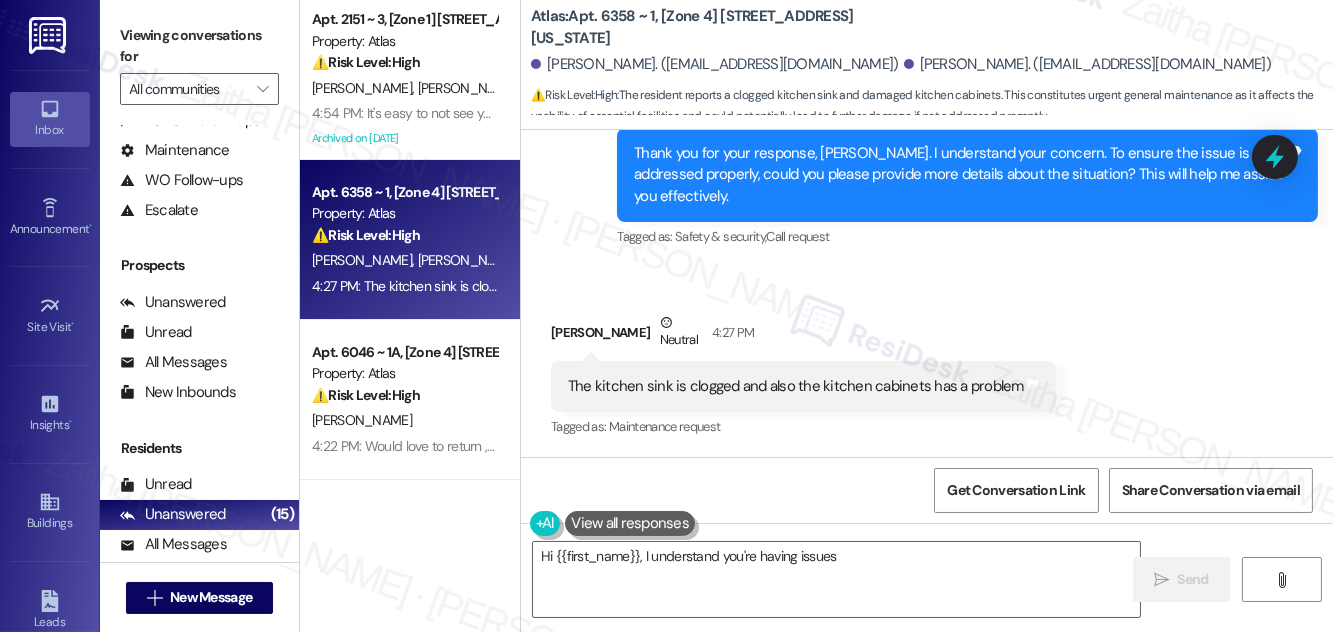 scroll, scrollTop: 4471, scrollLeft: 0, axis: vertical 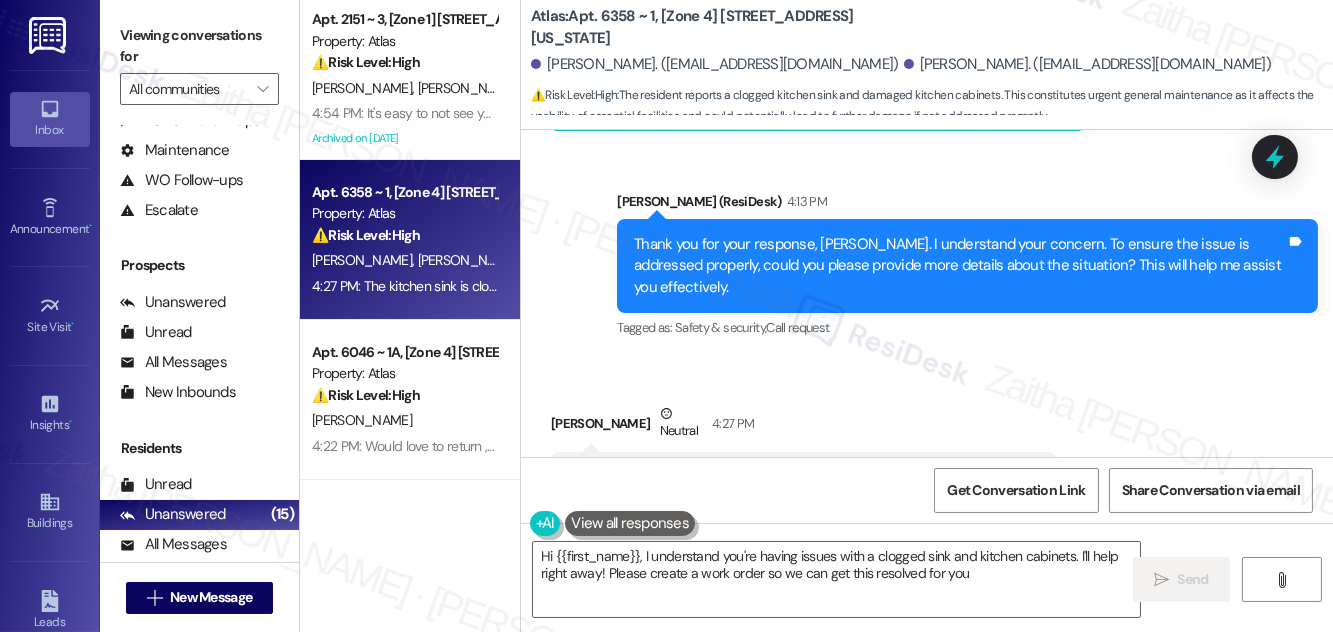 type on "Hi {{first_name}}, I understand you're having issues with a clogged sink and kitchen cabinets. I'll help right away! Please create a work order so we can get this resolved for you." 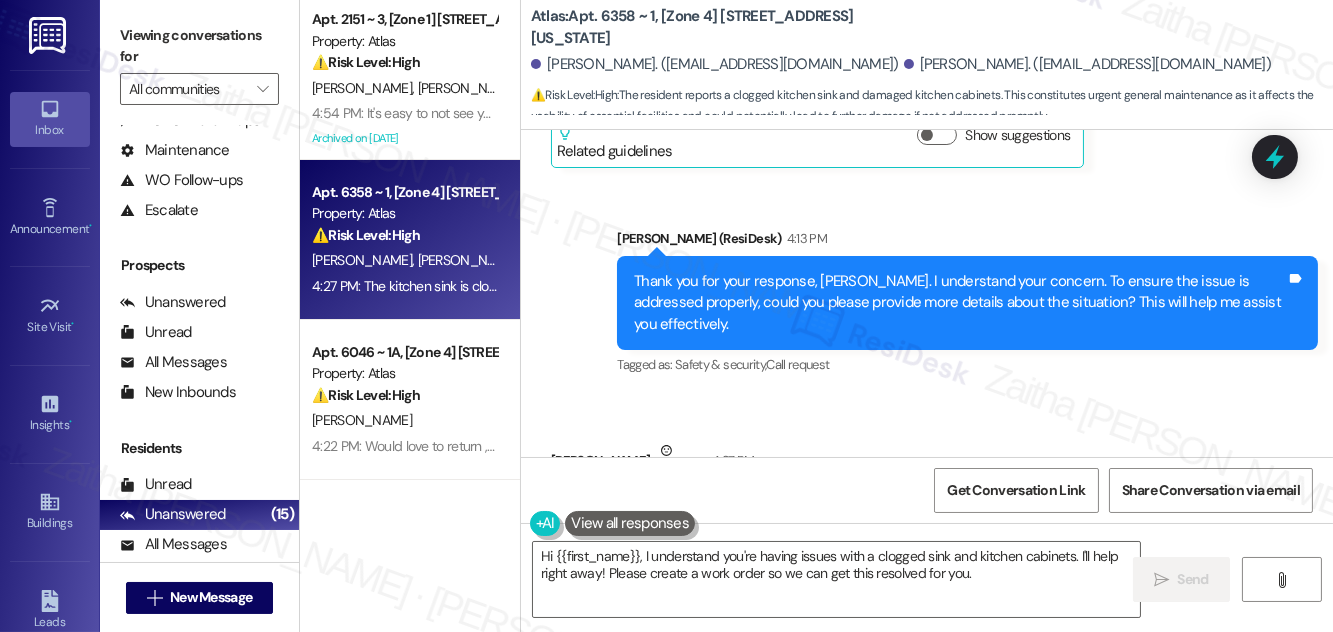 scroll, scrollTop: 4562, scrollLeft: 0, axis: vertical 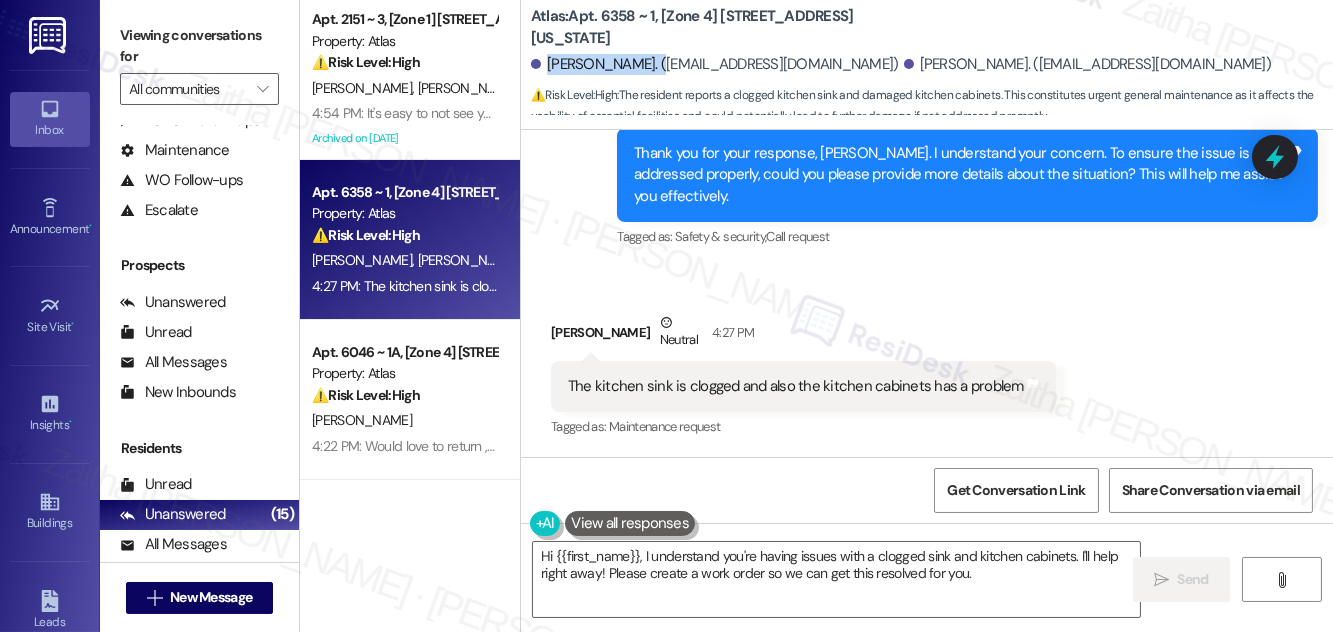 drag, startPoint x: 551, startPoint y: 57, endPoint x: 673, endPoint y: 55, distance: 122.016396 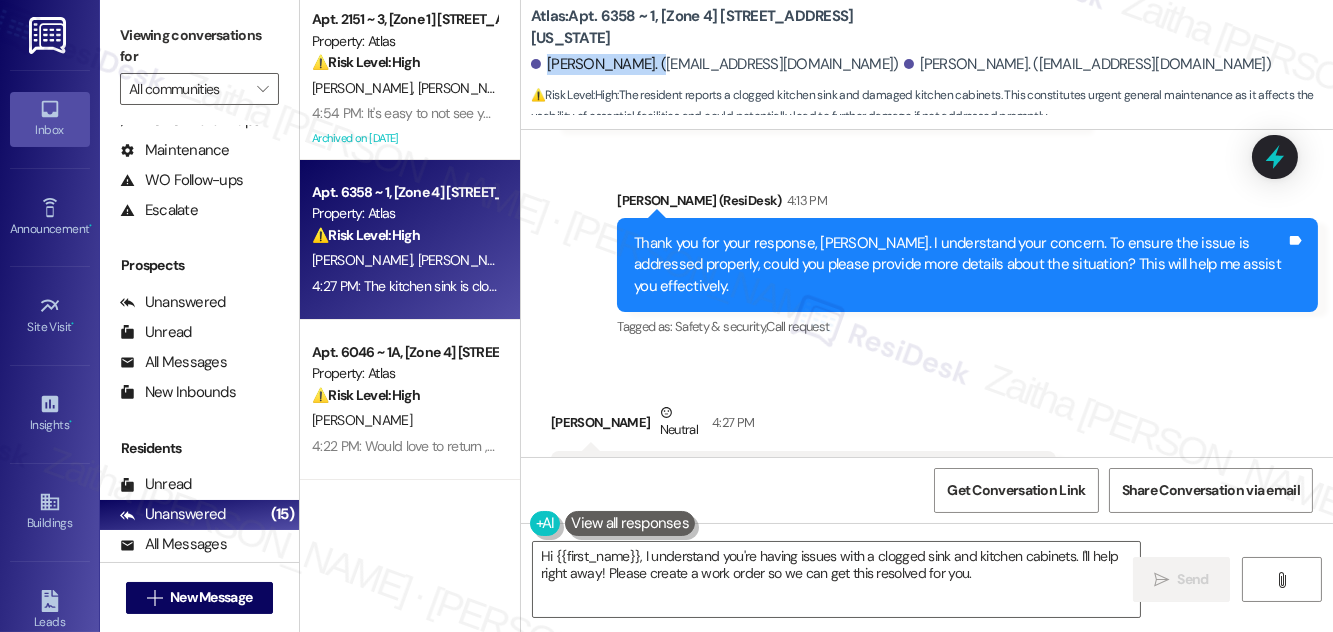 scroll, scrollTop: 4562, scrollLeft: 0, axis: vertical 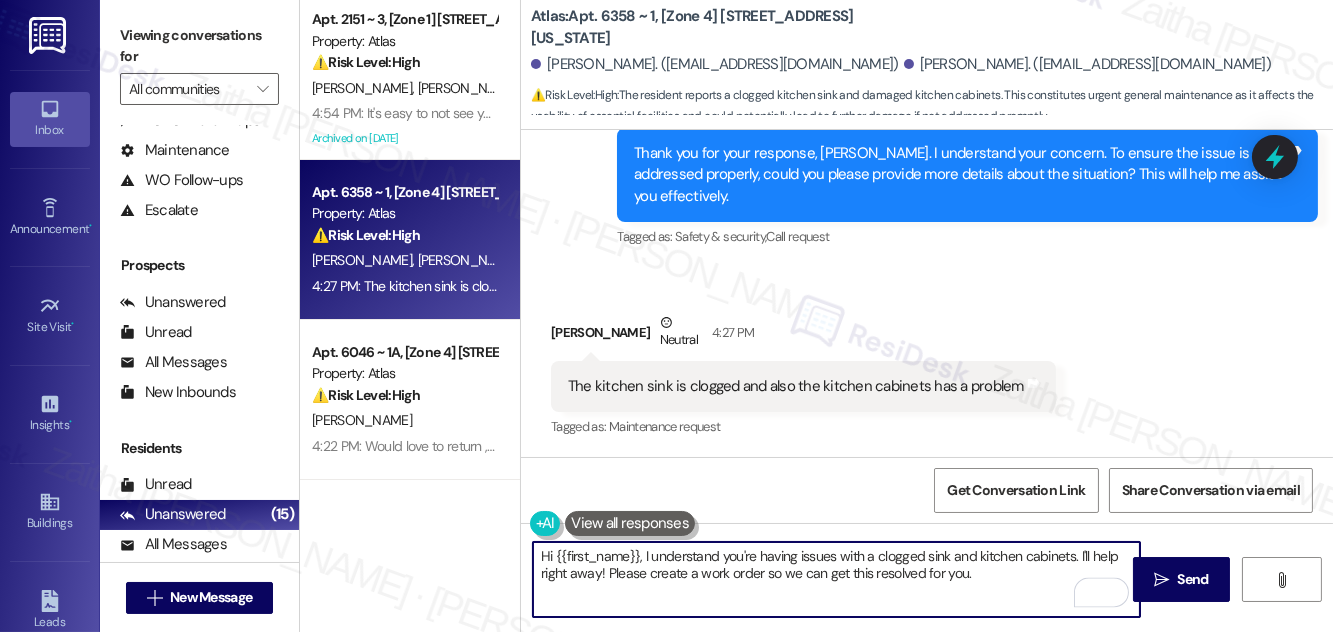 drag, startPoint x: 970, startPoint y: 578, endPoint x: 538, endPoint y: 559, distance: 432.41763 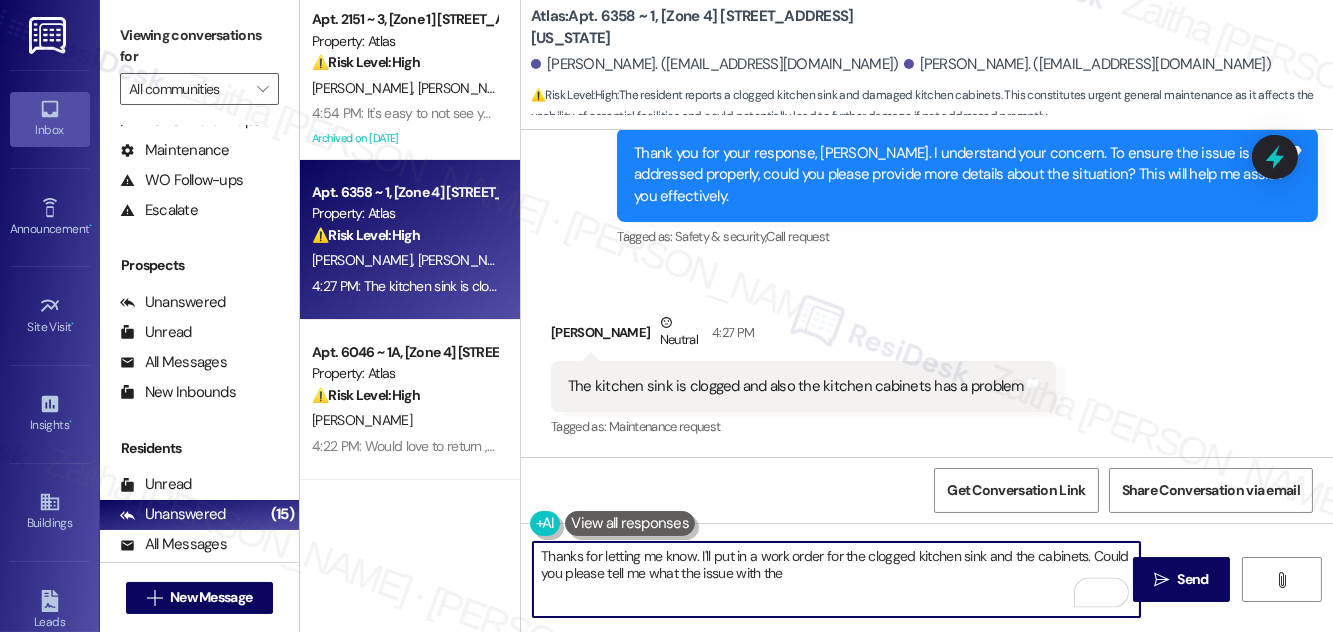 click on "Thanks for letting me know. I'll put in a work order for the clogged kitchen sink and the cabinets. Could you please tell me what the issue with the" at bounding box center [836, 579] 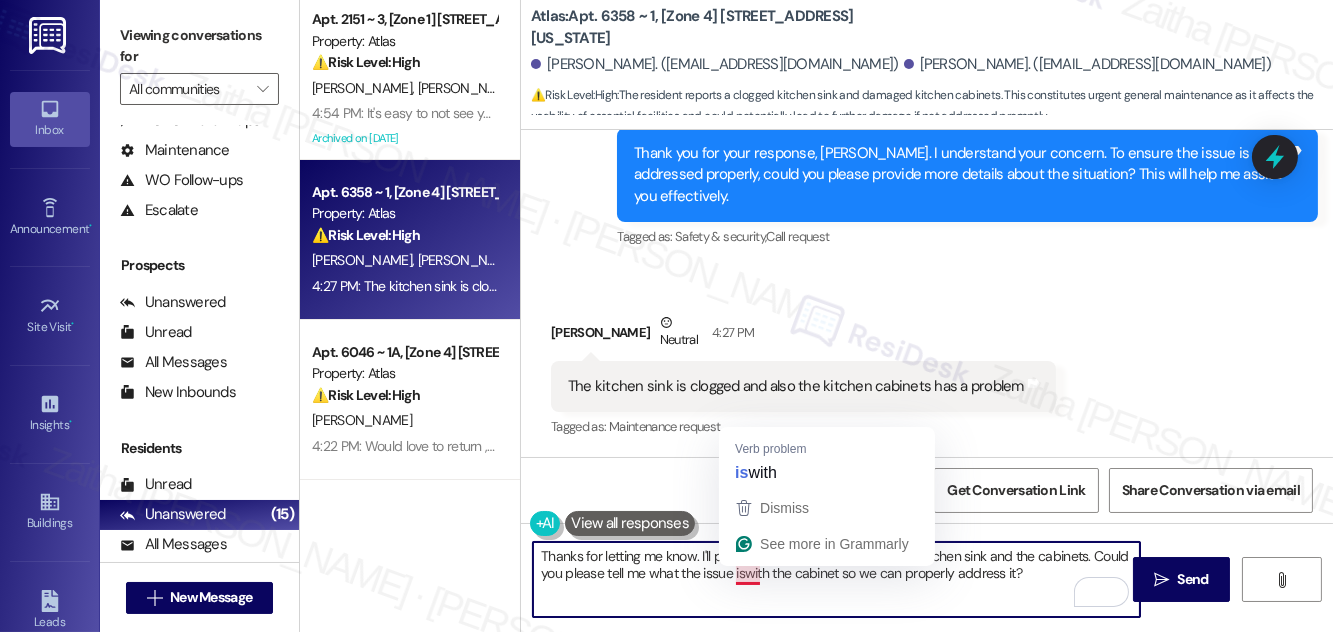 type on "Thanks for letting me know. I'll put in a work order for the clogged kitchen sink and the cabinets. Could you please tell me what the issue is with the cabinet so we can properly address it?" 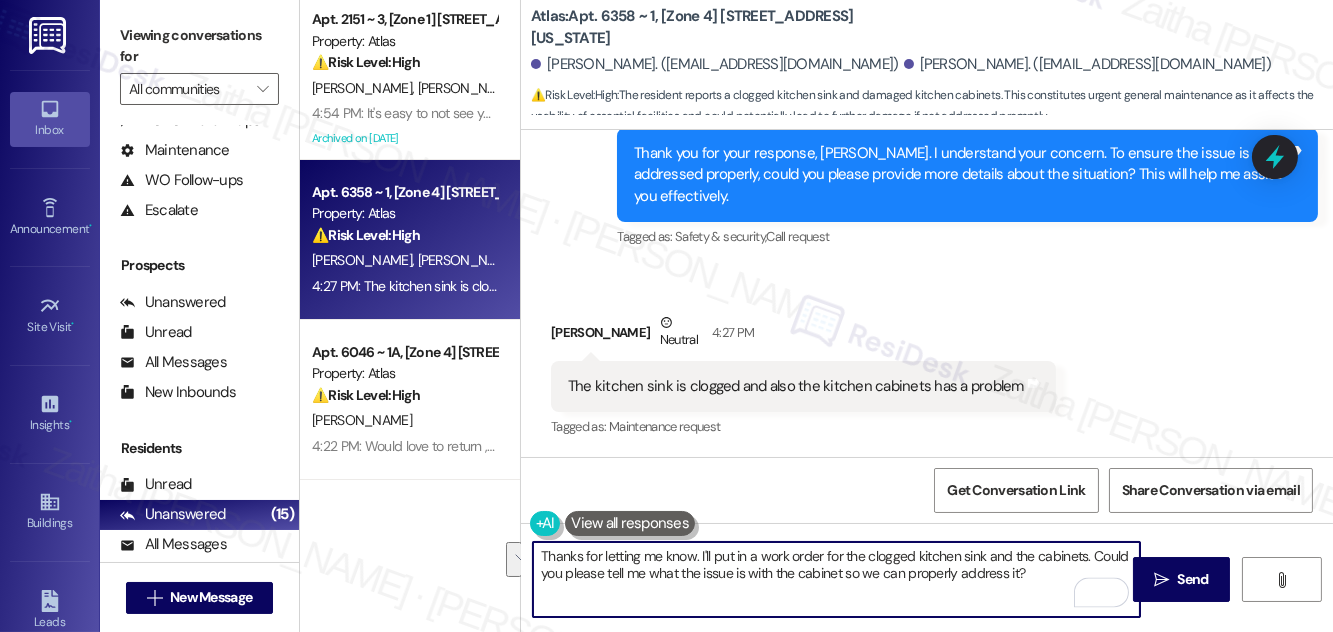 drag, startPoint x: 537, startPoint y: 560, endPoint x: 1049, endPoint y: 593, distance: 513.0624 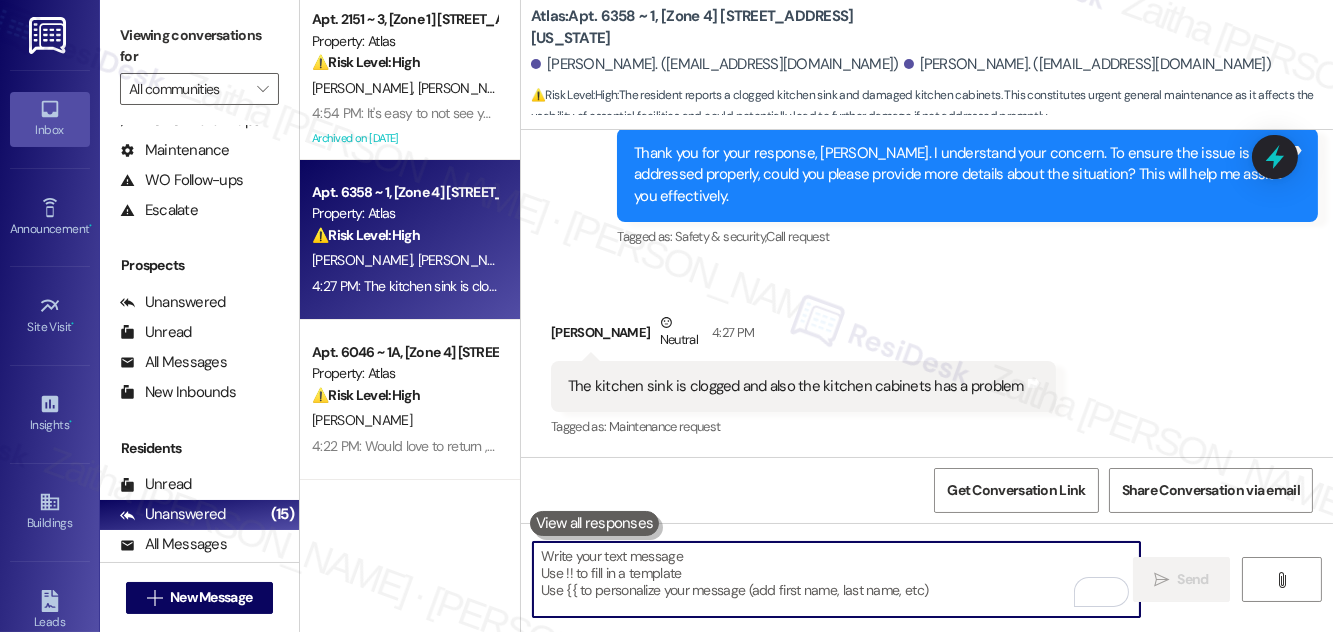 paste on "Thanks for letting me know. I’ll go ahead and submit a work order for the clogged kitchen sink and the cabinets. Could you please clarify what the issue is with the cabinets so we can make sure it’s properly addressed?" 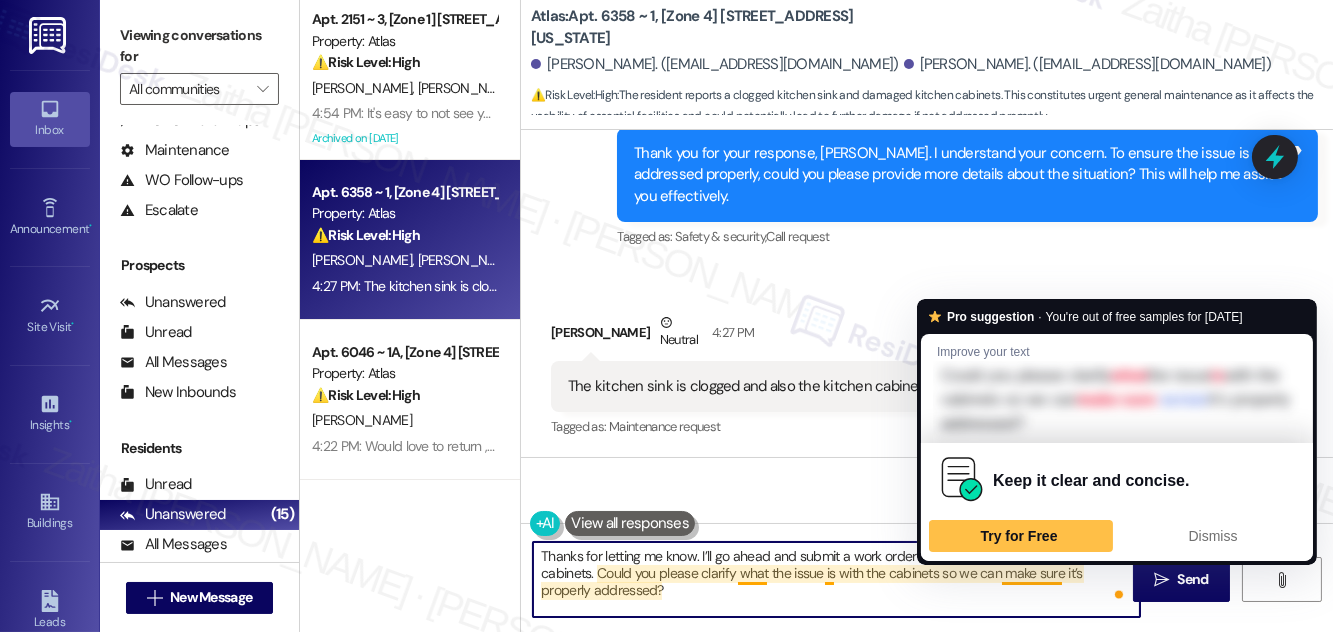 click on "Thanks for letting me know. I’ll go ahead and submit a work order for the clogged kitchen sink and the cabinets. Could you please clarify what the issue is with the cabinets so we can make sure it’s properly addressed?" at bounding box center [836, 579] 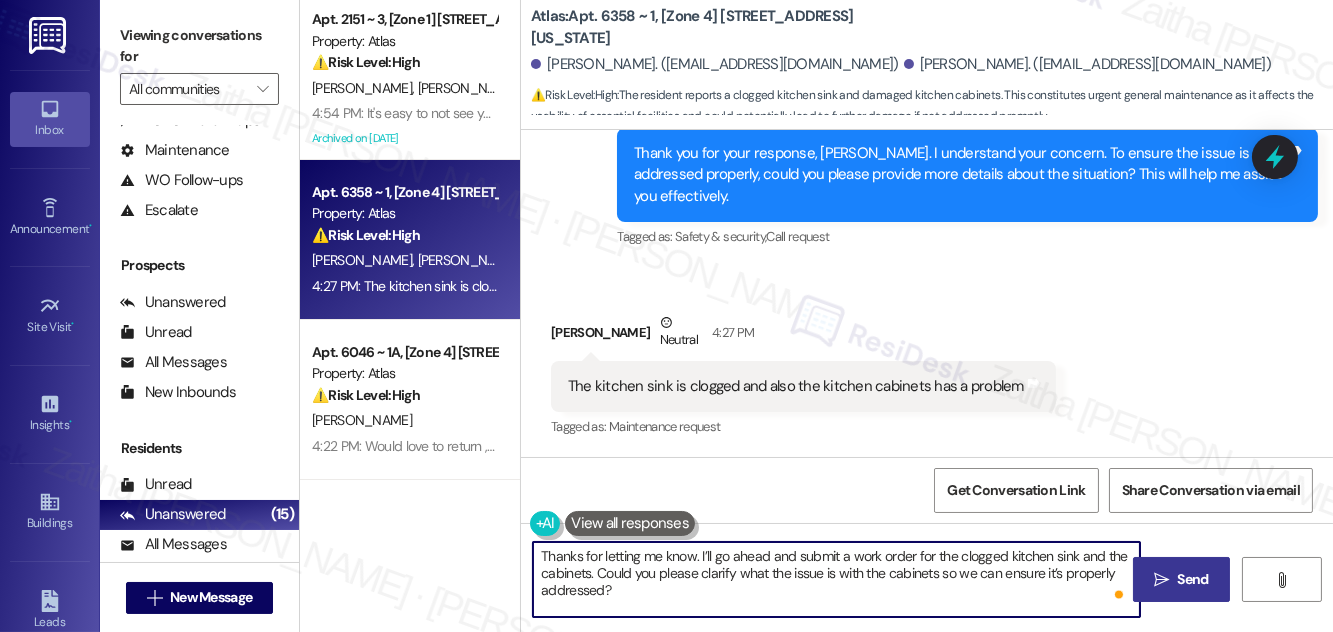 type on "Thanks for letting me know. I’ll go ahead and submit a work order for the clogged kitchen sink and the cabinets. Could you please clarify what the issue is with the cabinets so we can ensure it’s properly addressed?" 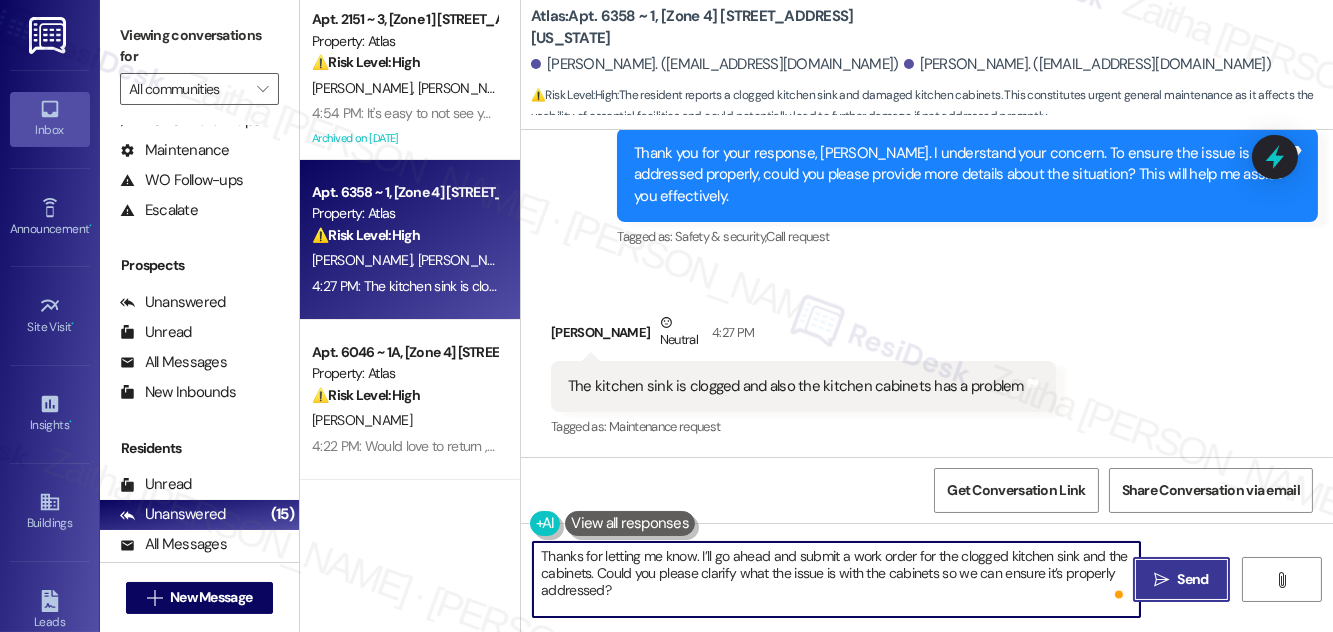 click on "Send" at bounding box center [1193, 579] 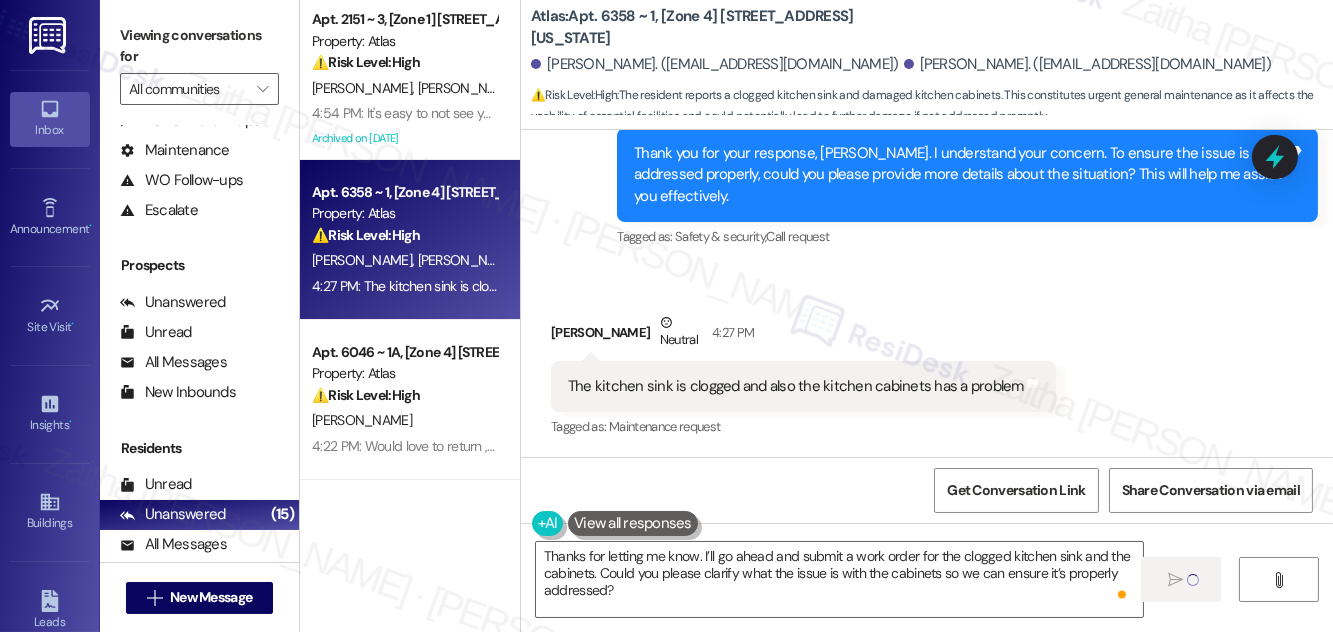 type 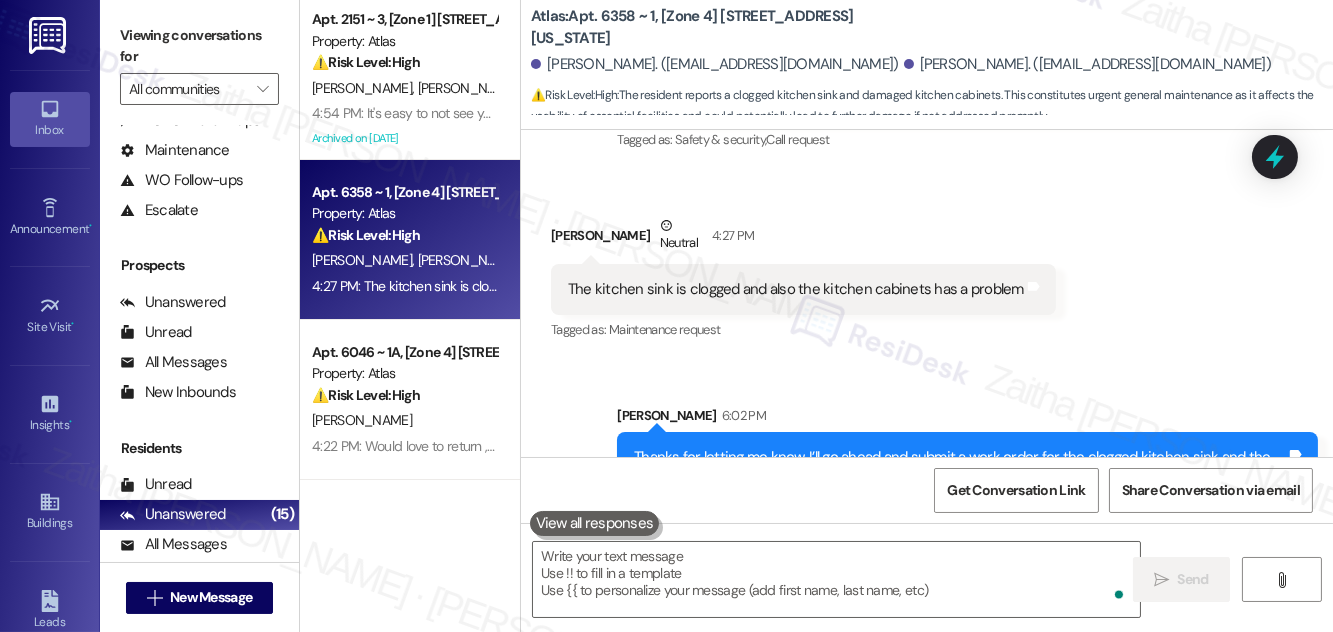 scroll, scrollTop: 4744, scrollLeft: 0, axis: vertical 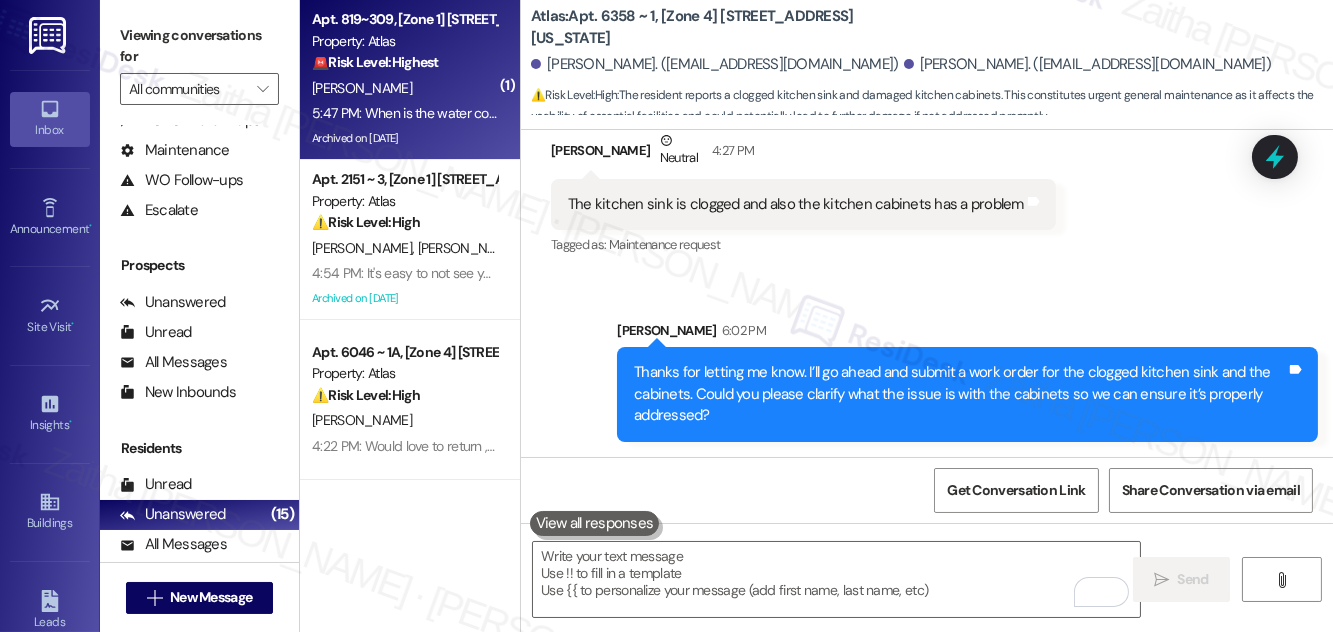 click on "[PERSON_NAME]" at bounding box center [404, 88] 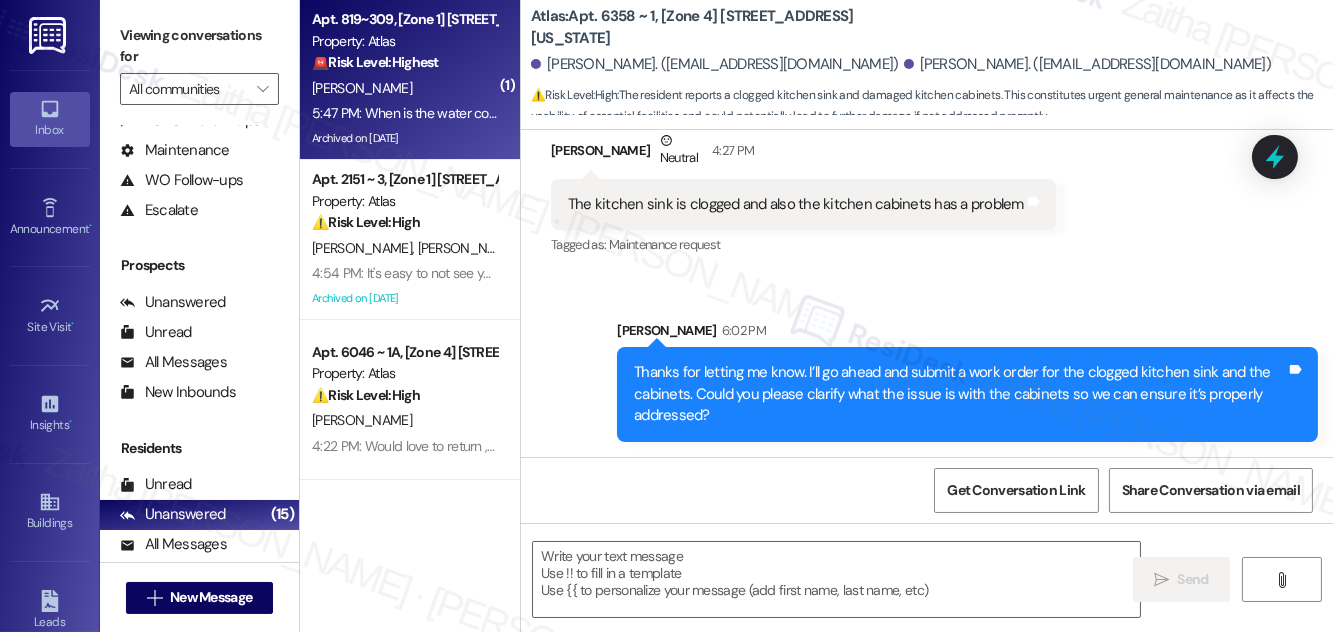 type on "Fetching suggested responses. Please feel free to read through the conversation in the meantime." 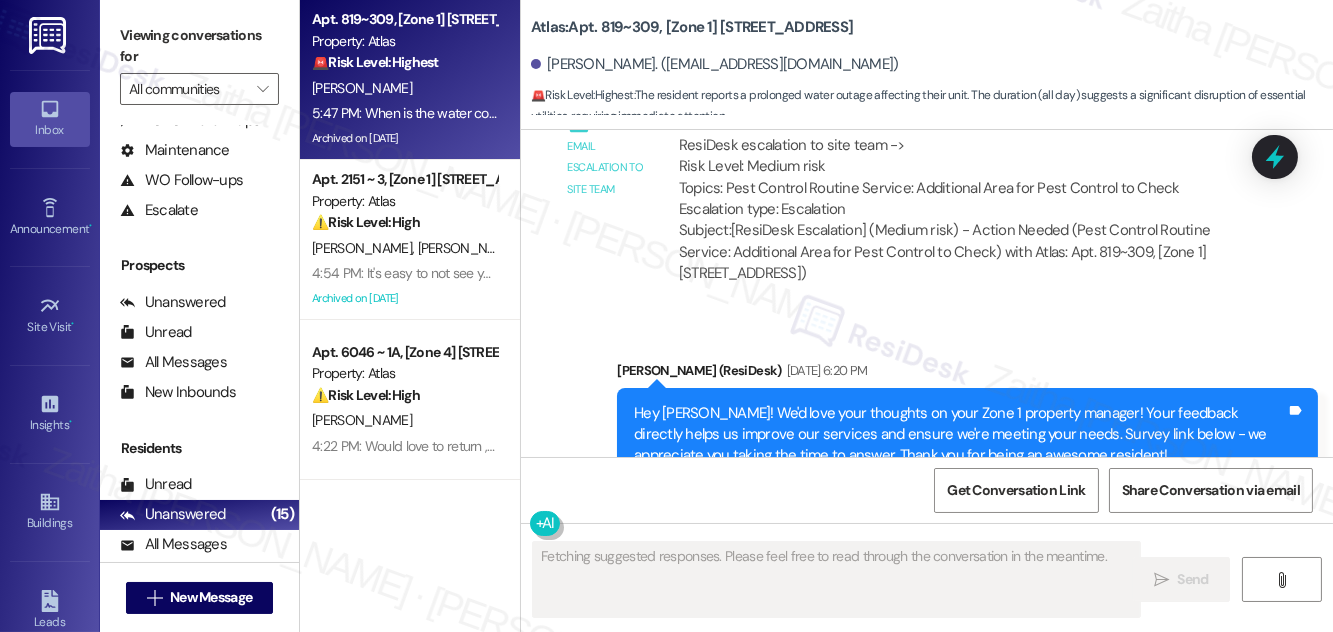 scroll, scrollTop: 9145, scrollLeft: 0, axis: vertical 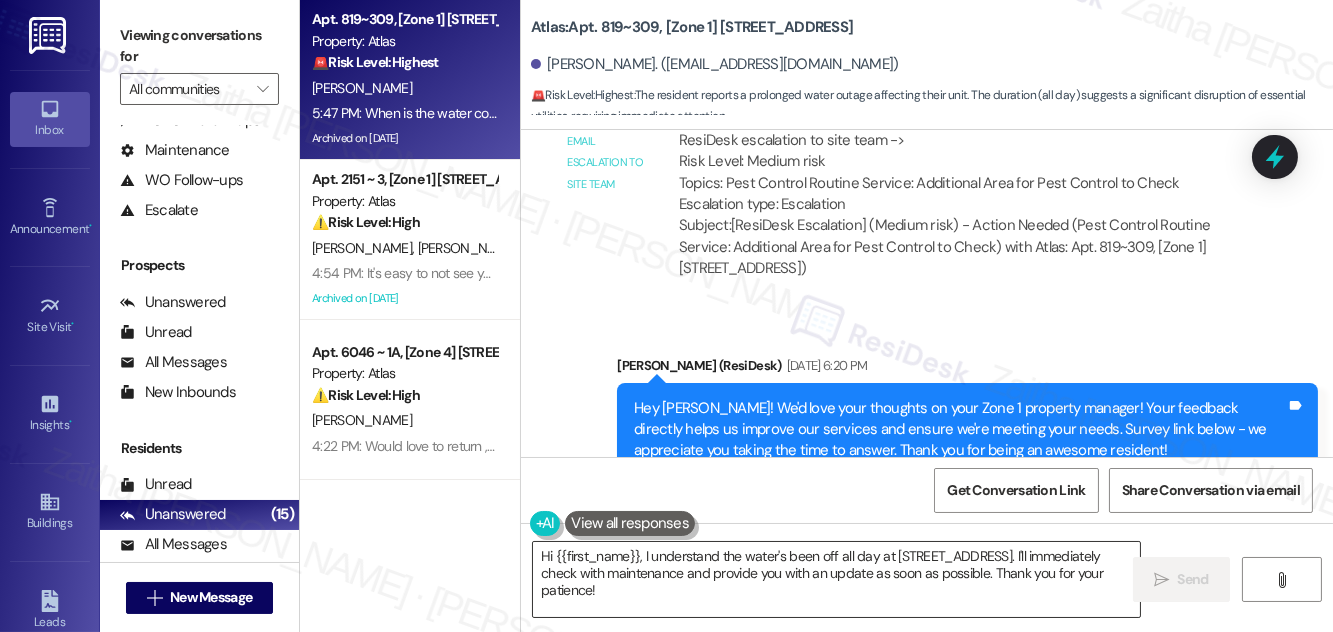 click on "Hi {{first_name}}, I understand the water's been off all day at 819 E. 46th St. apt 309. I'll immediately check with maintenance and provide you with an update as soon as possible. Thank you for your patience!" at bounding box center [836, 579] 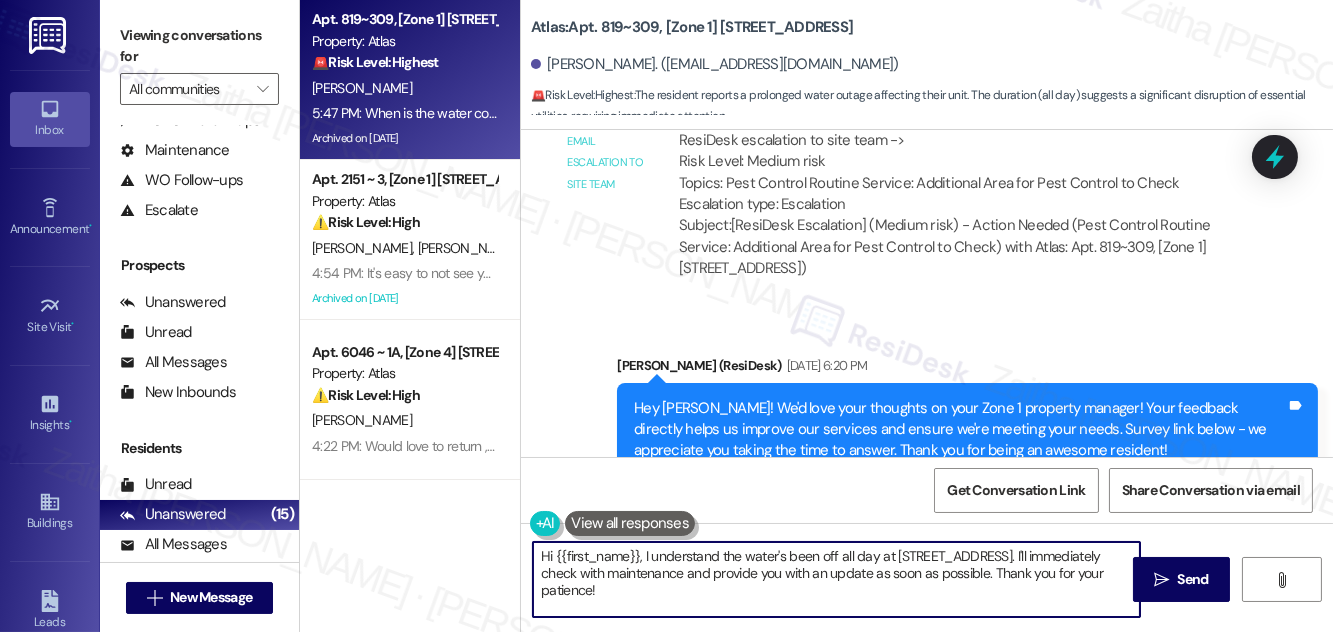 click on "Hi {{first_name}}, I understand the water's been off all day at 819 E. 46th St. apt 309. I'll immediately check with maintenance and provide you with an update as soon as possible. Thank you for your patience!" at bounding box center [836, 579] 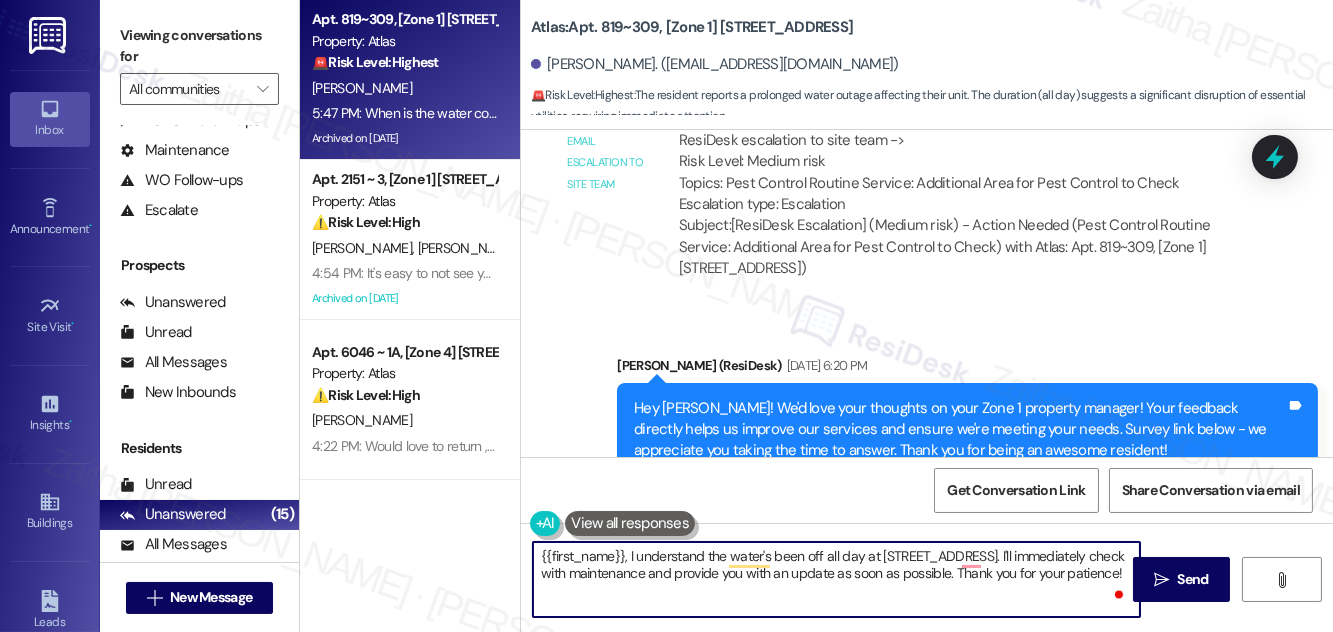 click on "{{first_name}}, I understand the water's been off all day at 819 E. 46th St. apt 309. I'll immediately check with maintenance and provide you with an update as soon as possible. Thank you for your patience!" at bounding box center (836, 579) 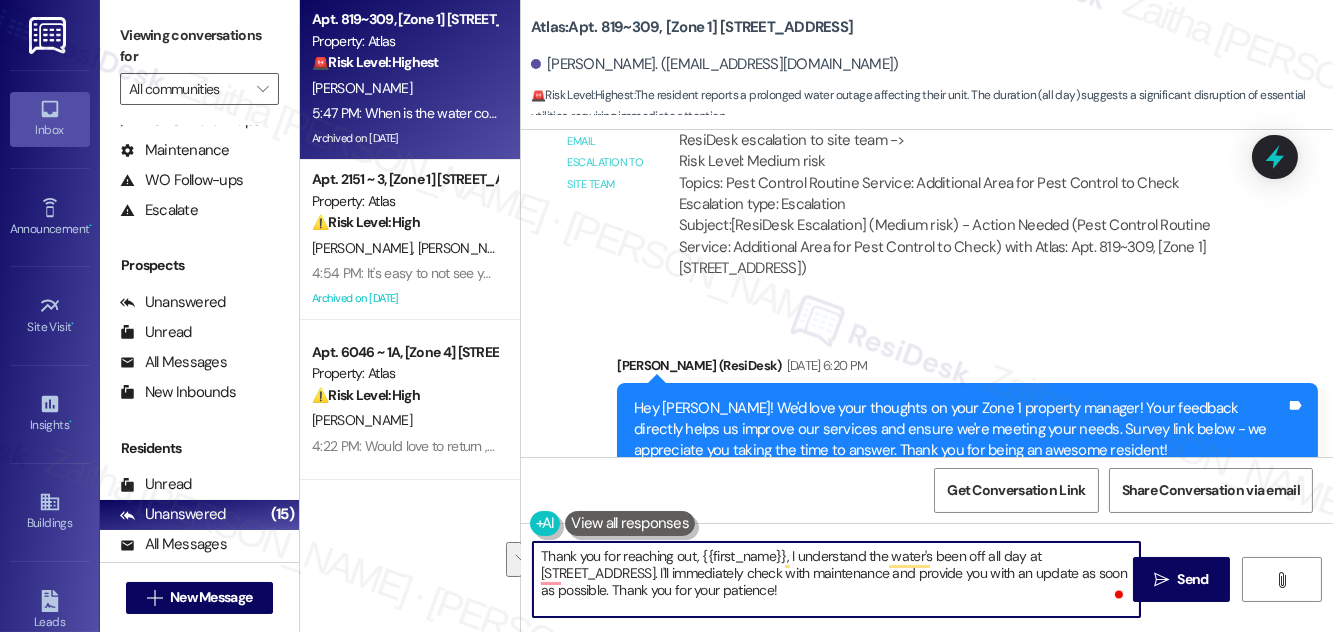 drag, startPoint x: 1026, startPoint y: 549, endPoint x: 595, endPoint y: 566, distance: 431.33514 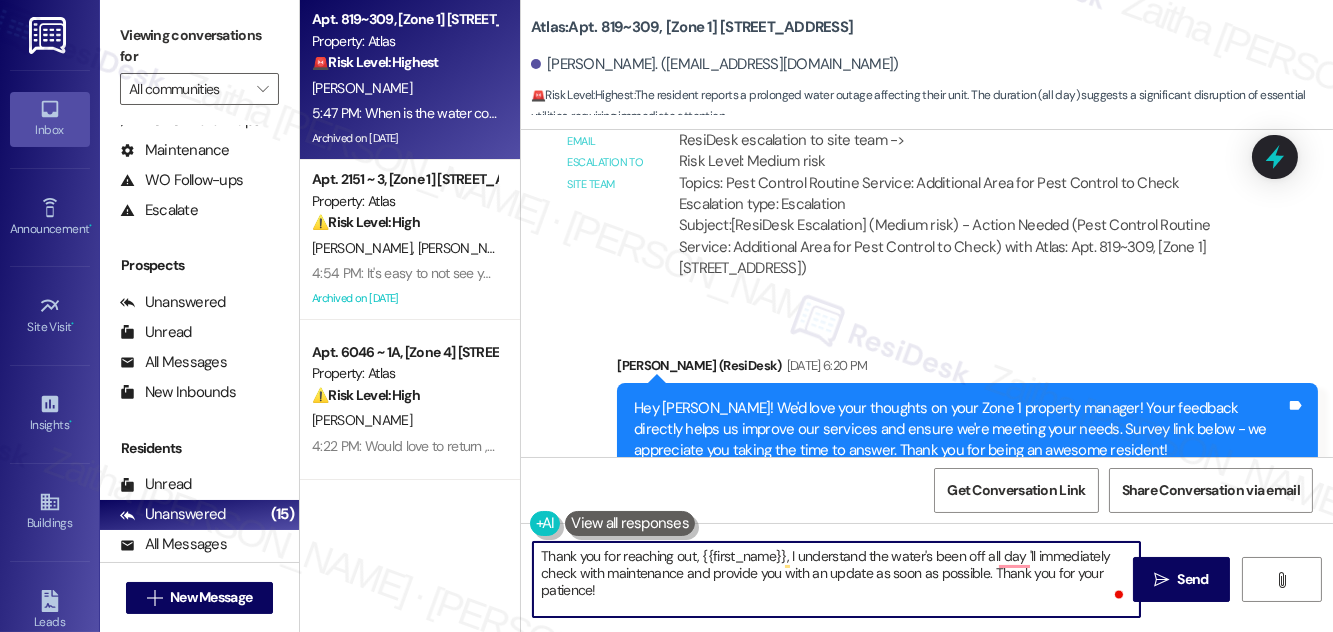 click on "Thank you for reaching out, {{first_name}}, I understand the water's been off all day 'll immediately check with maintenance and provide you with an update as soon as possible. Thank you for your patience!" at bounding box center (836, 579) 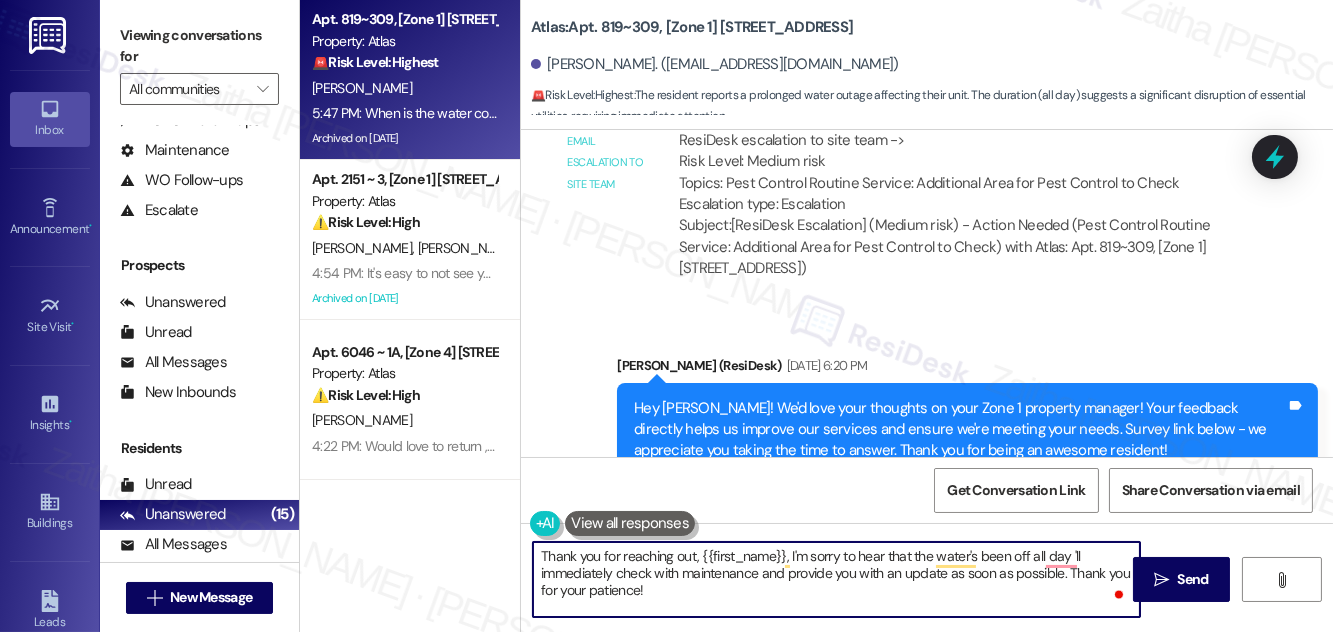 click on "Thank you for reaching out, {{first_name}}, I'm sorry to hear that the water's been off all day 'll immediately check with maintenance and provide you with an update as soon as possible. Thank you for your patience!" at bounding box center (836, 579) 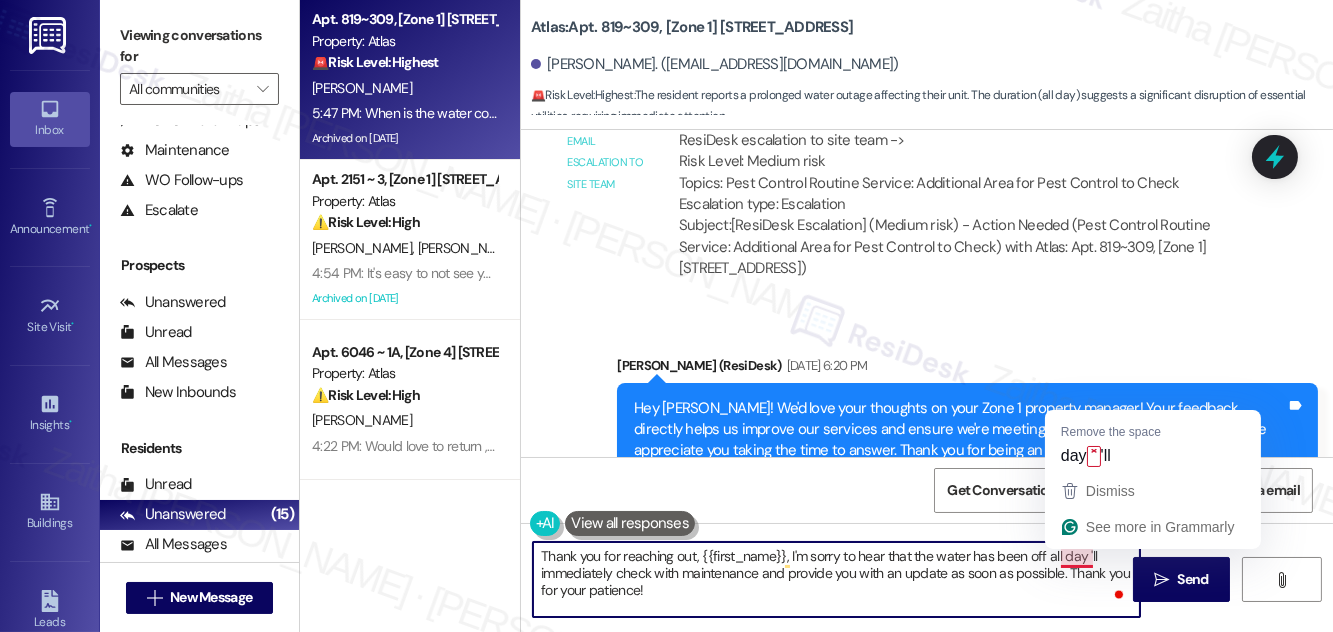 click on "Thank you for reaching out, {{first_name}}, I'm sorry to hear that the water has been off all day 'll immediately check with maintenance and provide you with an update as soon as possible. Thank you for your patience!" at bounding box center (836, 579) 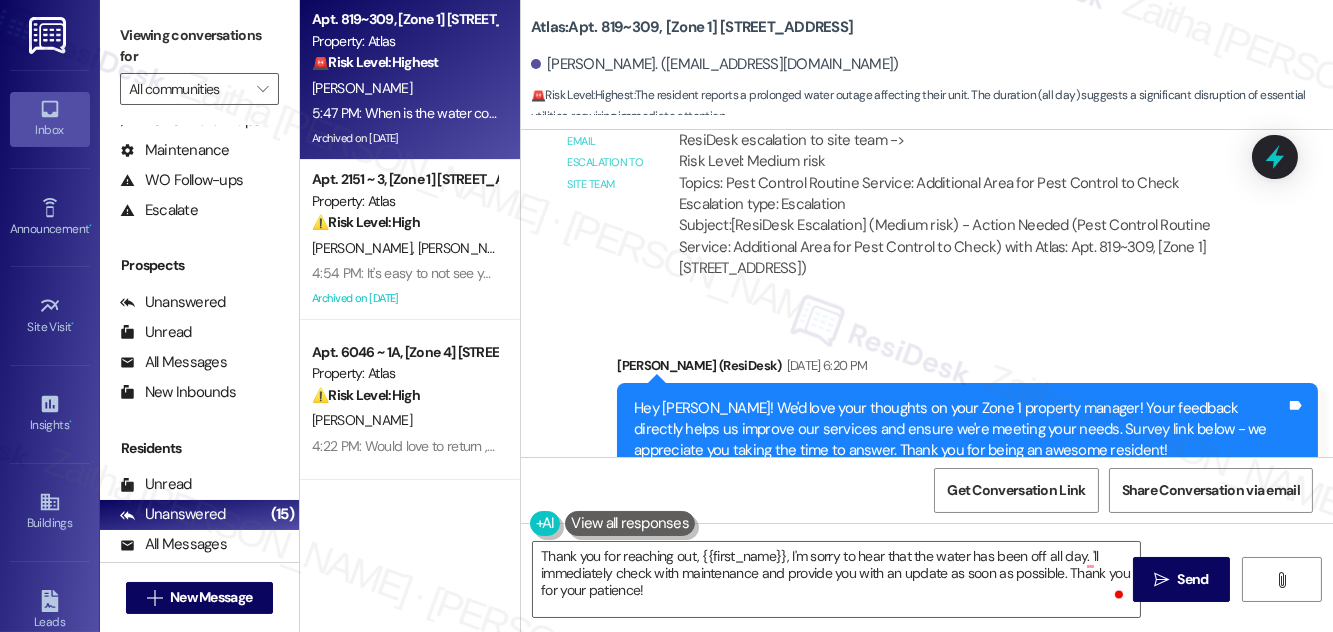 drag, startPoint x: 563, startPoint y: 385, endPoint x: 884, endPoint y: 375, distance: 321.15573 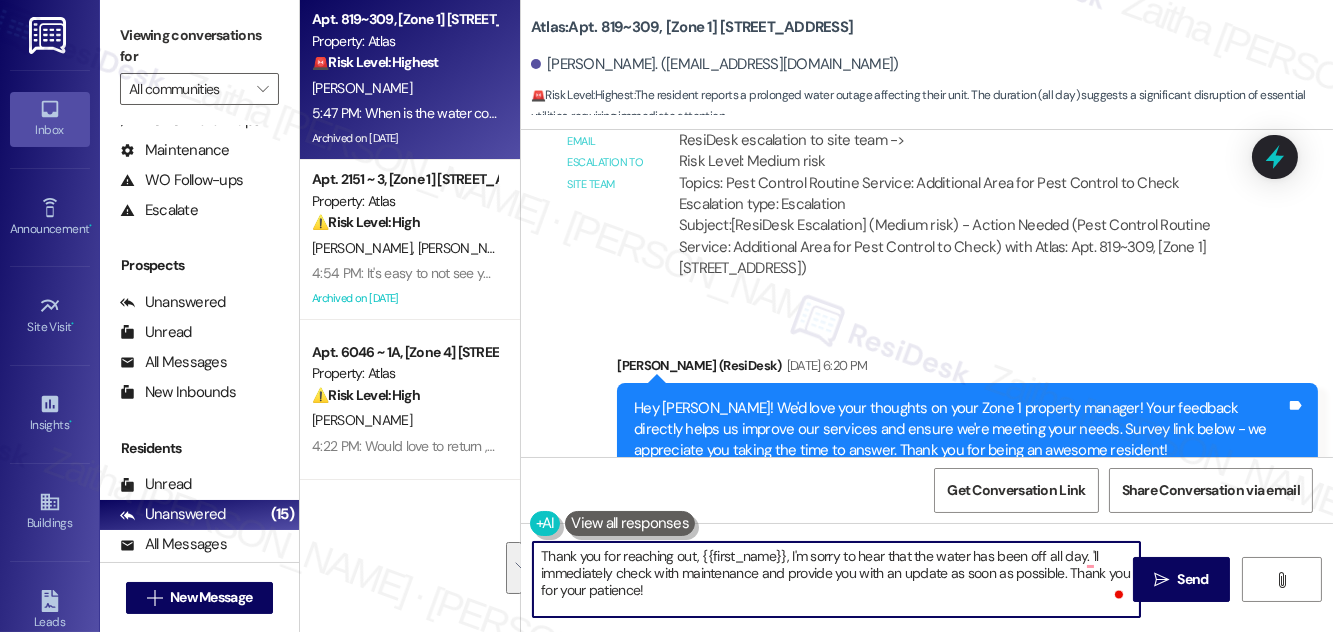 drag, startPoint x: 1085, startPoint y: 556, endPoint x: 1076, endPoint y: 585, distance: 30.364452 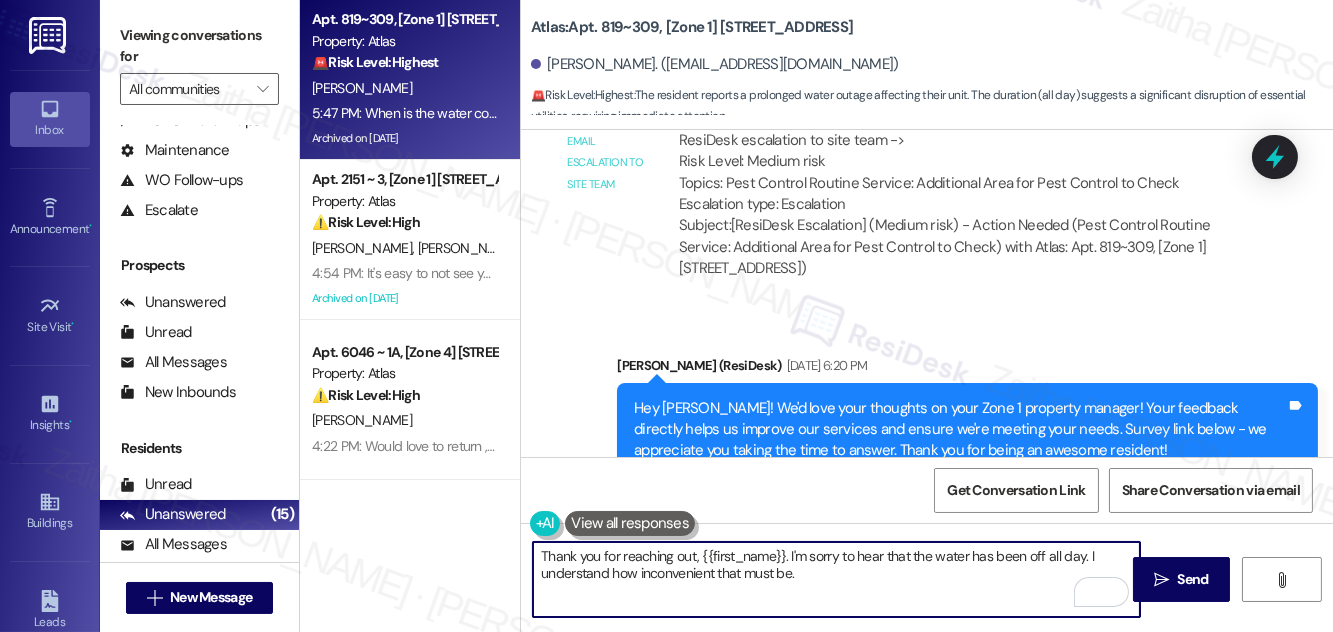 click on "Thank you for reaching out, {{first_name}}. I'm sorry to hear that the water has been off all day. I understand how inconvenient that must be." at bounding box center [836, 579] 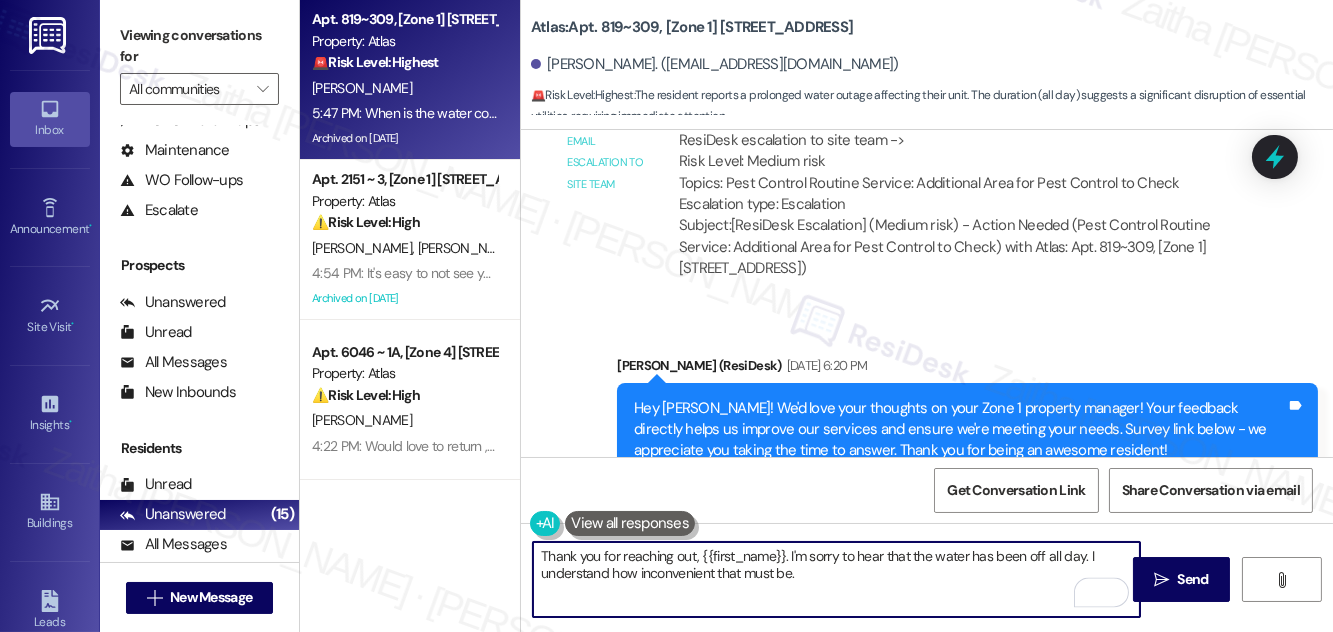 paste on "I’ll check with the team to get an update on when service is expected to be restored." 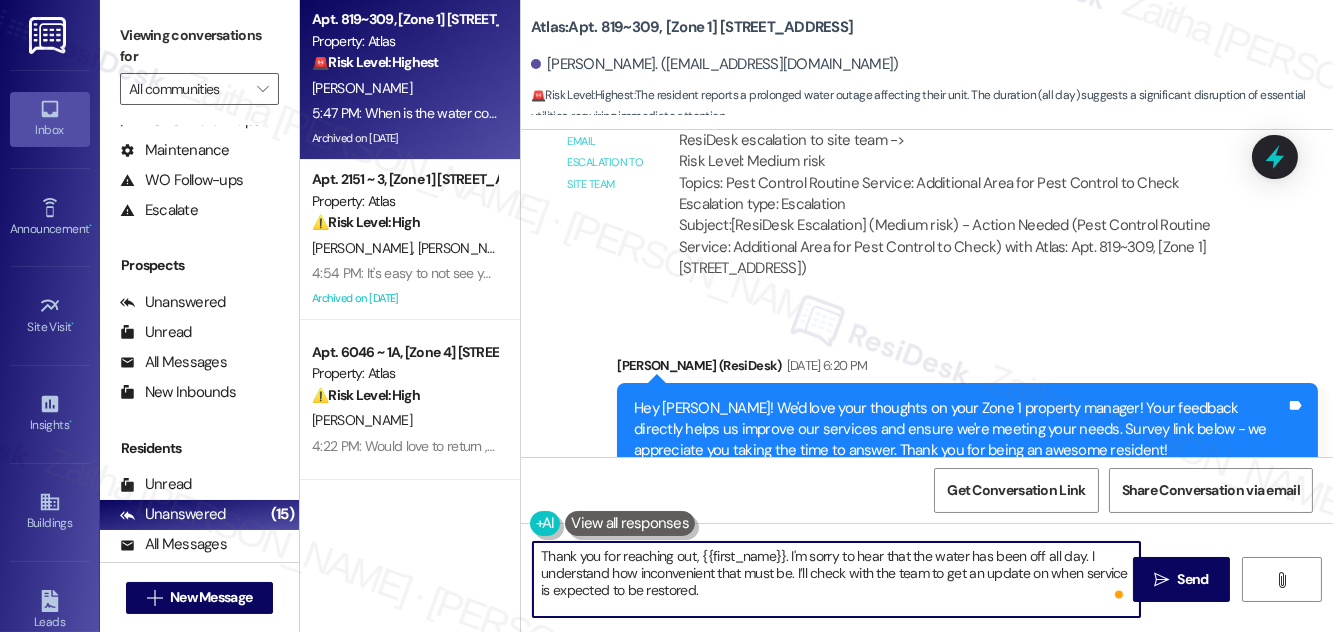 type on "Thank you for reaching out, {{first_name}}. I'm sorry to hear that the water has been off all day. I understand how inconvenient that must be. I’ll check with the team to get an update on when service is expected to be restored." 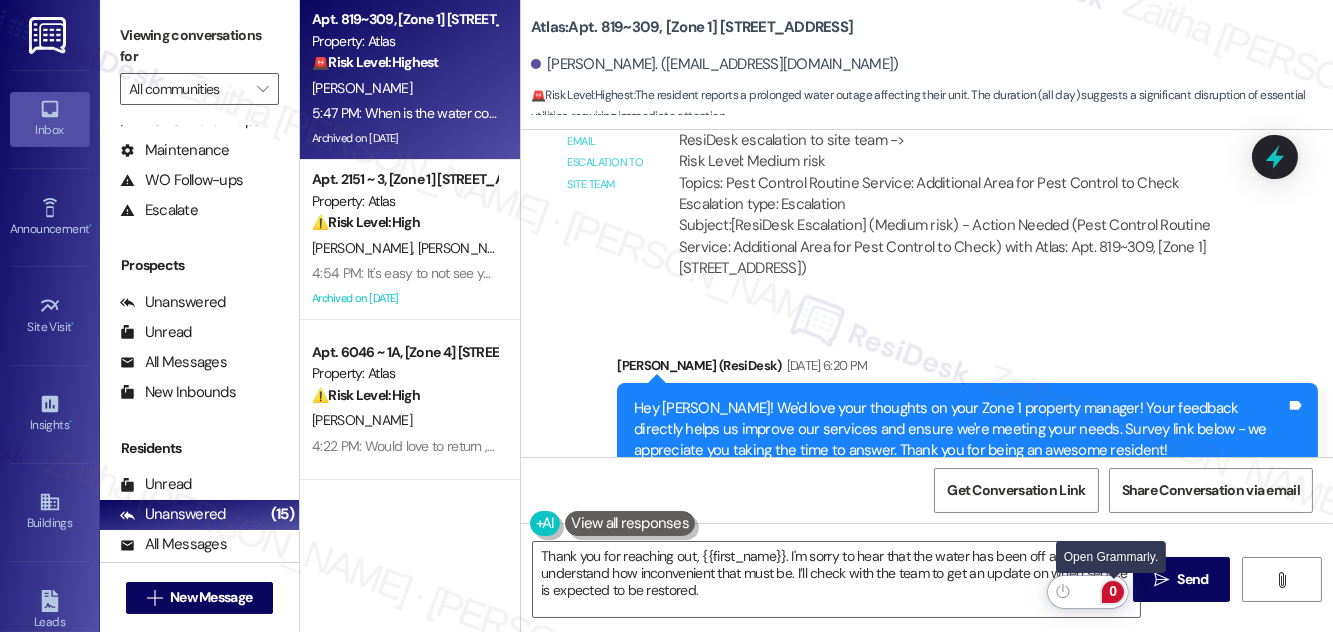 click on "0" 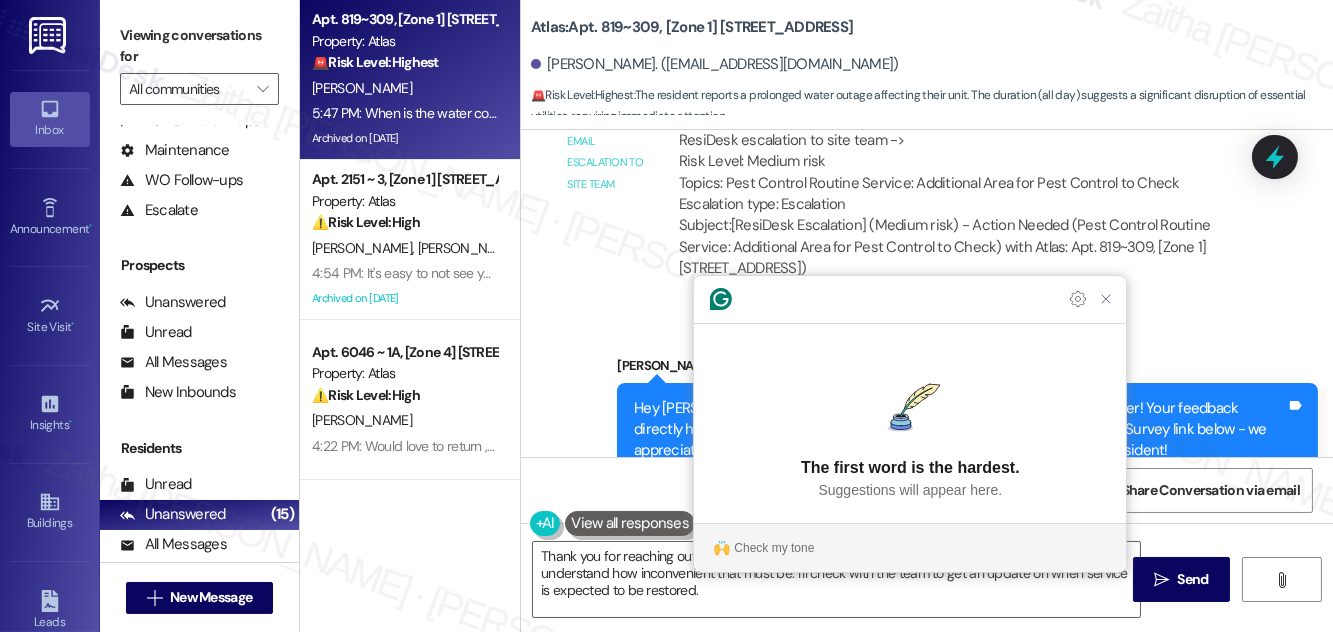 click on "Received via SMS Patricia Hetherington Question 5:47 PM When is the water coming back on it's been all day ! 819 E.46Th St. apt 309 Tags and notes Tagged as:   Plumbing/water ,  Click to highlight conversations about Plumbing/water High risk ,  Click to highlight conversations about High risk Water bill Click to highlight conversations about Water bill" at bounding box center [927, 650] 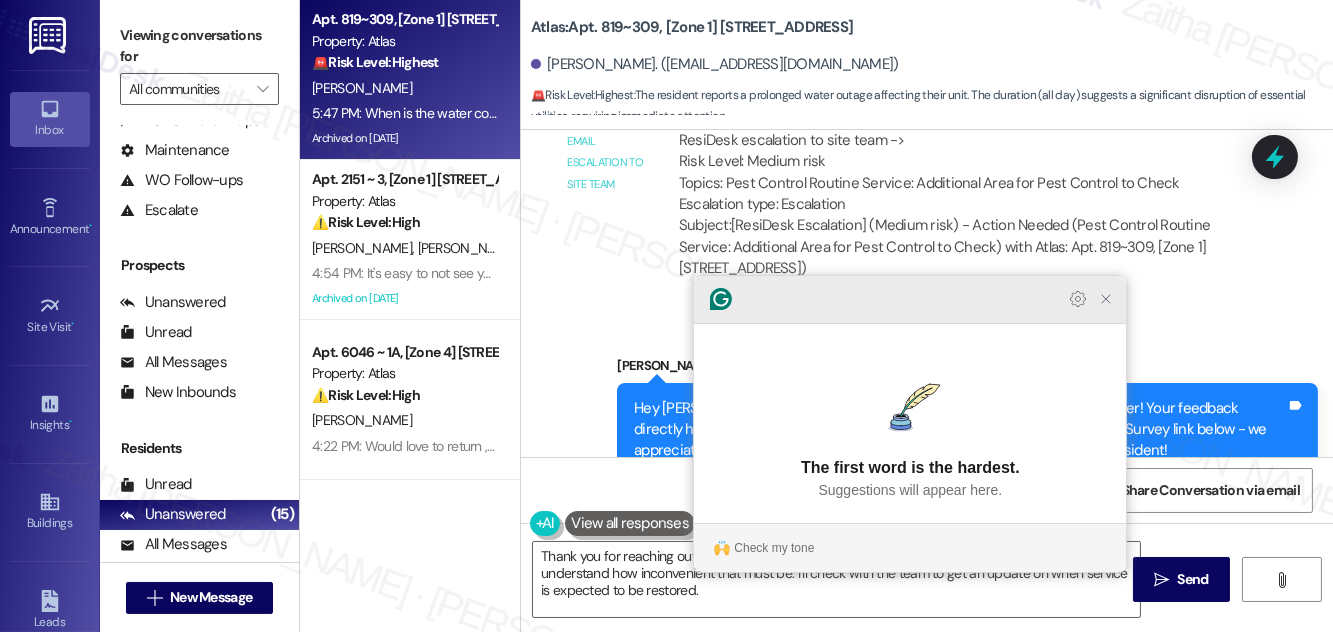 click 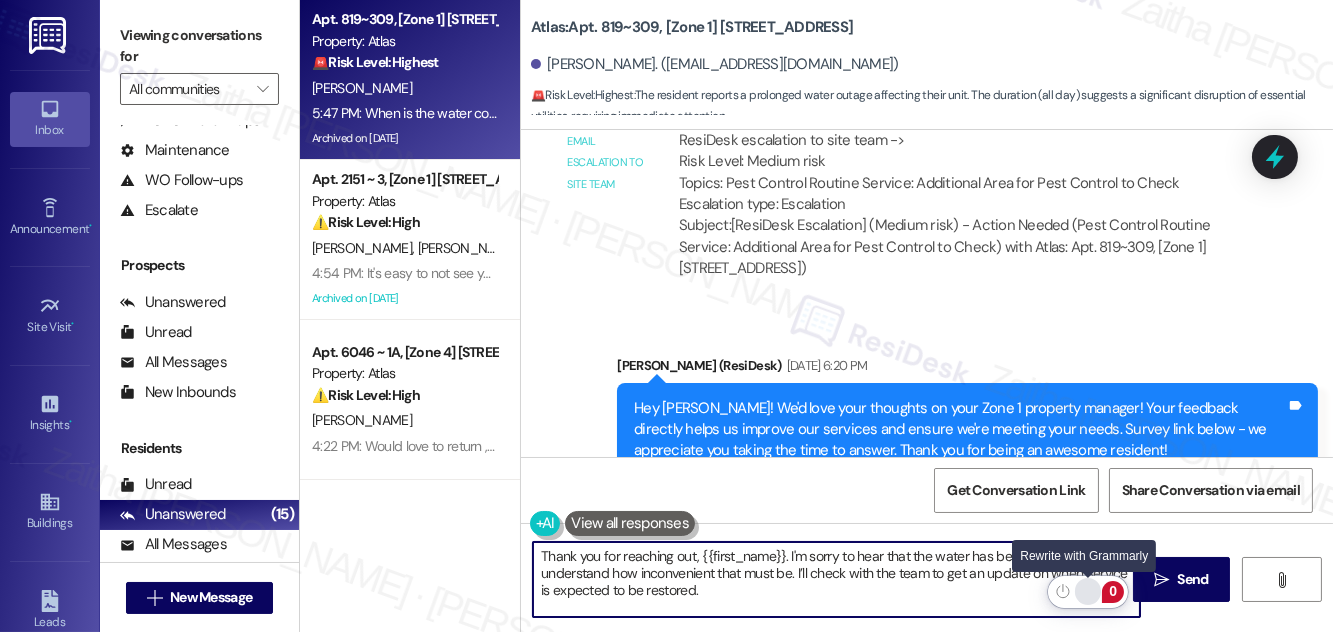 click 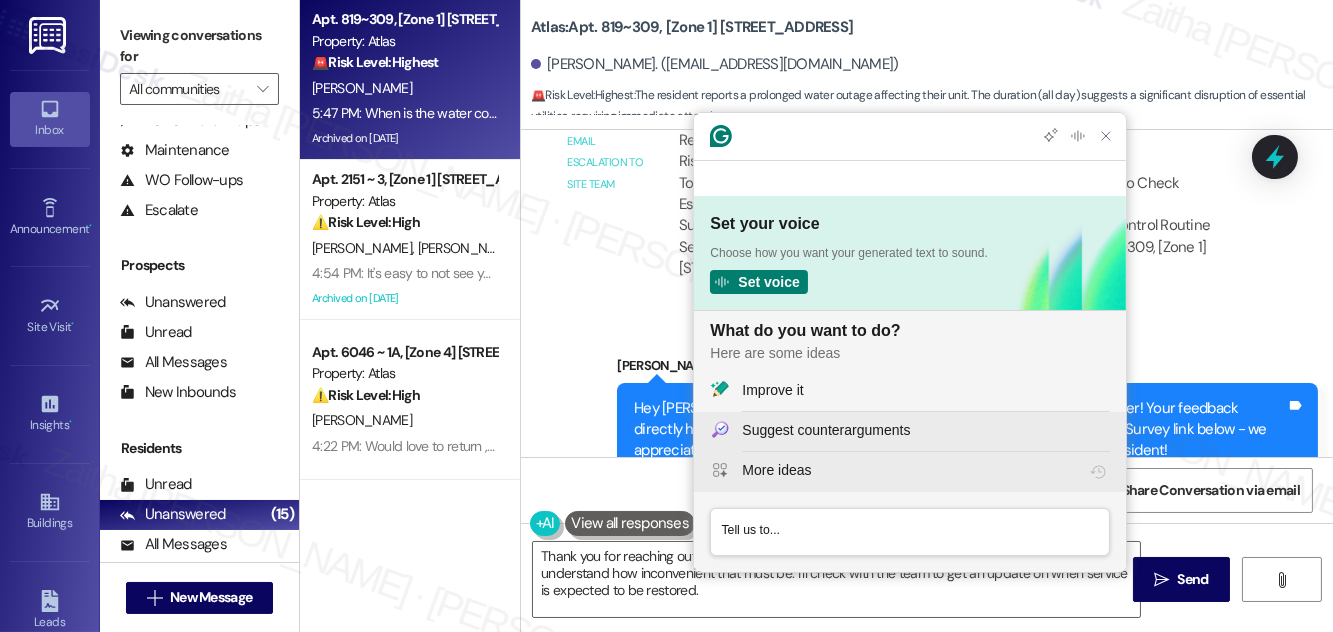 scroll, scrollTop: 0, scrollLeft: 0, axis: both 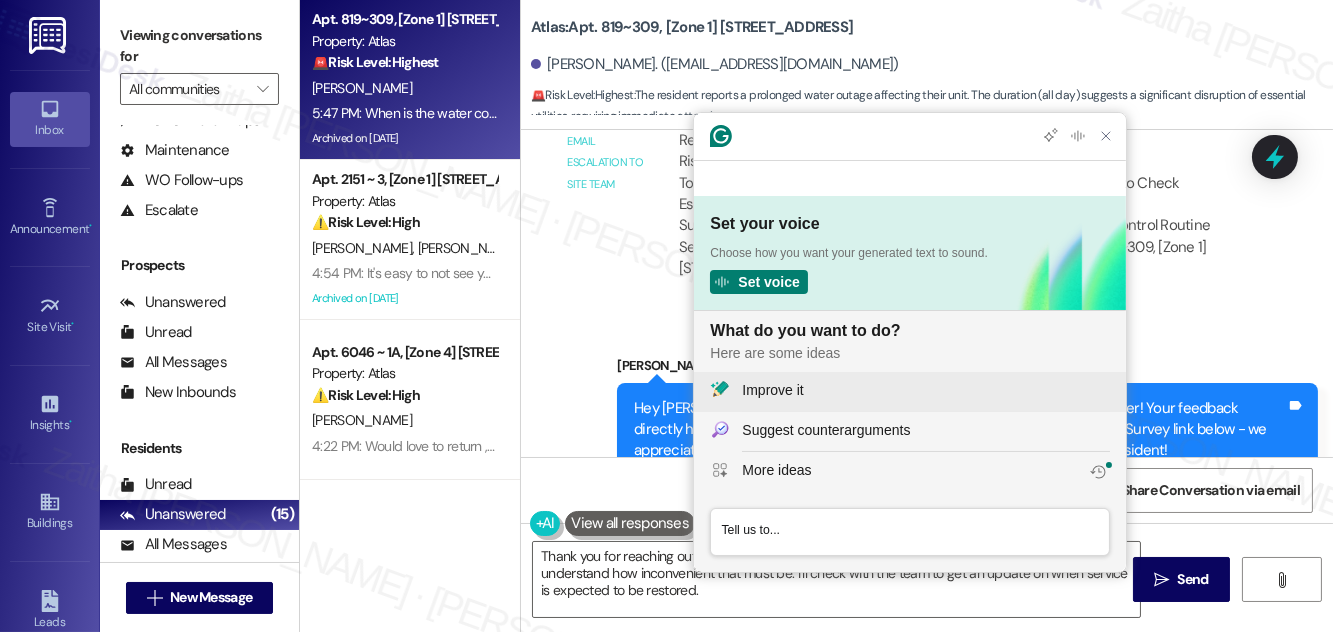 click on "Improve it" 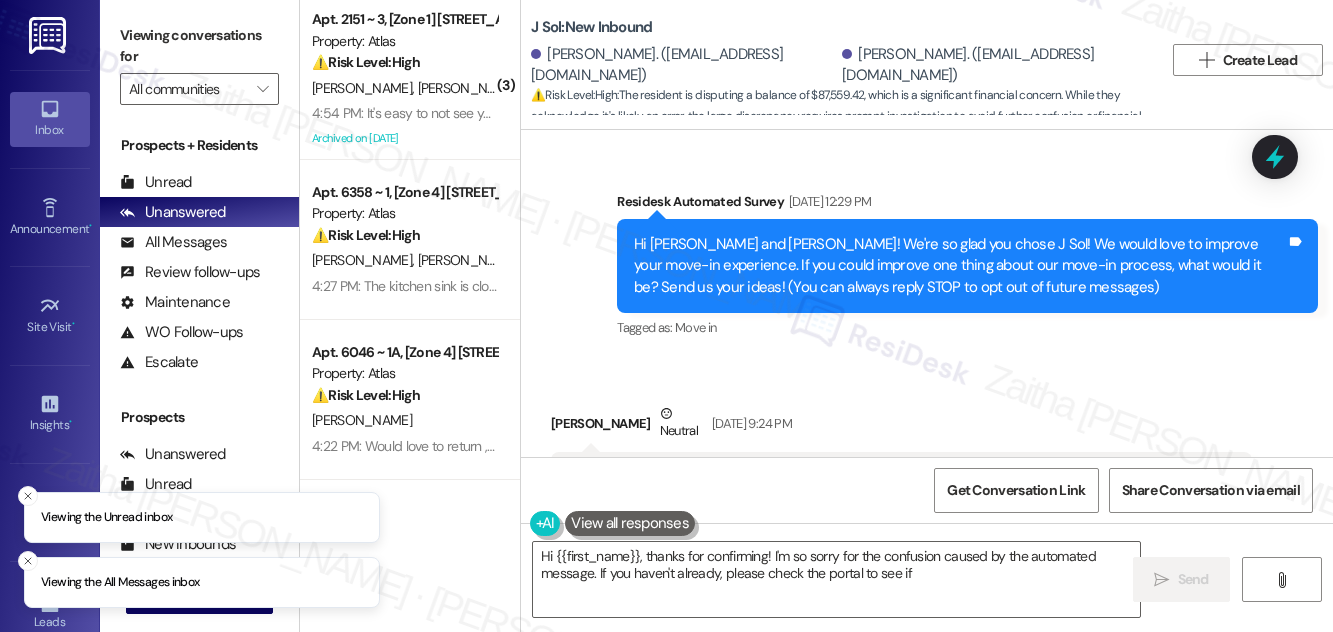 scroll, scrollTop: 0, scrollLeft: 0, axis: both 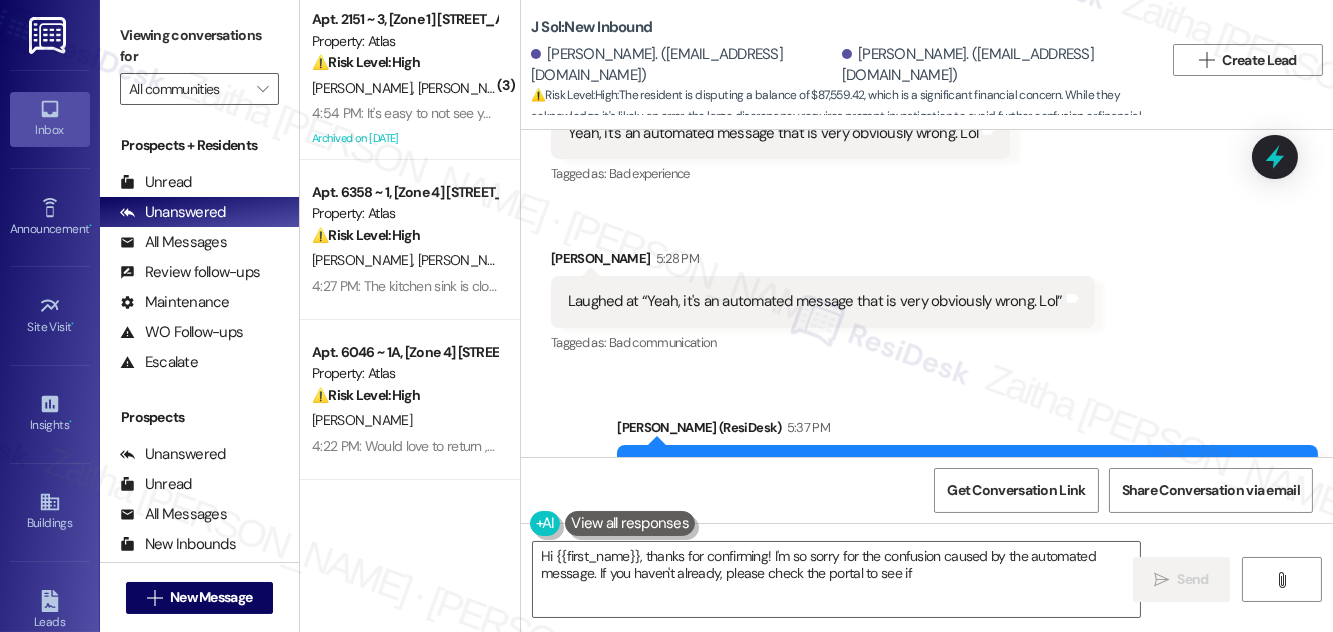 drag, startPoint x: 632, startPoint y: 361, endPoint x: 957, endPoint y: 397, distance: 326.98776 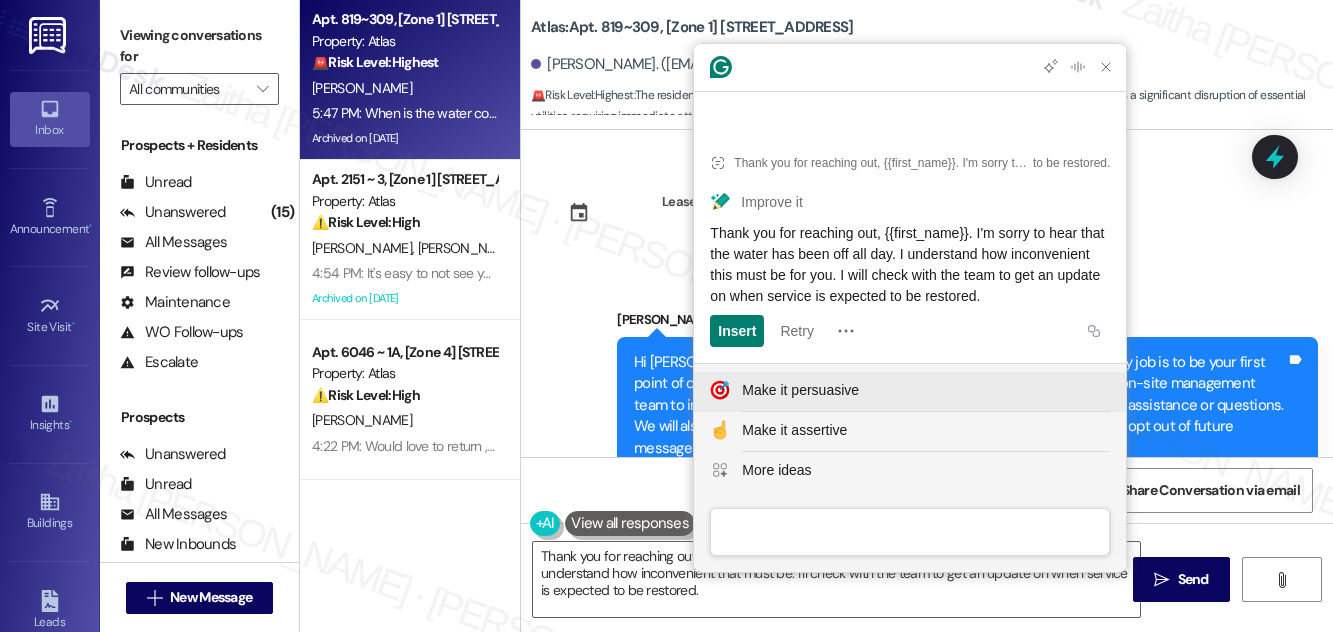 scroll, scrollTop: 0, scrollLeft: 0, axis: both 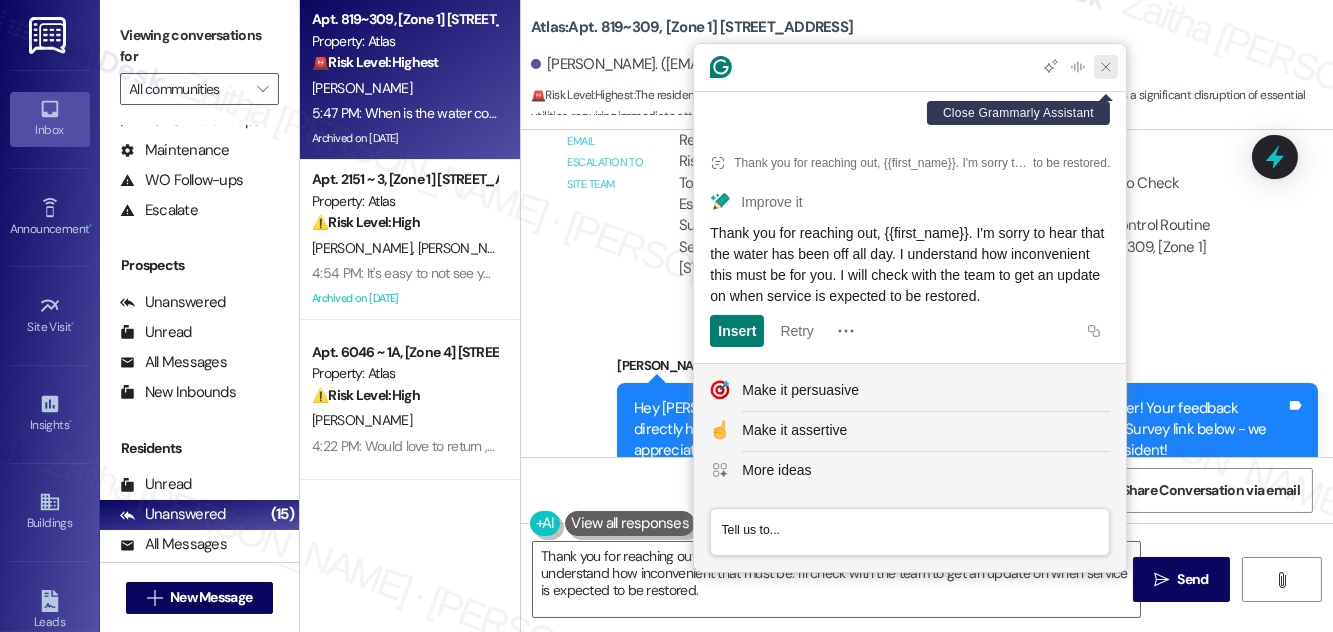 drag, startPoint x: 1096, startPoint y: 82, endPoint x: 1093, endPoint y: 93, distance: 11.401754 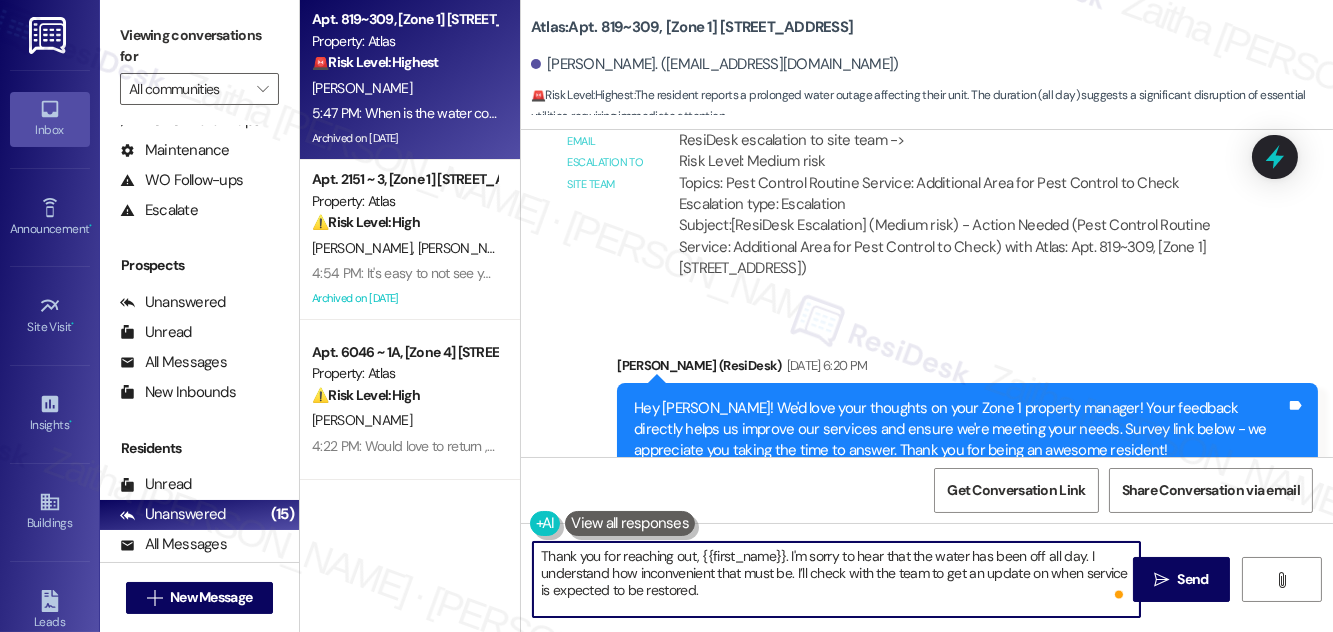 click on "Thank you for reaching out, {{first_name}}. I'm sorry to hear that the water has been off all day. I understand how inconvenient that must be. I’ll check with the team to get an update on when service is expected to be restored." at bounding box center (836, 579) 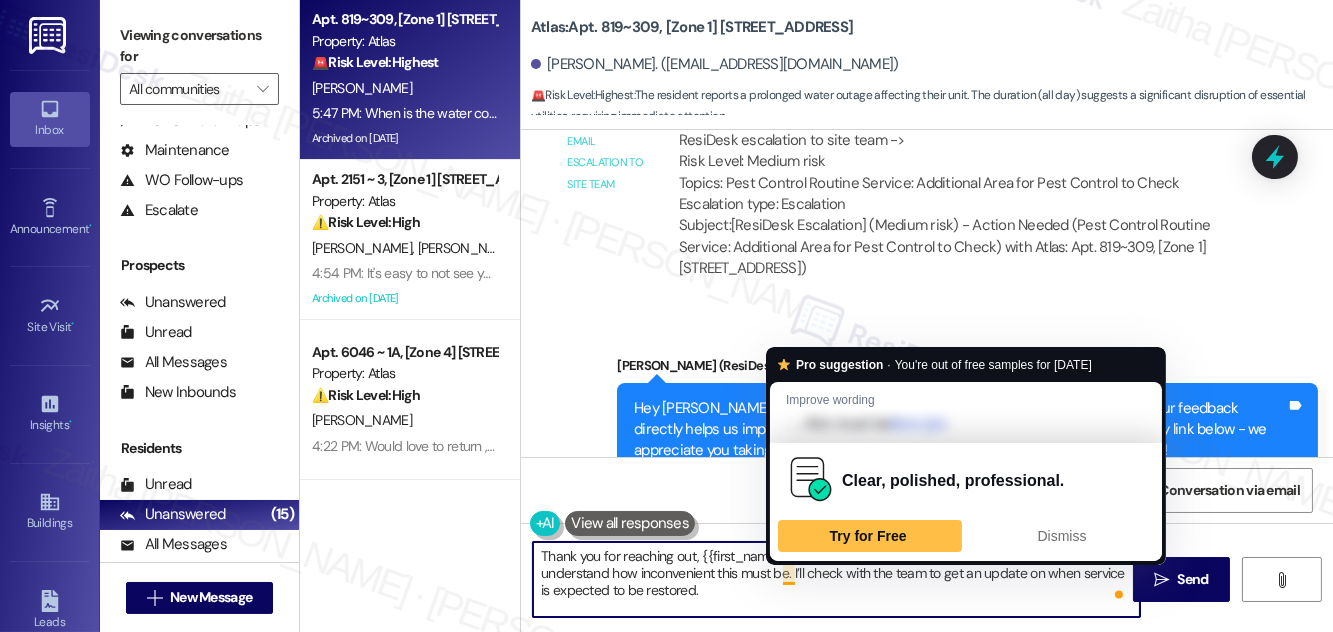 drag, startPoint x: 791, startPoint y: 572, endPoint x: 821, endPoint y: 578, distance: 30.594116 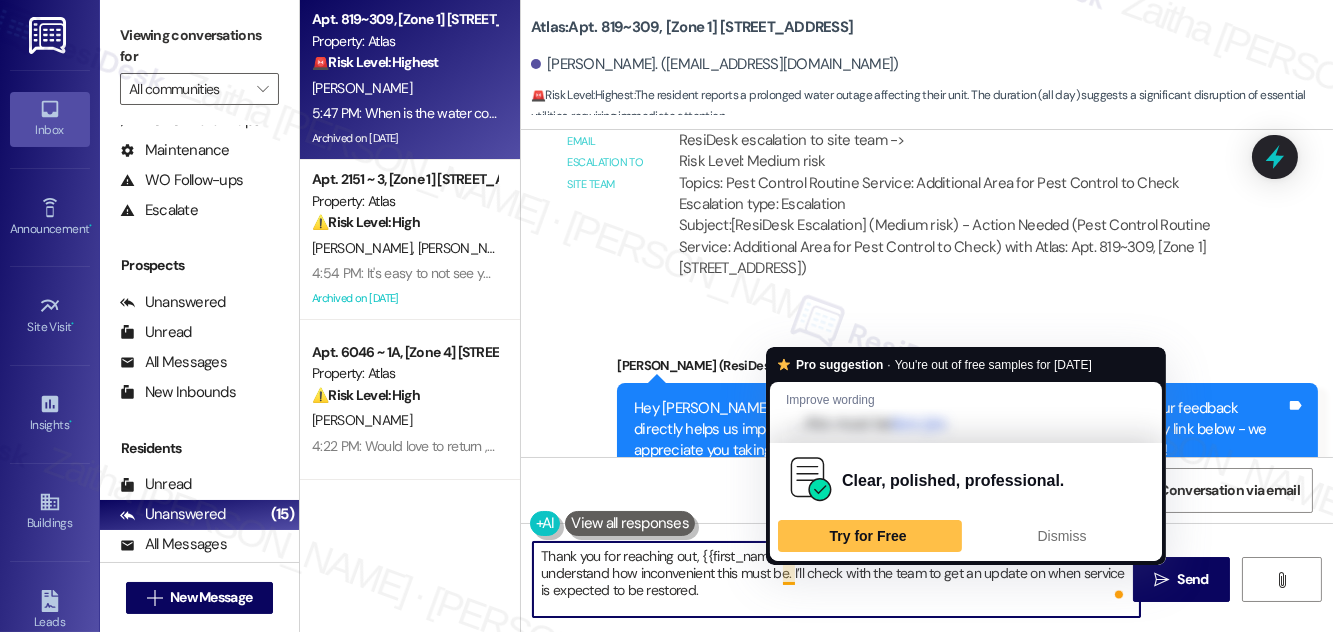 click on "Thank you for reaching out, {{first_name}}. I'm sorry to hear that the water has been off all day. I understand how inconvenient this must be. I’ll check with the team to get an update on when service is expected to be restored." at bounding box center [836, 579] 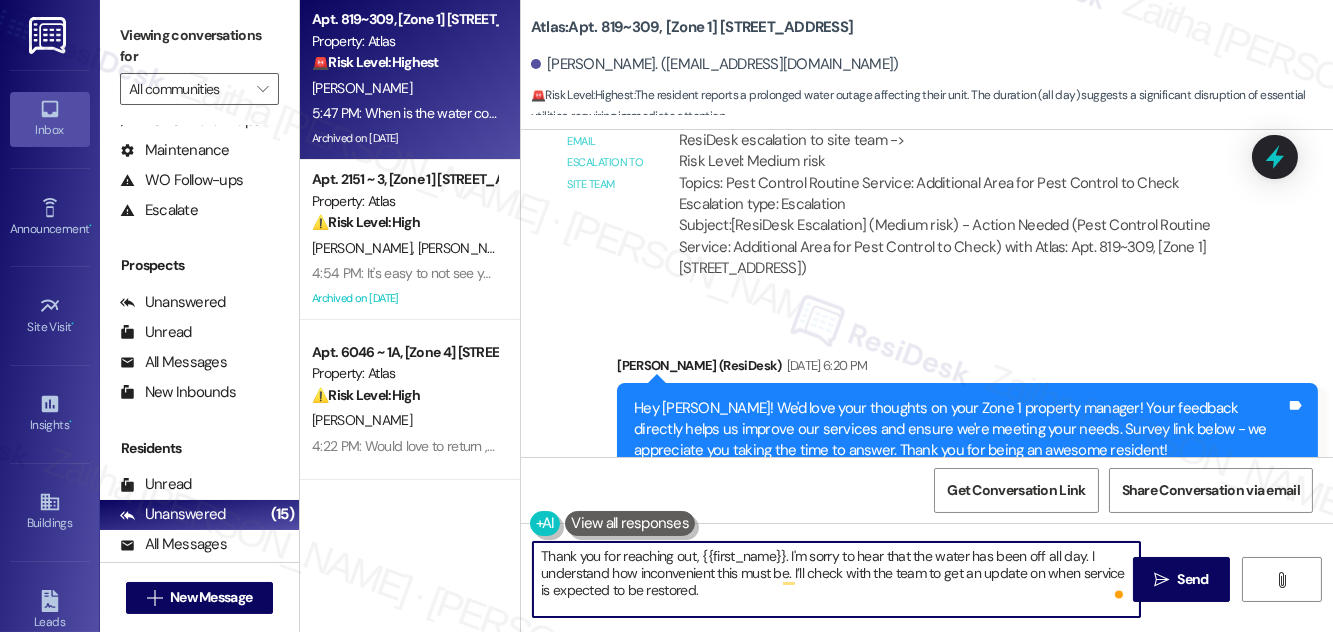 click on "Thank you for reaching out, {{first_name}}. I'm sorry to hear that the water has been off all day. I understand how inconvenient this must be. I’ll check with the team to get an update on when service is expected to be restored." at bounding box center [836, 579] 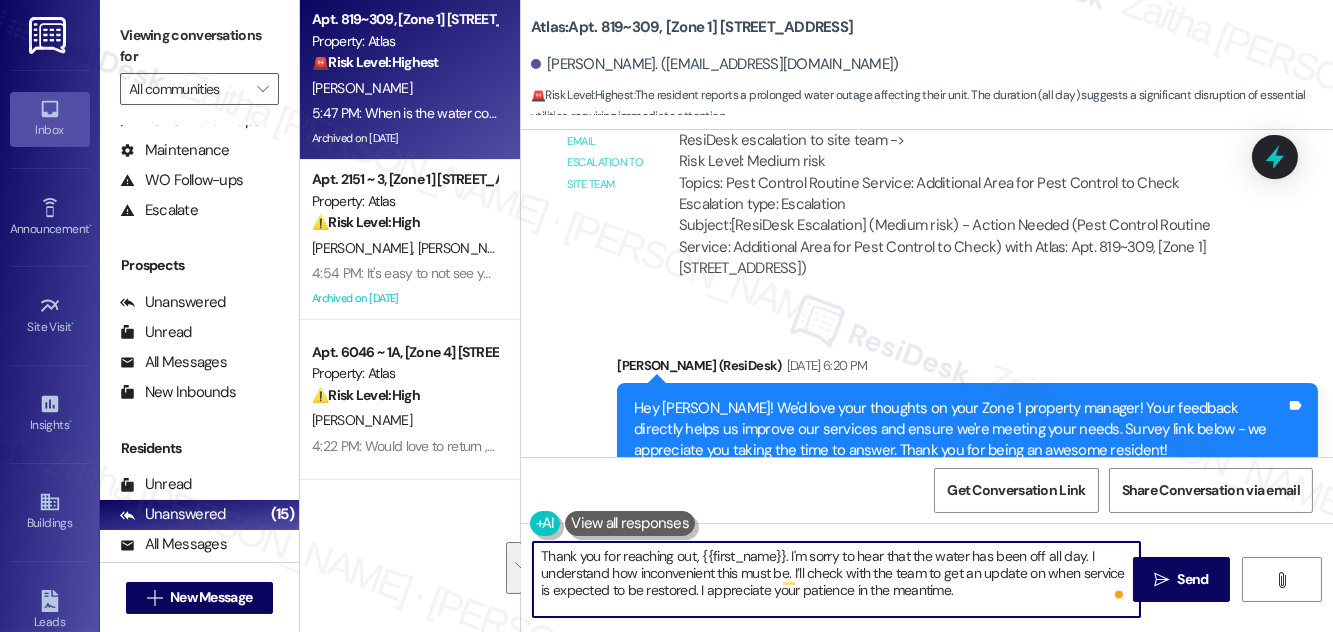 drag, startPoint x: 540, startPoint y: 556, endPoint x: 962, endPoint y: 593, distance: 423.61893 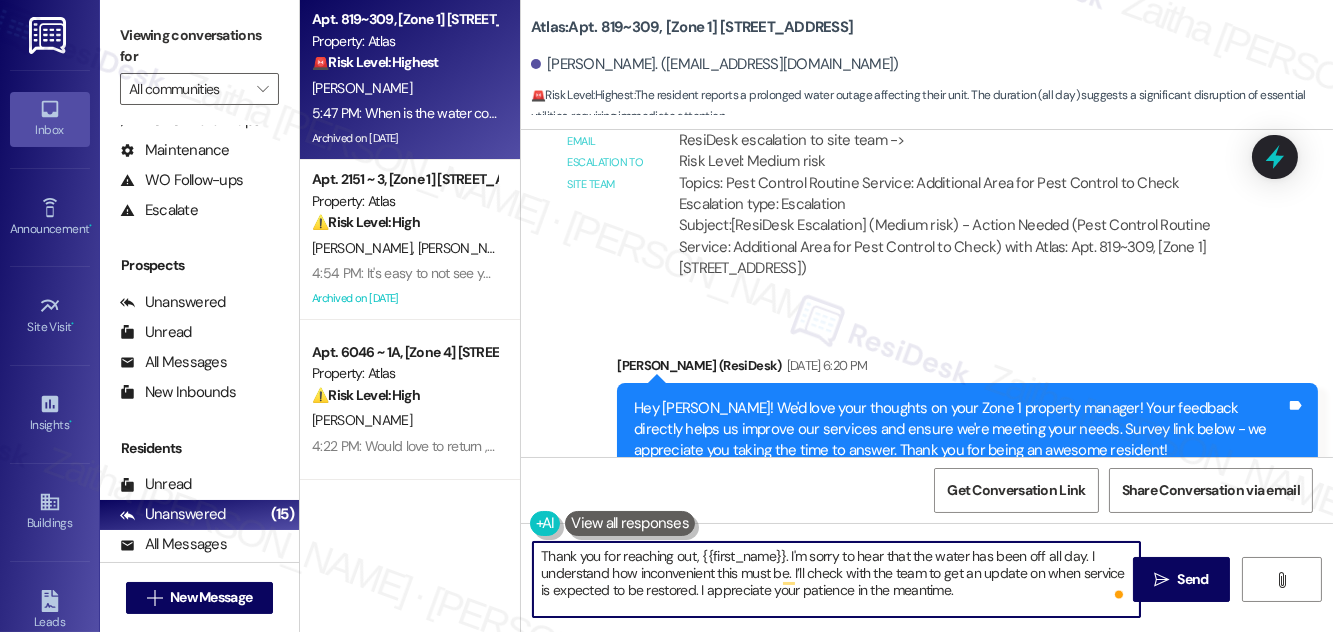 click on "Thank you for reaching out, {{first_name}}. I'm sorry to hear that the water has been off all day. I understand how inconvenient this must be. I’ll check with the team to get an update on when service is expected to be restored. I appreciate your patience in the meantime." at bounding box center (836, 579) 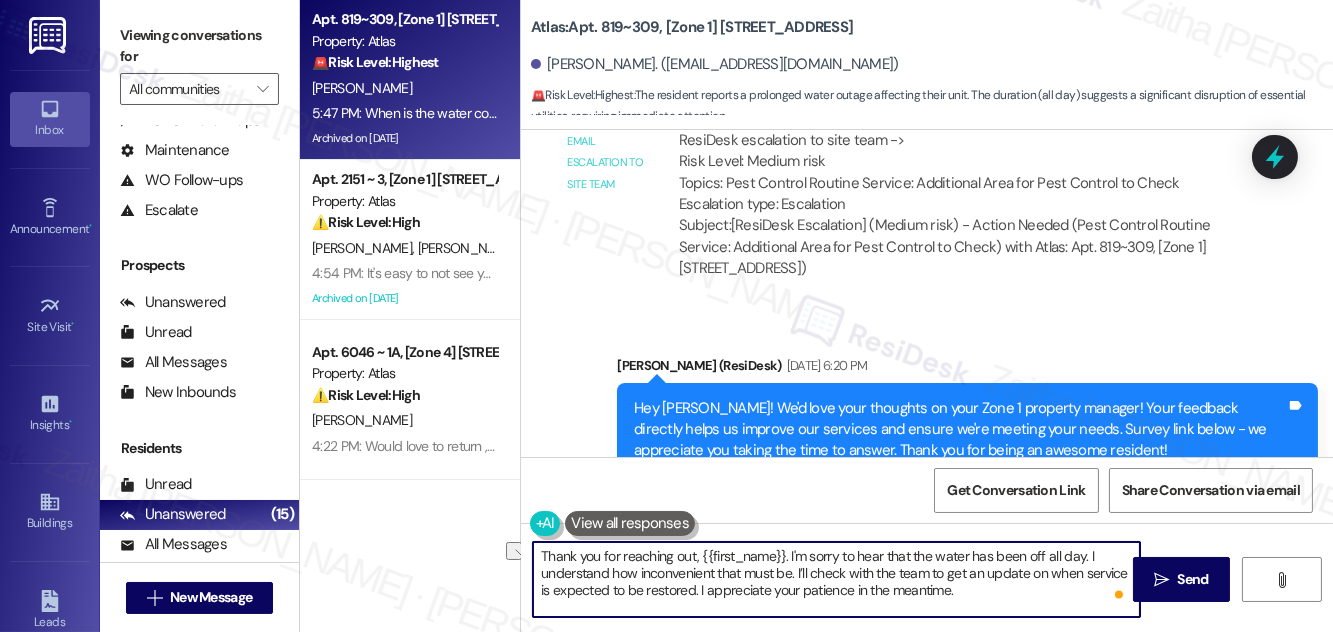 drag, startPoint x: 713, startPoint y: 588, endPoint x: 969, endPoint y: 594, distance: 256.0703 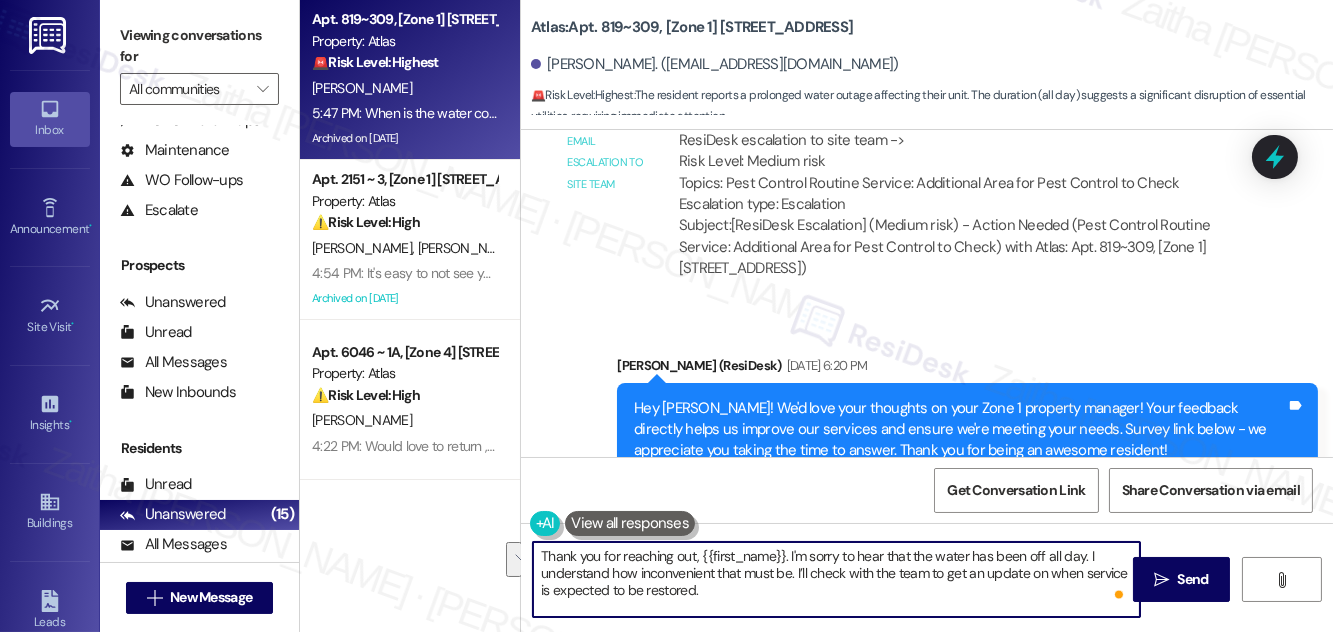 drag, startPoint x: 794, startPoint y: 570, endPoint x: 814, endPoint y: 585, distance: 25 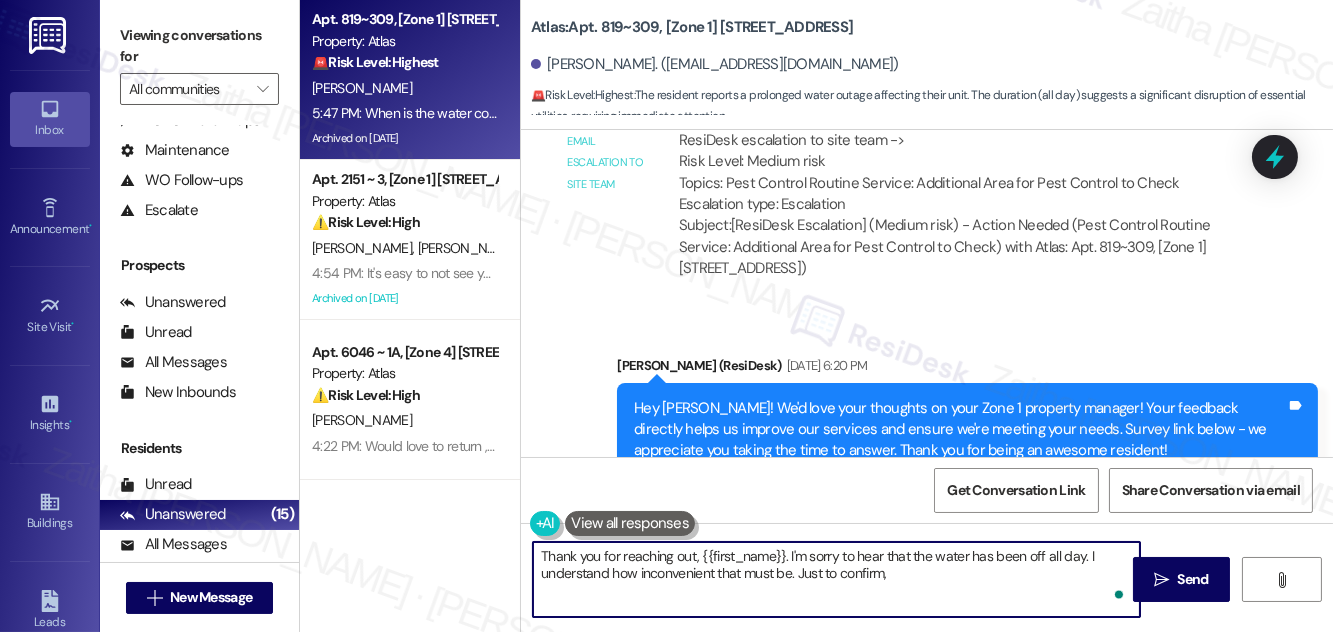paste on "could you please let me know if the issue is affecting just your unit or the entire building? That will help us address it more quickly. I really appreciate your patience.
Ask ChatGPT" 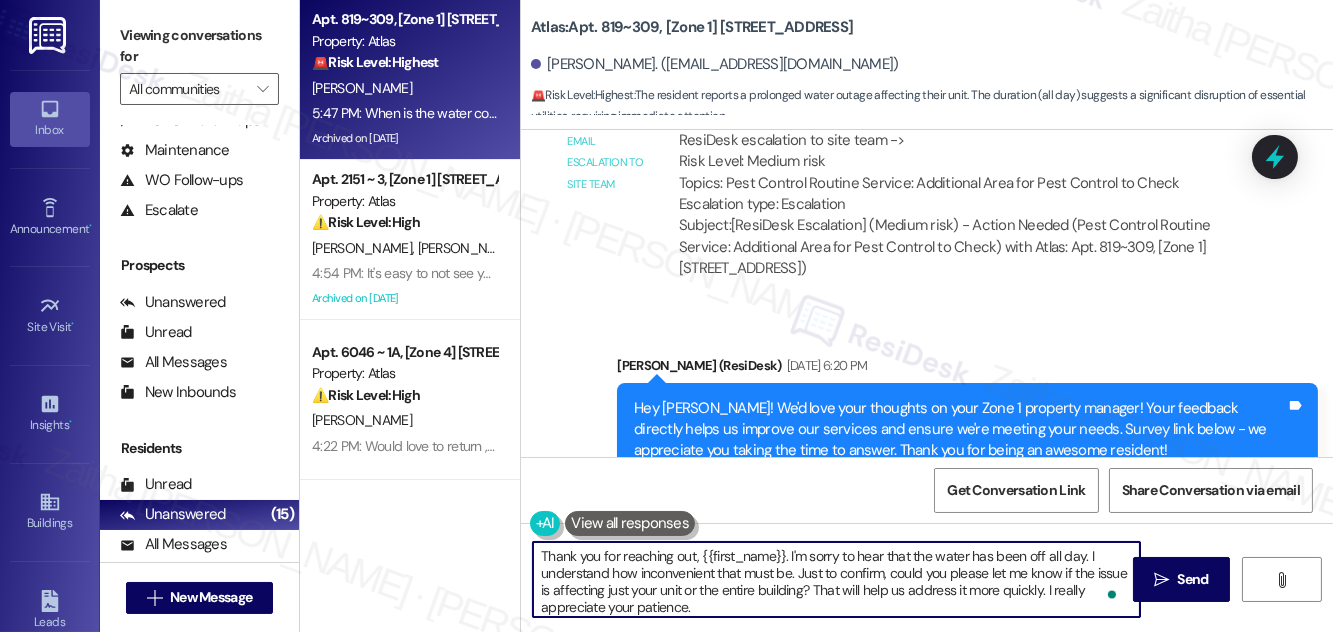 scroll, scrollTop: 186, scrollLeft: 0, axis: vertical 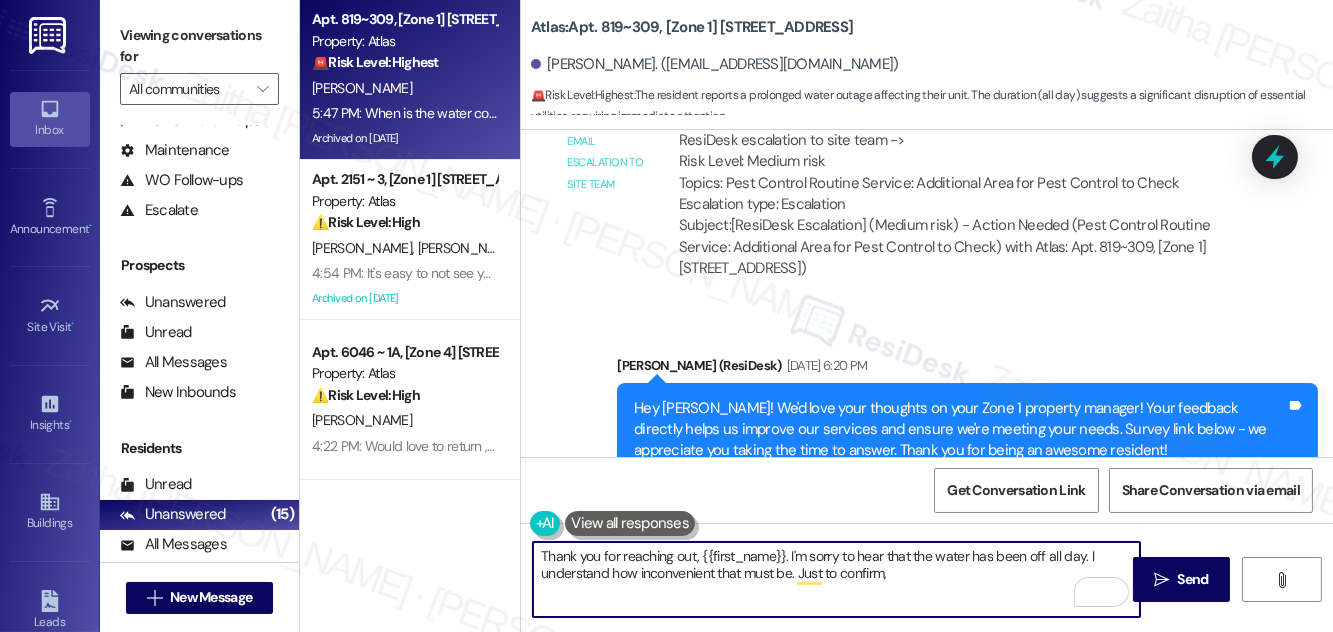 paste on "could you please let me know if the issue is affecting just your unit or the entire building? That will help us address it more quickly. I really appreciate your patience." 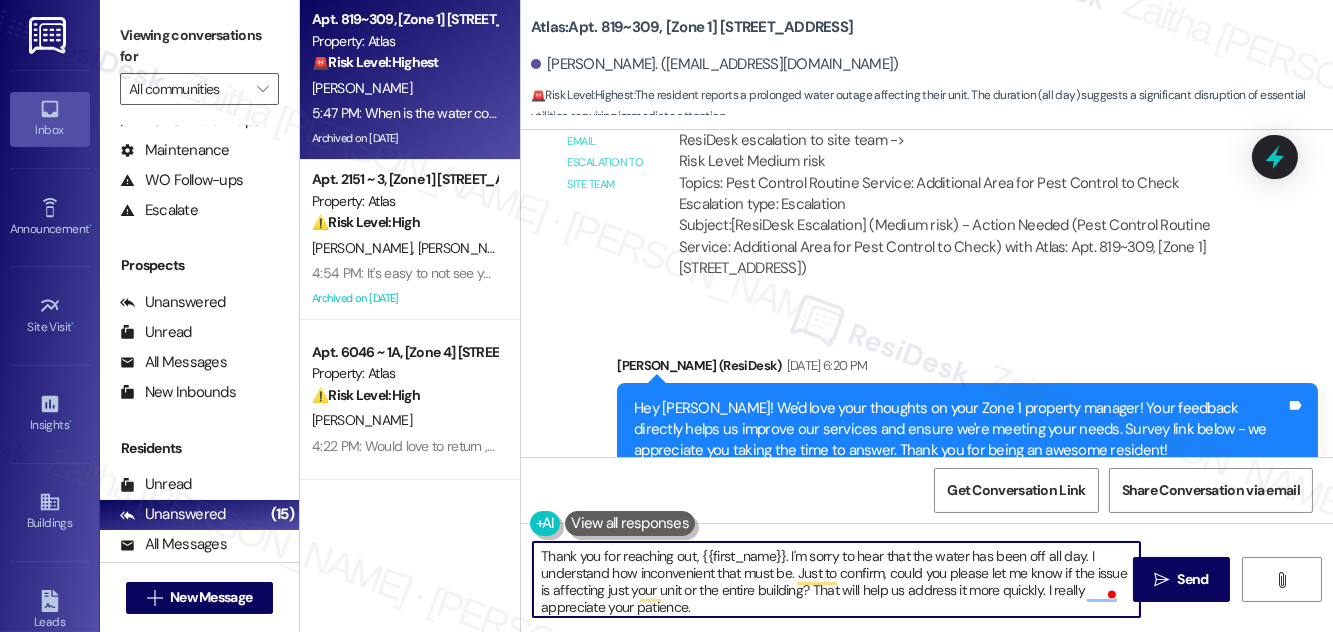 scroll, scrollTop: 5, scrollLeft: 0, axis: vertical 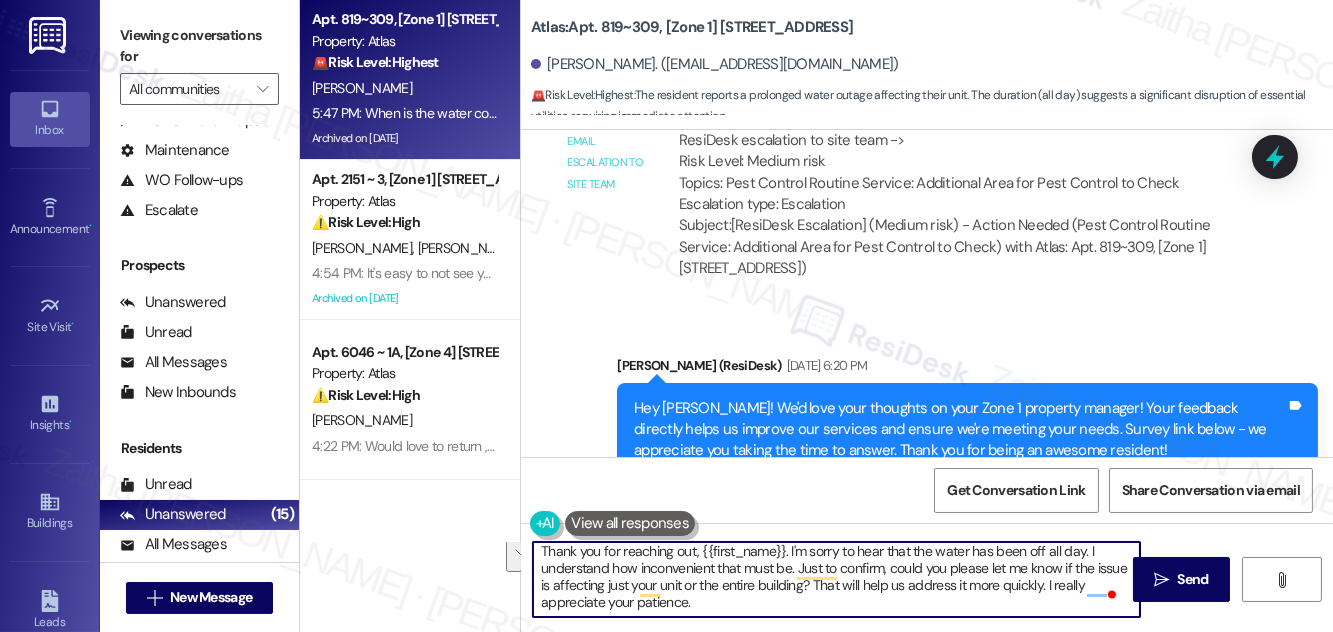 drag, startPoint x: 1080, startPoint y: 587, endPoint x: 1072, endPoint y: 607, distance: 21.540659 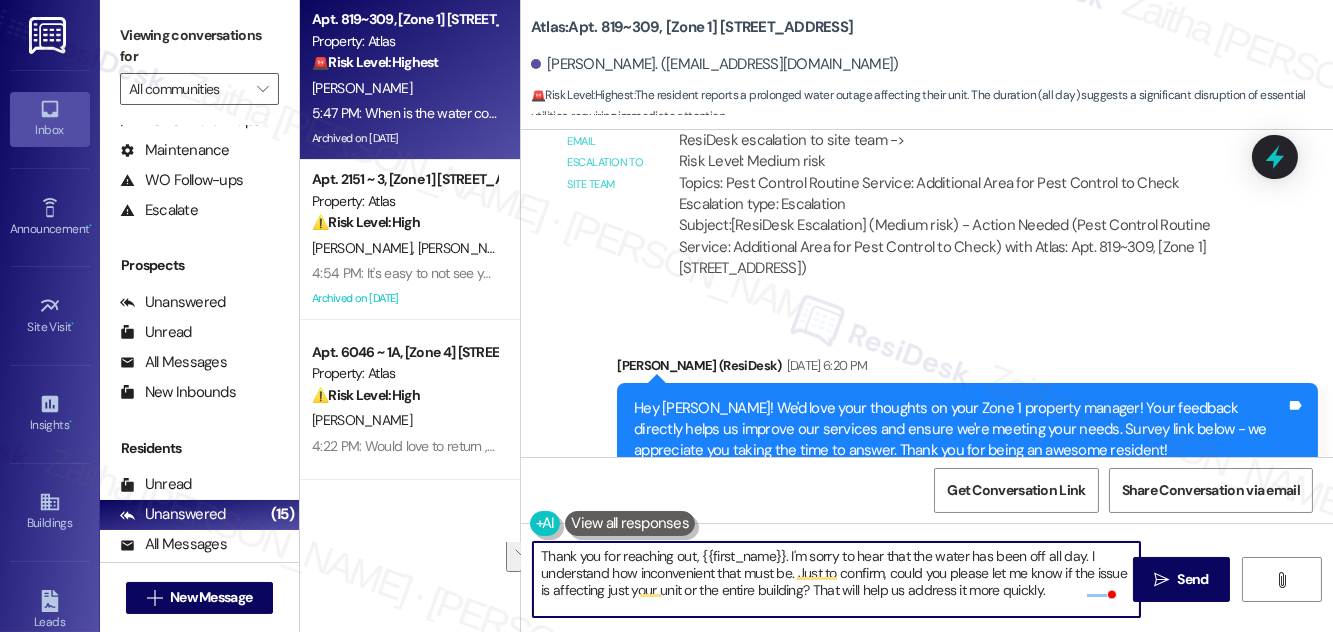 scroll, scrollTop: 0, scrollLeft: 0, axis: both 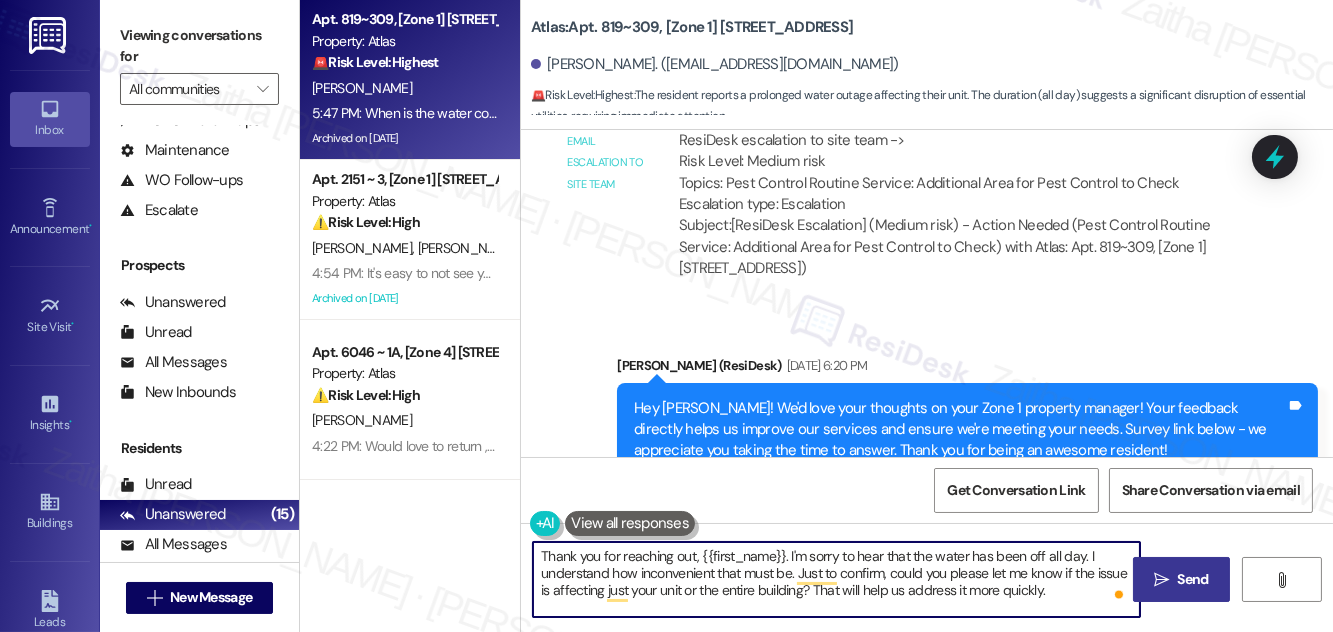 type on "Thank you for reaching out, {{first_name}}. I'm sorry to hear that the water has been off all day. I understand how inconvenient that must be. Just to confirm, could you please let me know if the issue is affecting just your unit or the entire building? That will help us address it more quickly." 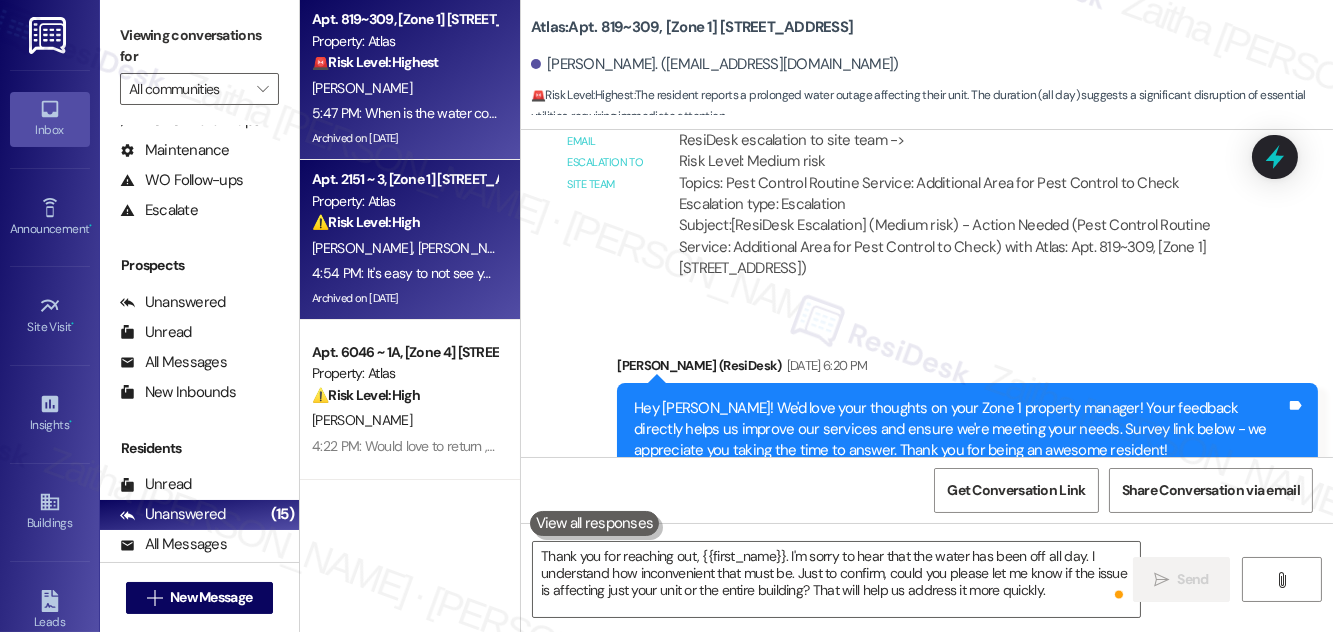 scroll, scrollTop: 9144, scrollLeft: 0, axis: vertical 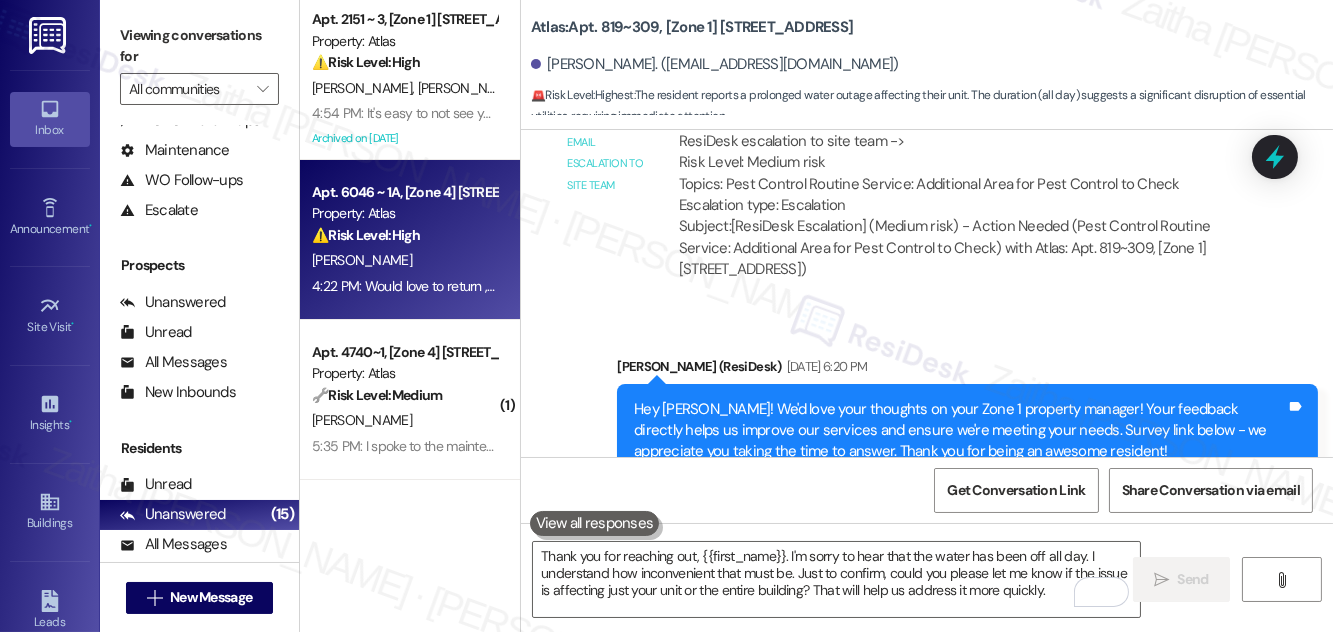click on "⚠️  Risk Level:  High The resident expresses a desire to return to the property due to dissatisfaction with their current living situation, which is supported by a third-party payment ([DEMOGRAPHIC_DATA] Community Health Center). This indicates a potential retention risk and a financial component, warranting a Tier 2 classification." at bounding box center (404, 235) 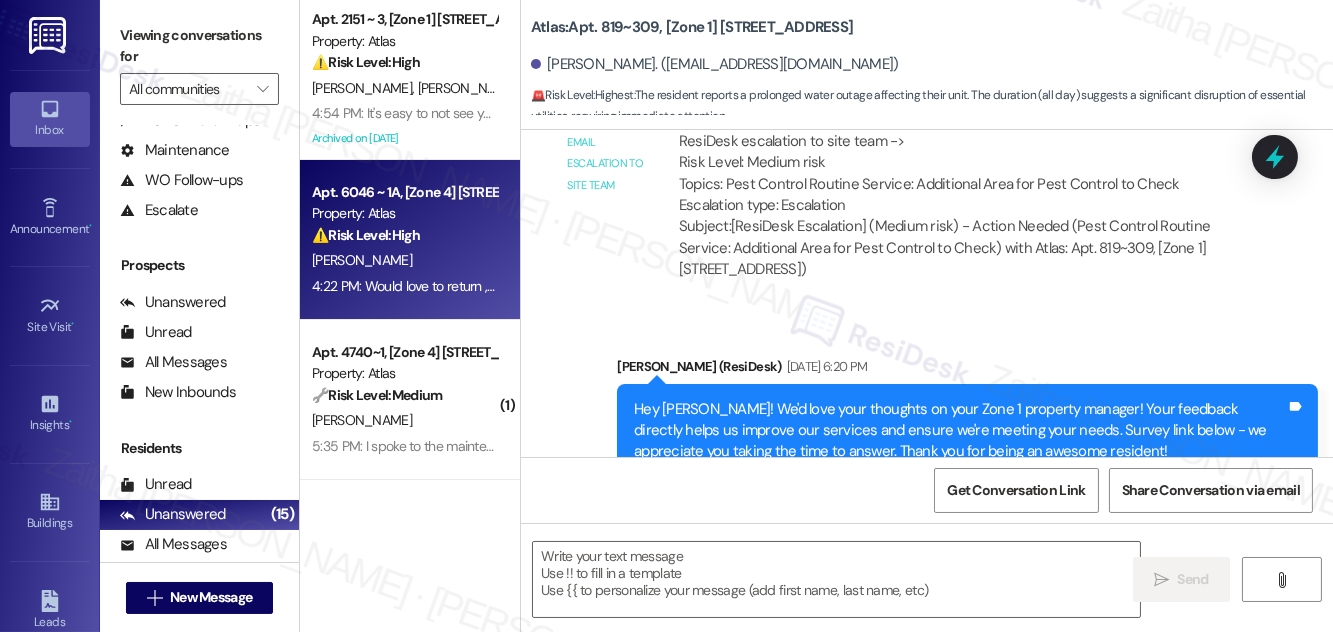 type on "Fetching suggested responses. Please feel free to read through the conversation in the meantime." 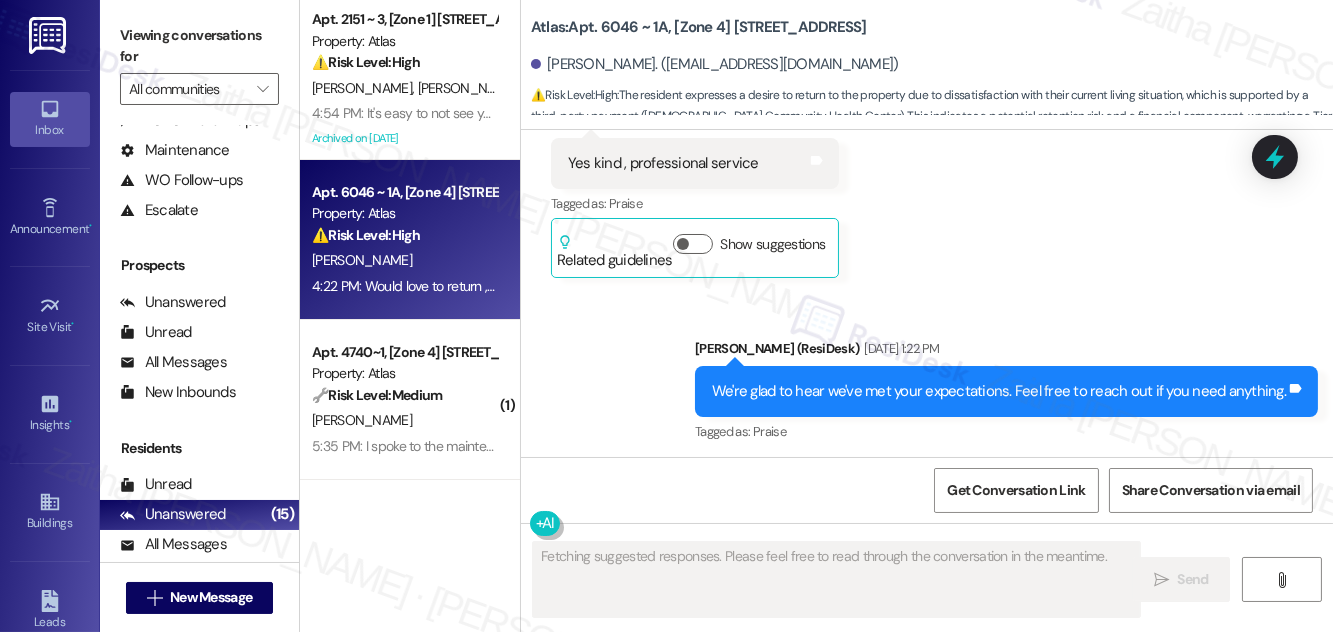 scroll, scrollTop: 7025, scrollLeft: 0, axis: vertical 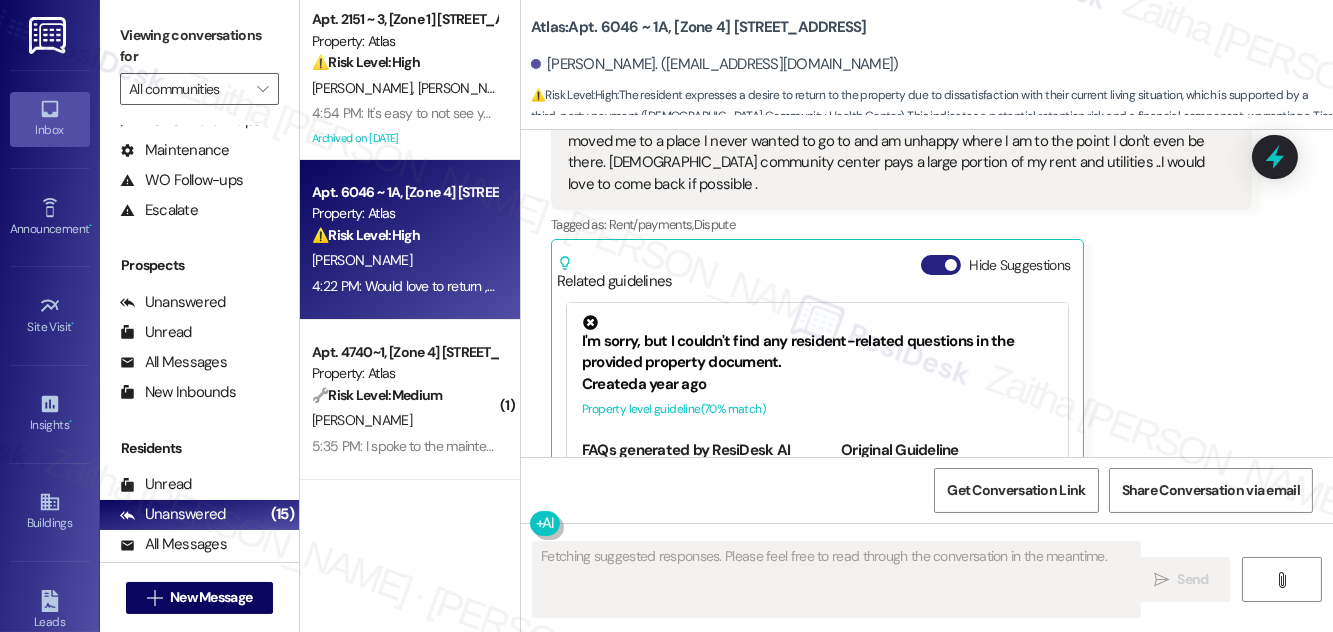 click on "Hide Suggestions" at bounding box center (941, 265) 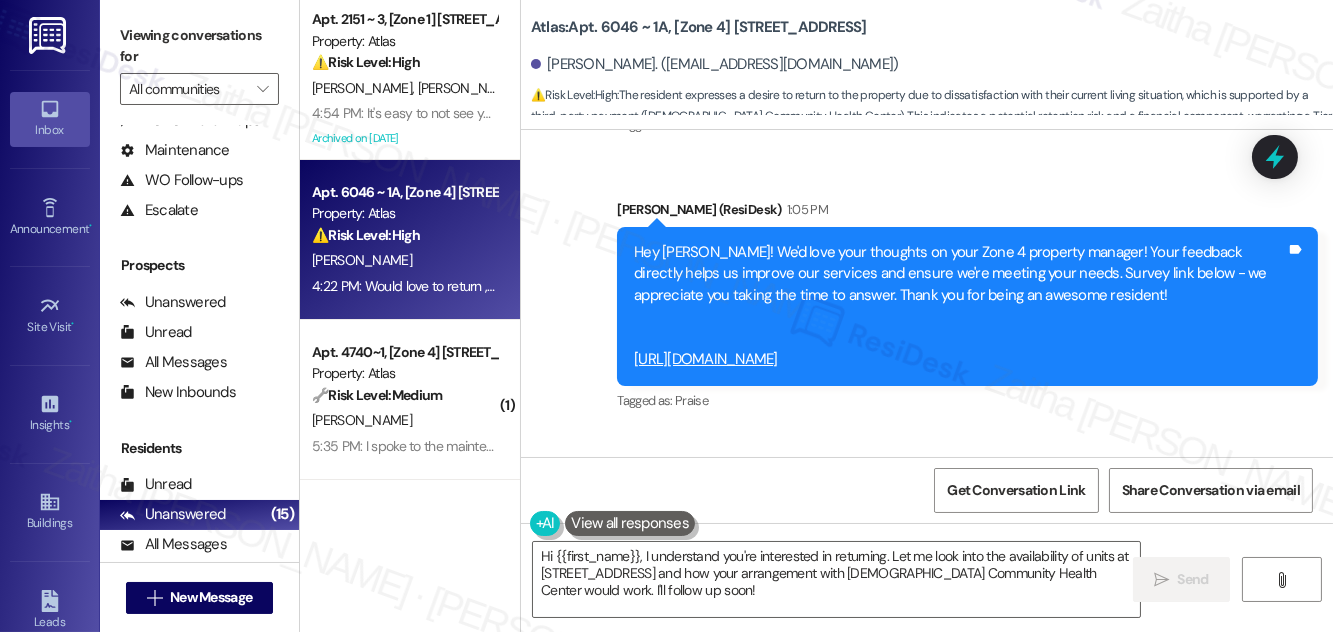 scroll, scrollTop: 6773, scrollLeft: 0, axis: vertical 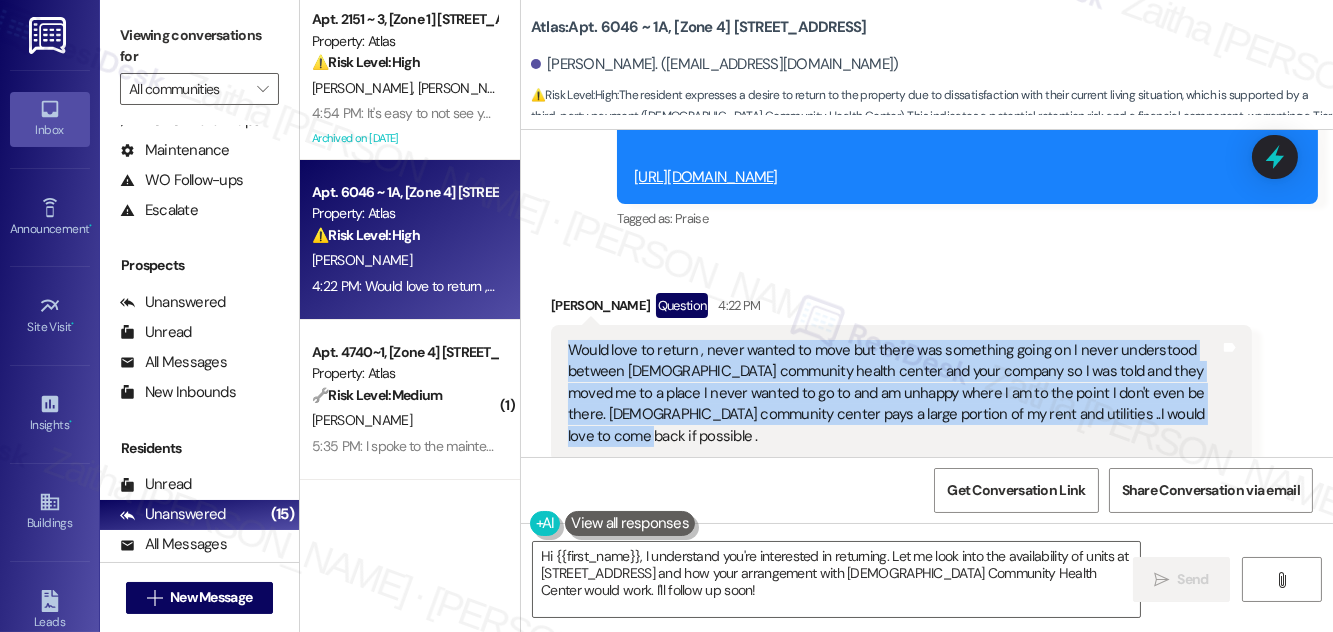 drag, startPoint x: 568, startPoint y: 259, endPoint x: 1204, endPoint y: 322, distance: 639.1127 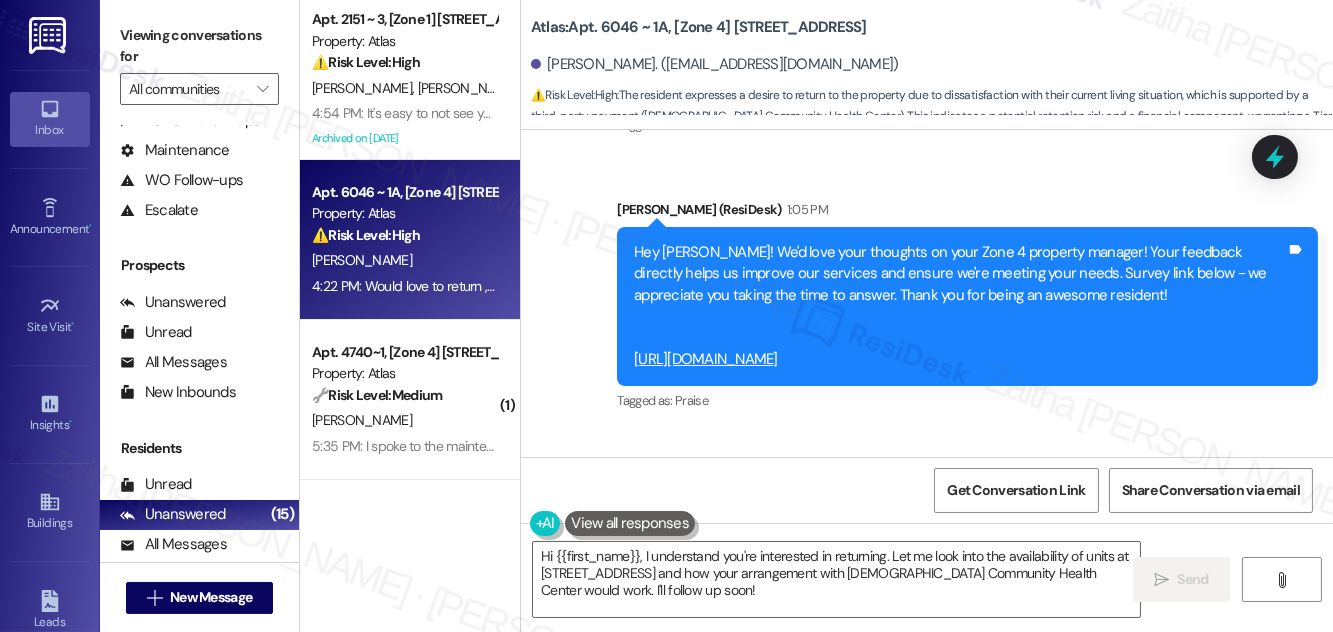 scroll, scrollTop: 6500, scrollLeft: 0, axis: vertical 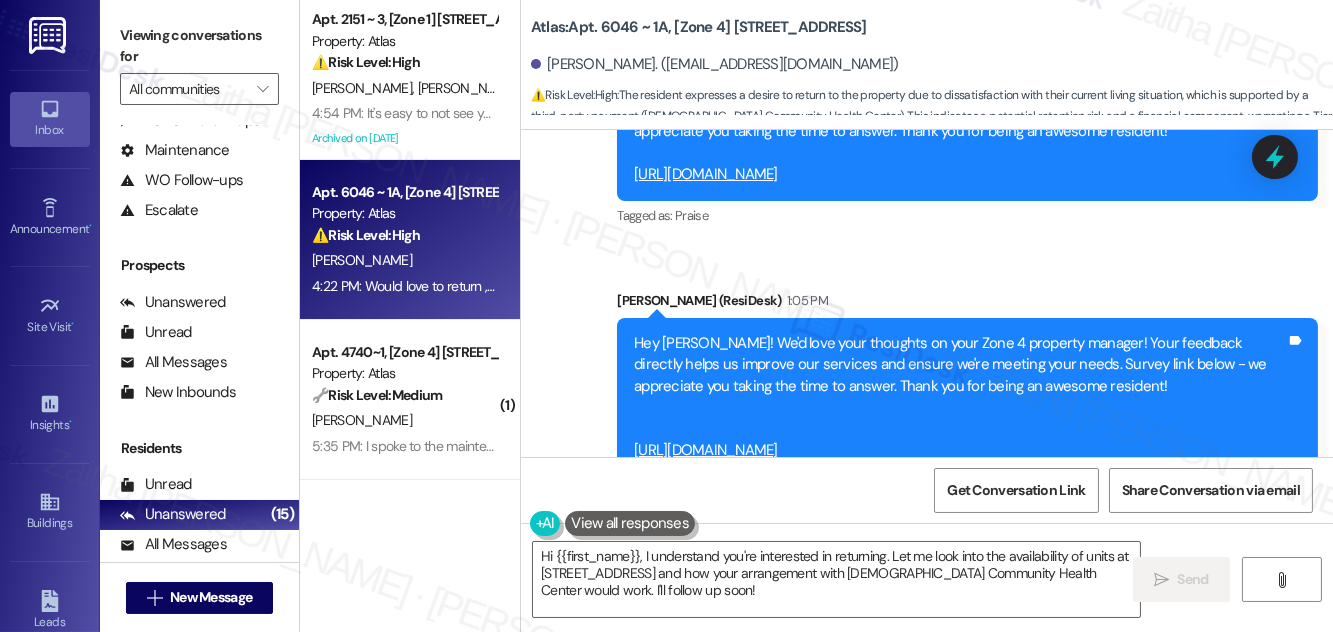 click on "Tagged as:   Praise Click to highlight conversations about Praise" at bounding box center (967, 491) 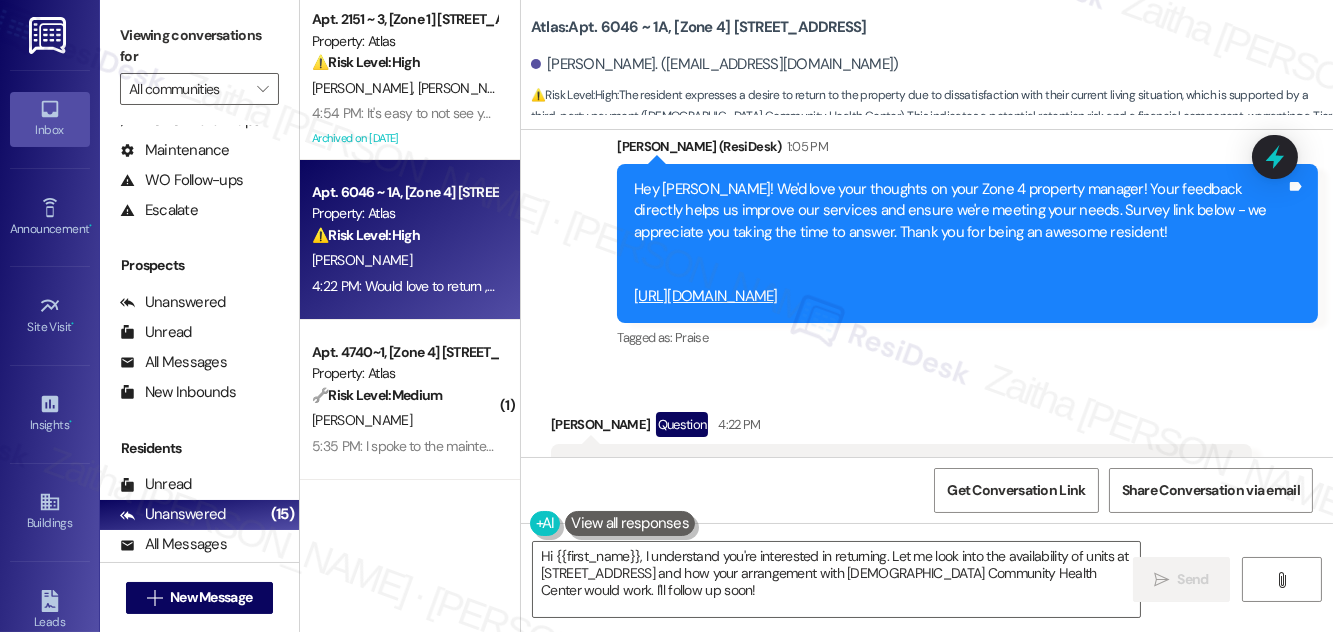 scroll, scrollTop: 6773, scrollLeft: 0, axis: vertical 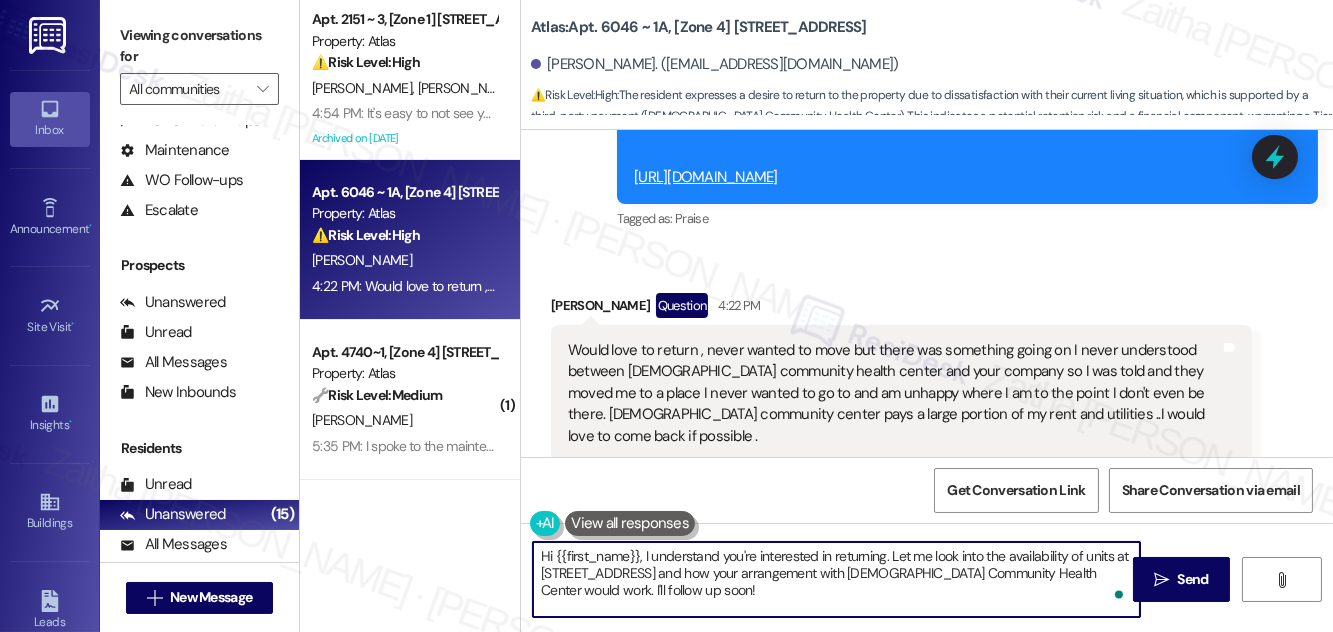 drag, startPoint x: 535, startPoint y: 554, endPoint x: 714, endPoint y: 601, distance: 185.06755 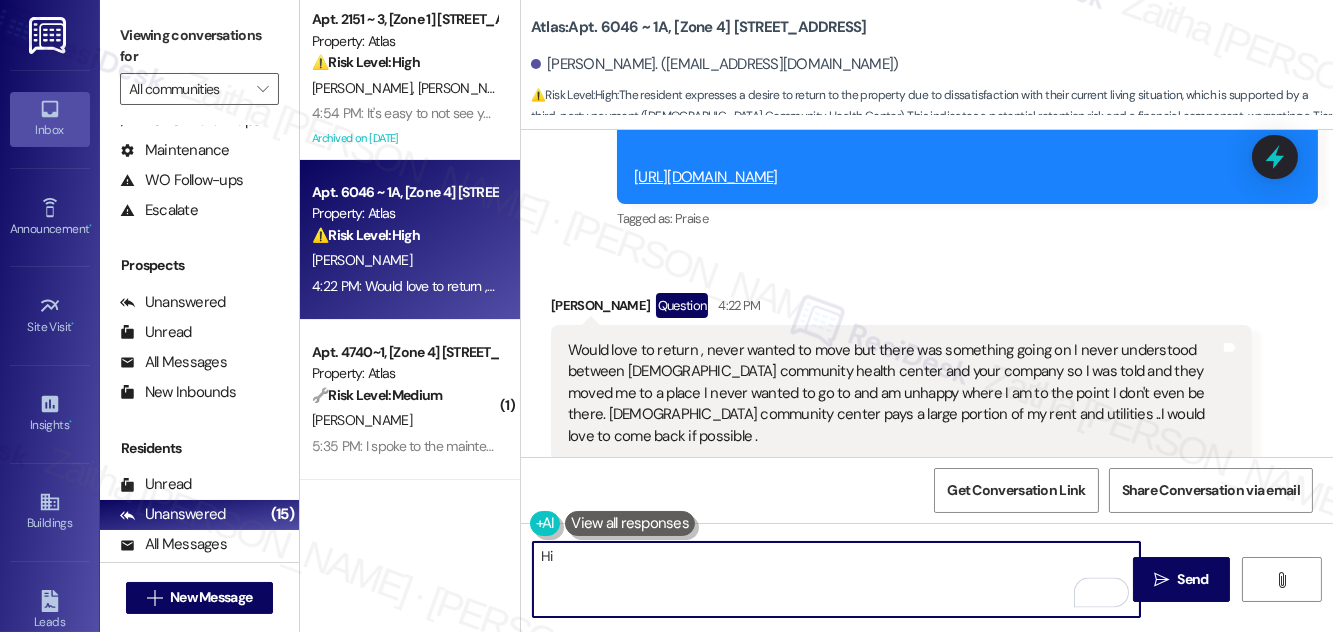click on "[PERSON_NAME] Question 4:22 PM" at bounding box center [901, 309] 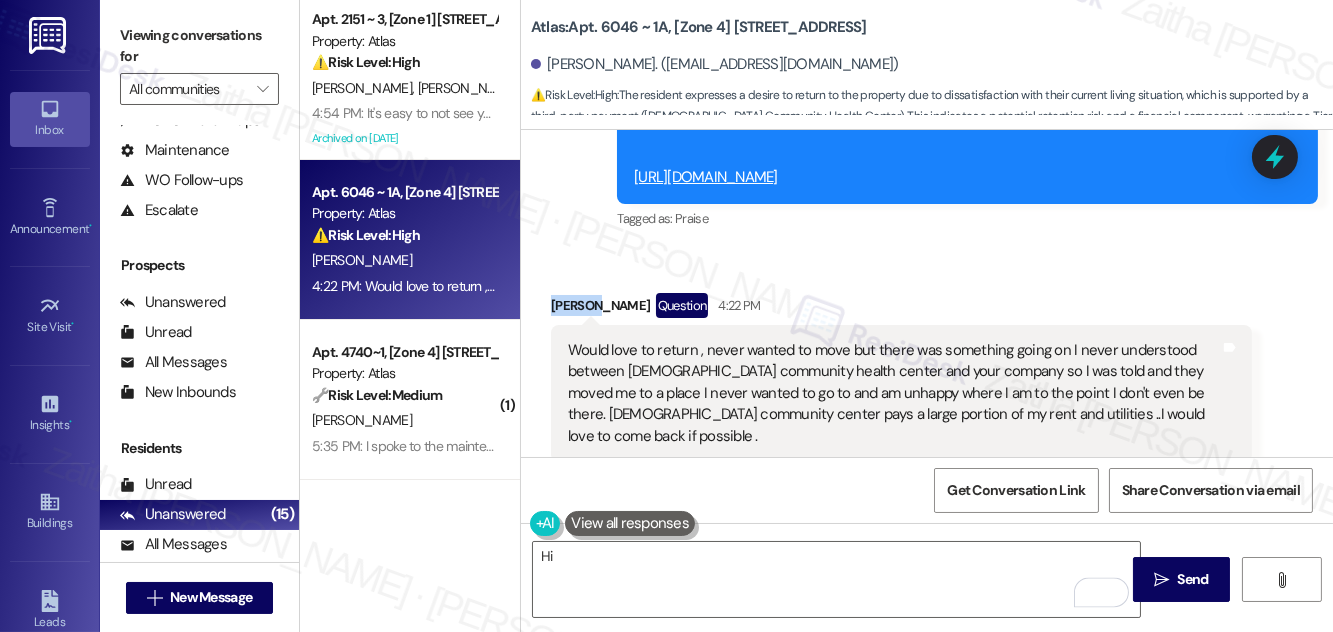 click on "[PERSON_NAME] Question 4:22 PM" at bounding box center (901, 309) 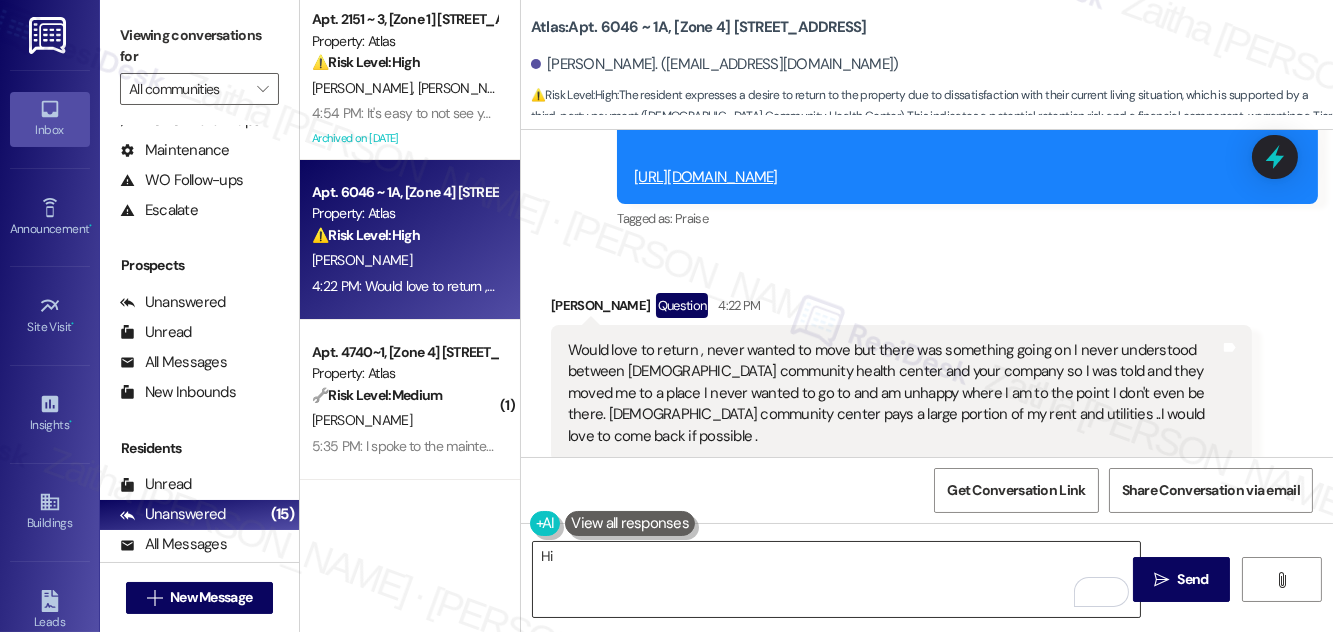 click on "Hi" at bounding box center [836, 579] 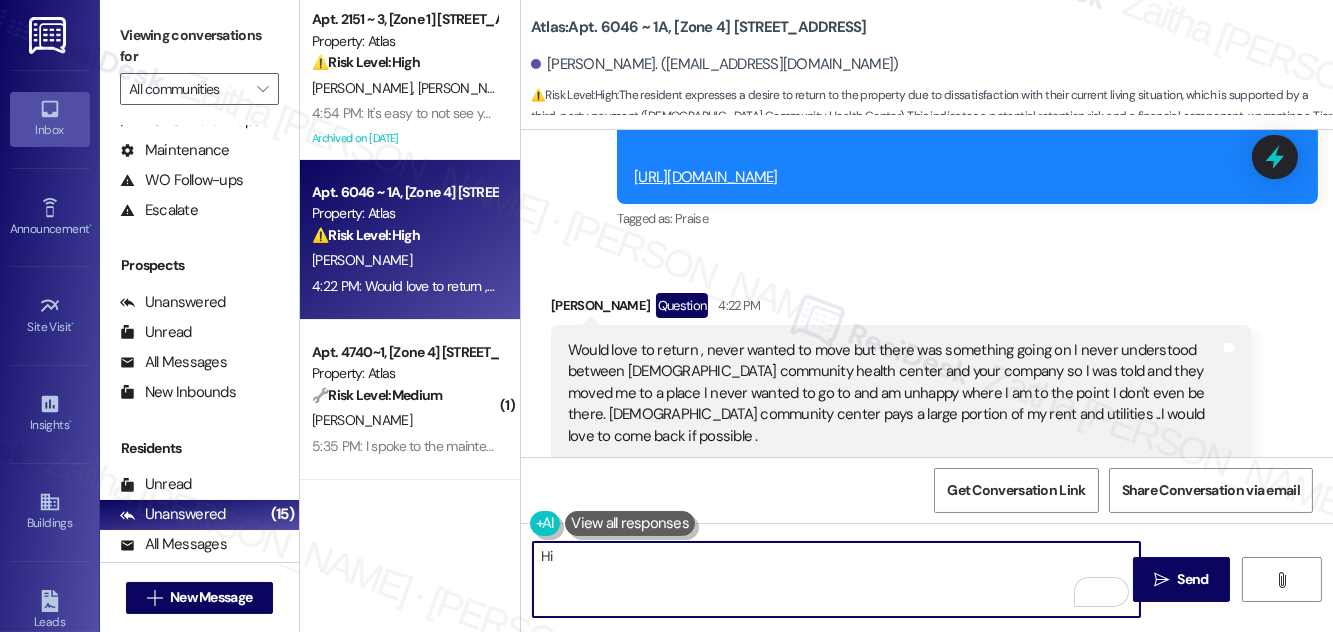 paste on "[PERSON_NAME]" 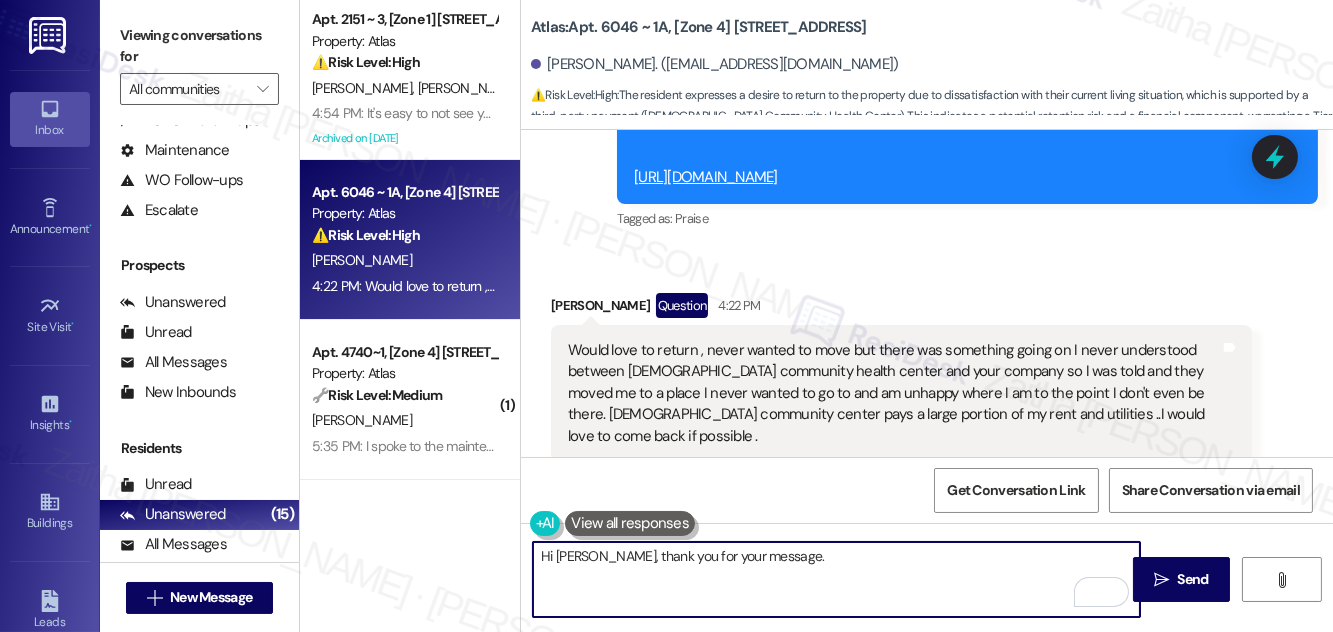 paste on "I’m really sorry to hear about your experience and how difficult the transition has been. I can understand how upsetting it must be to feel displaced from a place you wanted to stay.
I’ll make sure to relay your message to the team and let them know you're interested in returning if possible. Please feel free to reach out if there’s anything else you’d like me to pass along.
Ask ChatGPT" 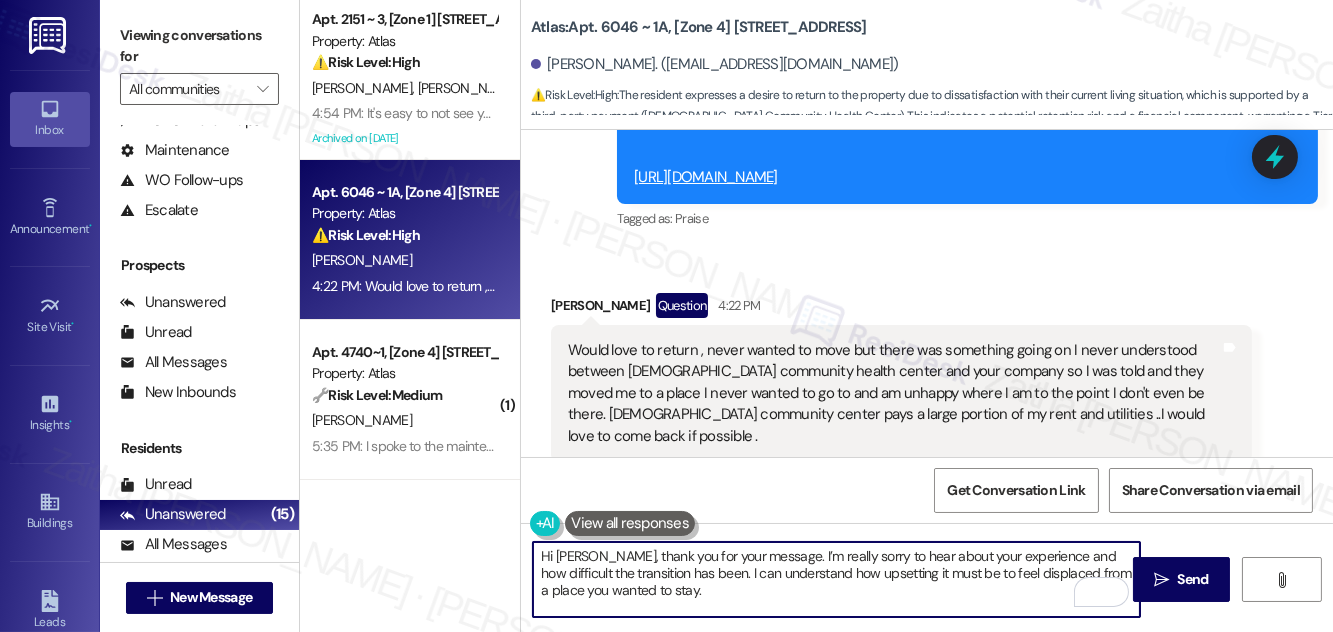 scroll, scrollTop: 221, scrollLeft: 0, axis: vertical 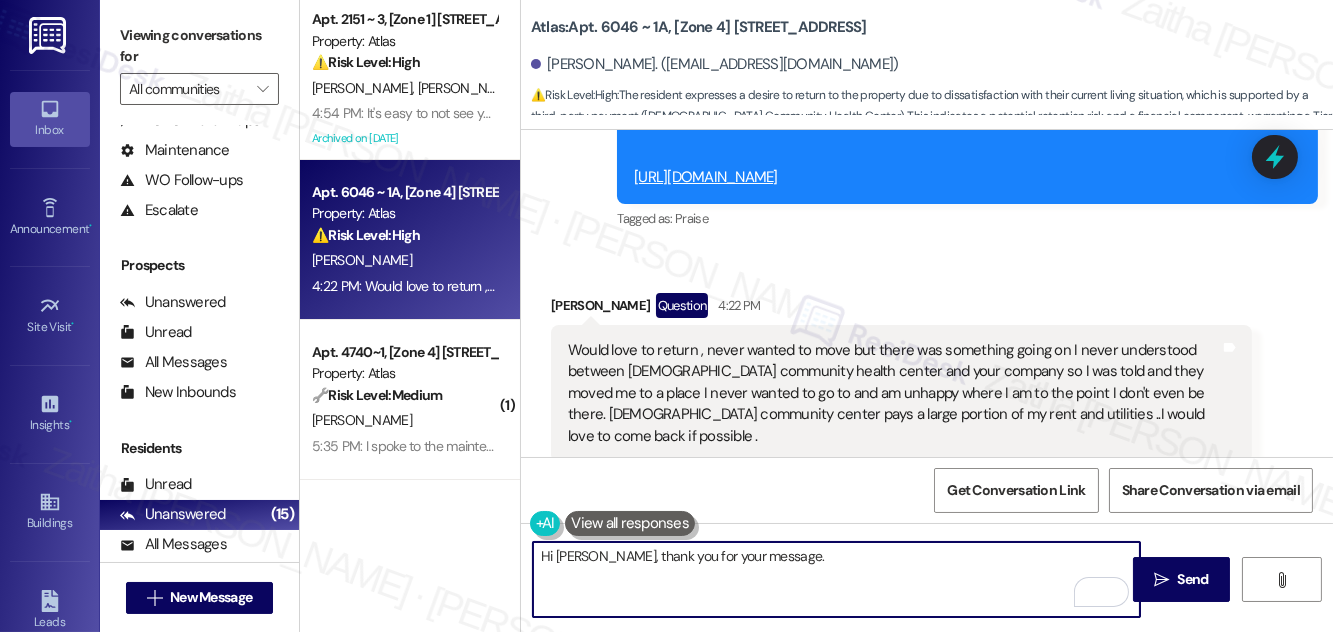 paste on "I’m really sorry to hear about your experience and how difficult the transition has been. I can understand how upsetting it must be to feel displaced from a place you wanted to stay. I’ll pass this along to the team and let them know you're interested in returning if possible. Please feel free to reach out if there’s anything else you’d like me to pass along." 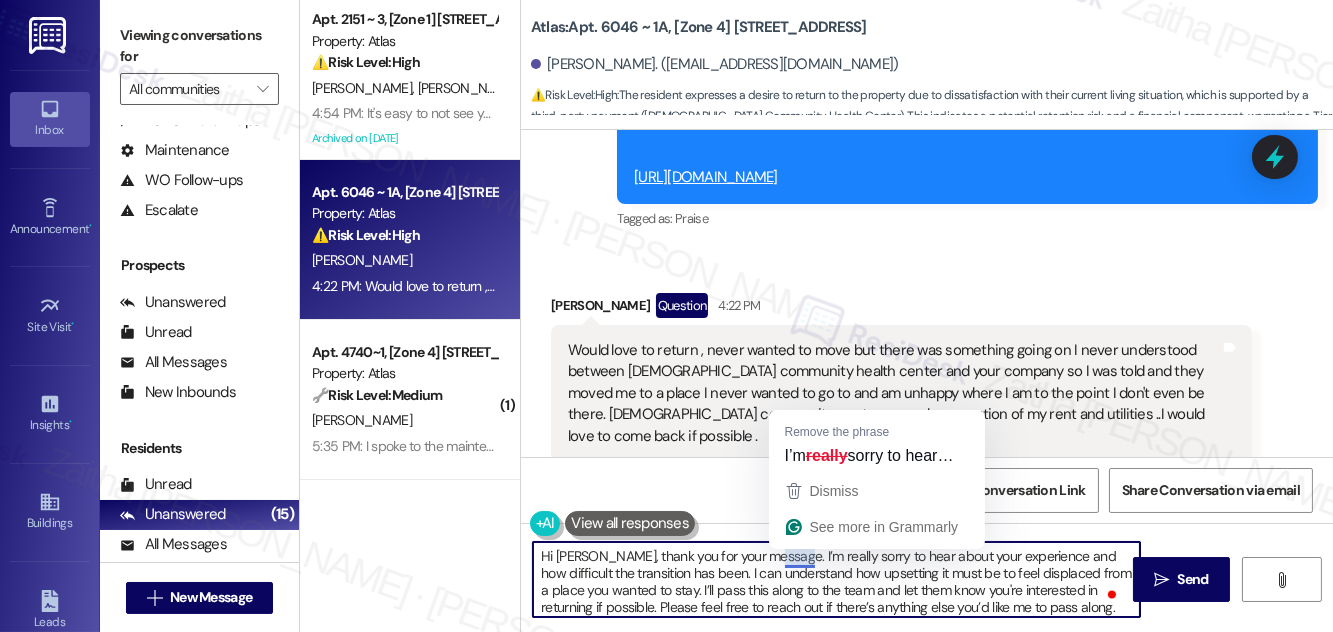 click on "Hi [PERSON_NAME], thank you for your message. I’m really sorry to hear about your experience and how difficult the transition has been. I can understand how upsetting it must be to feel displaced from a place you wanted to stay. I’ll pass this along to the team and let them know you're interested in returning if possible. Please feel free to reach out if there’s anything else you’d like me to pass along." at bounding box center (836, 579) 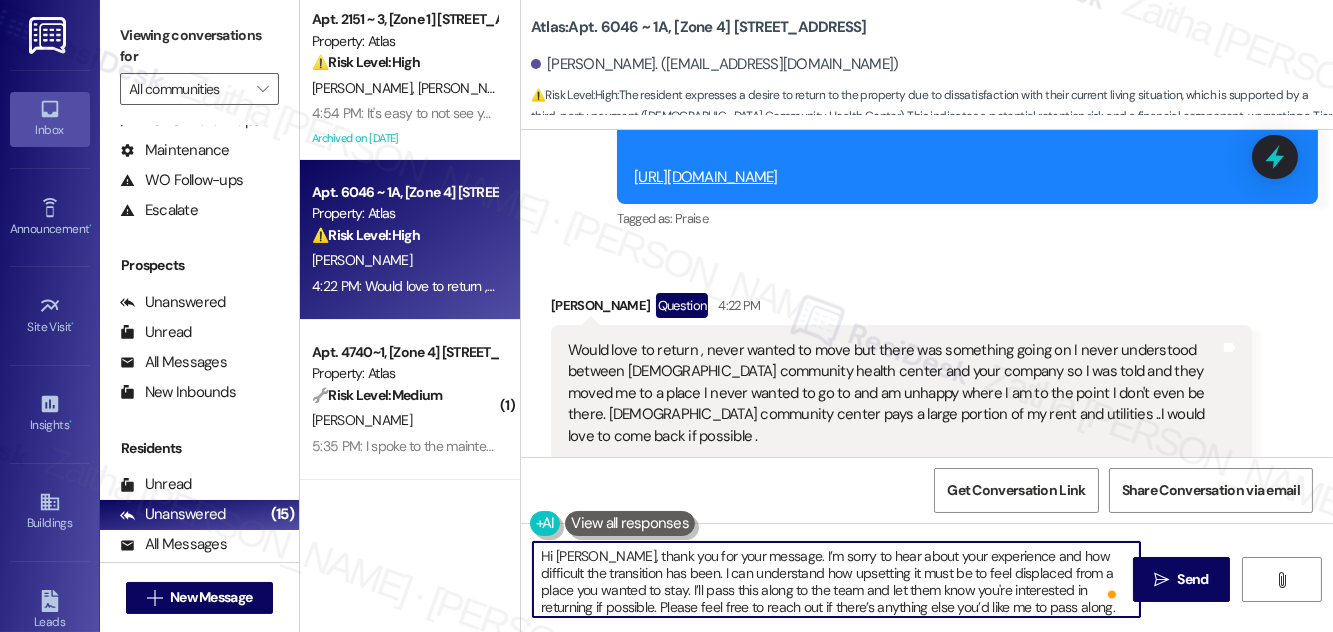 scroll, scrollTop: 5, scrollLeft: 0, axis: vertical 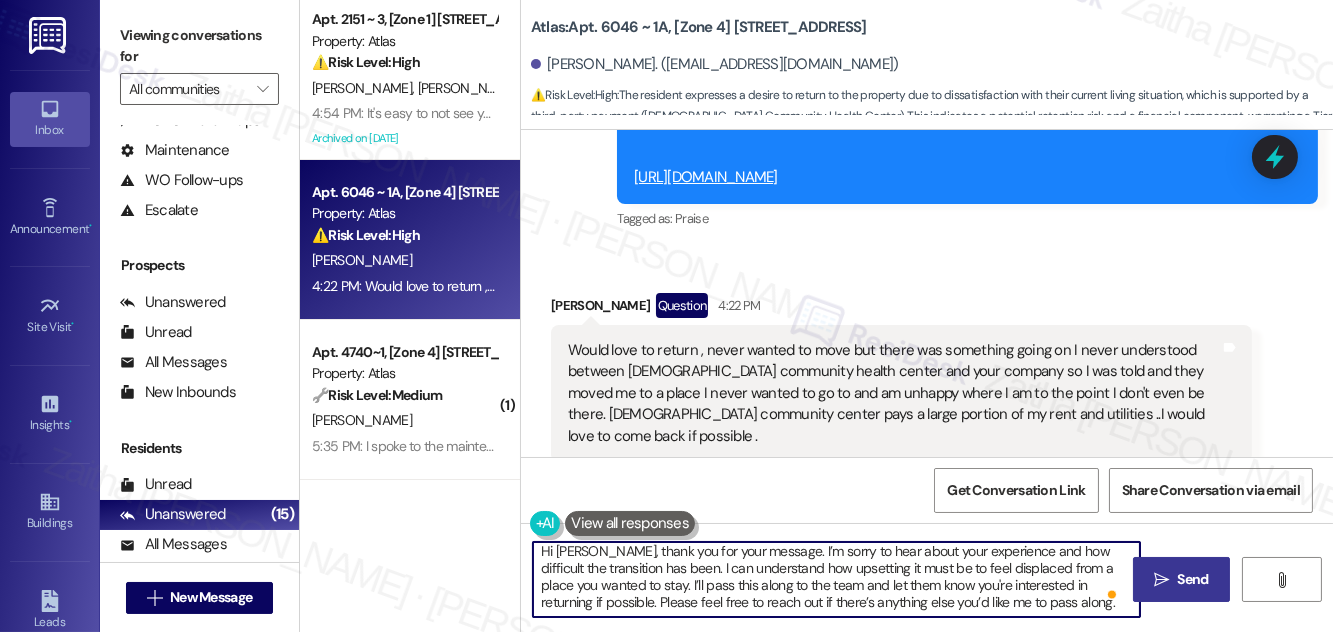 type on "Hi [PERSON_NAME], thank you for your message. I’m sorry to hear about your experience and how difficult the transition has been. I can understand how upsetting it must be to feel displaced from a place you wanted to stay. I’ll pass this along to the team and let them know you're interested in returning if possible. Please feel free to reach out if there’s anything else you’d like me to pass along." 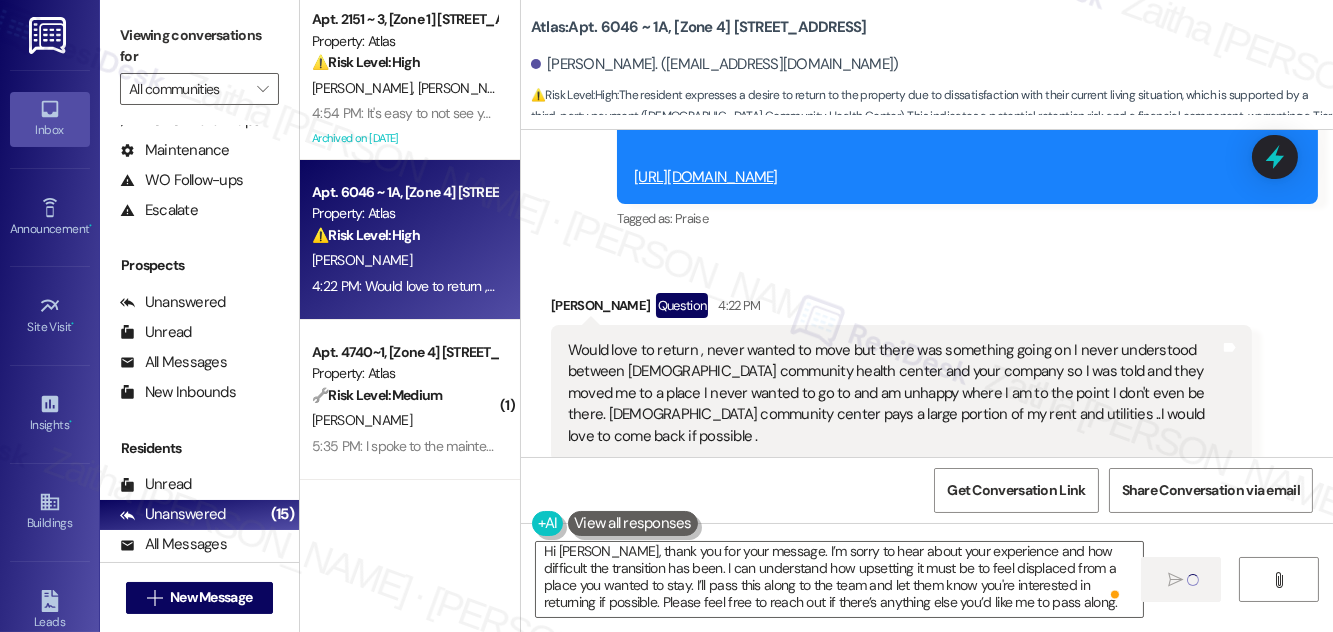 type 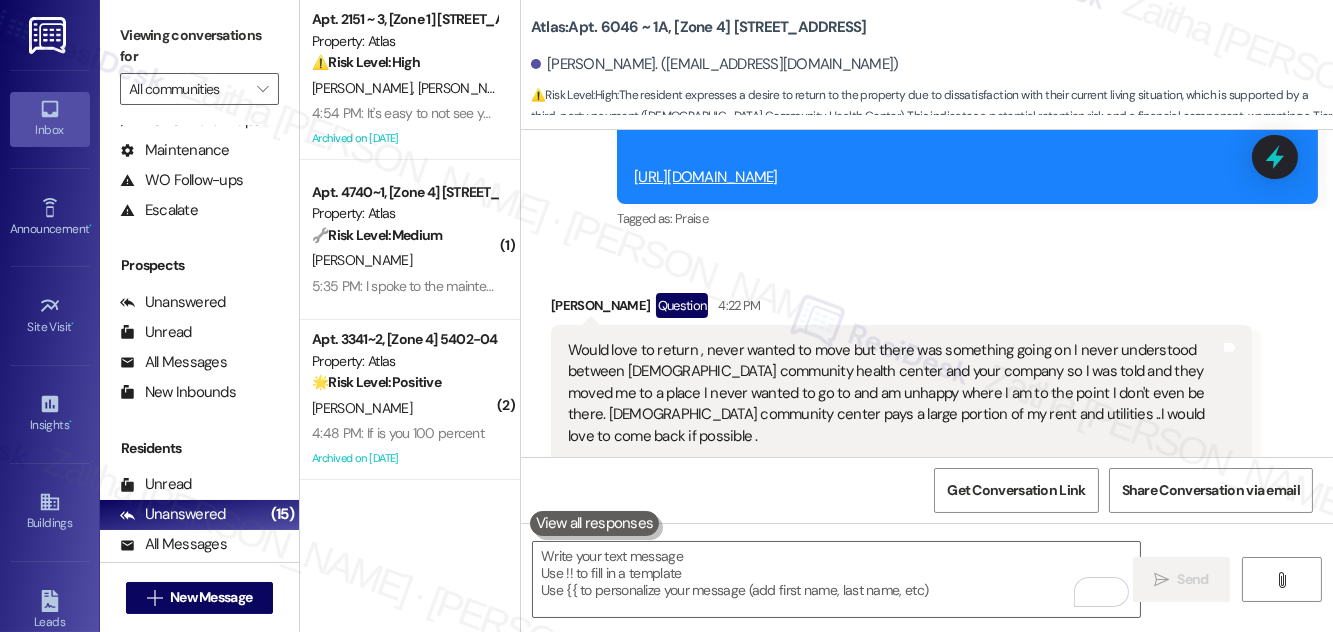 scroll, scrollTop: 0, scrollLeft: 0, axis: both 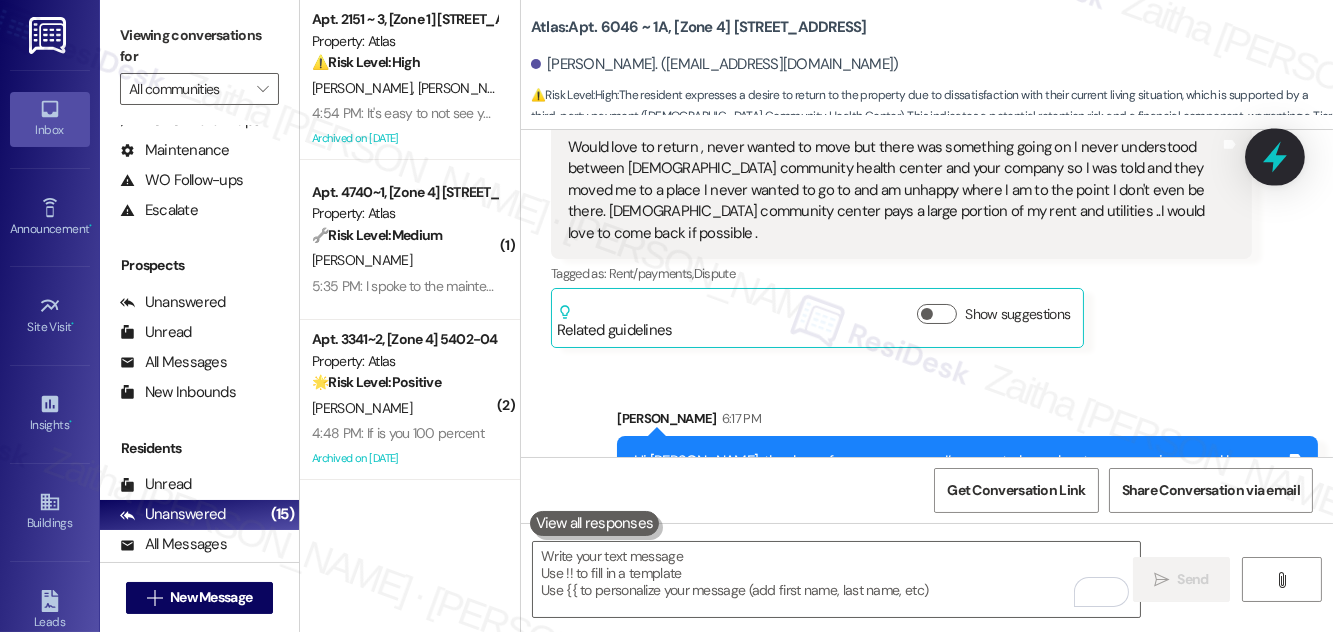 click 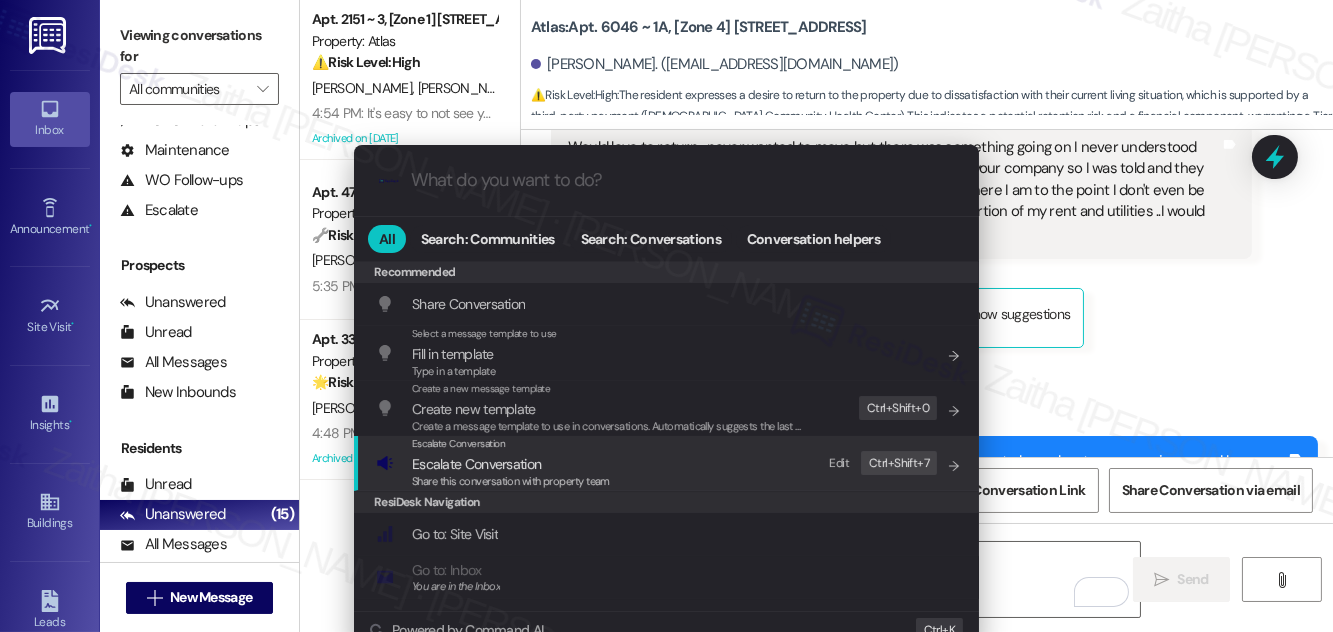 click on "Escalate Conversation" at bounding box center [476, 464] 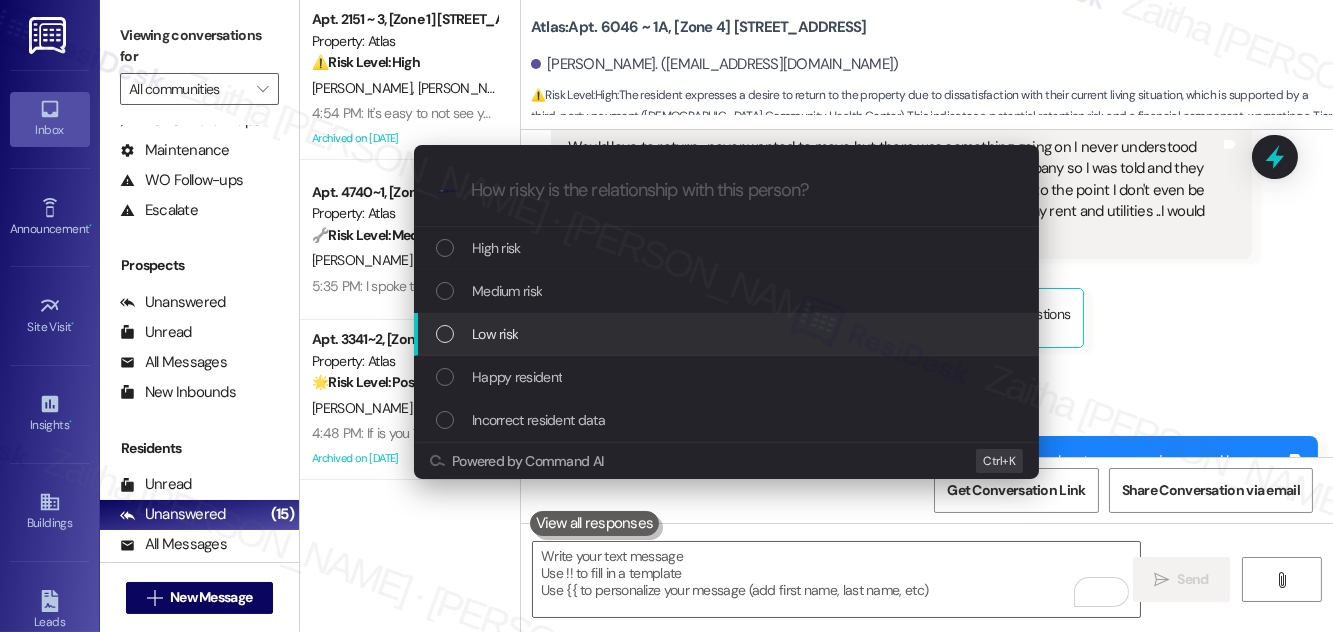click on "Low risk" at bounding box center (728, 334) 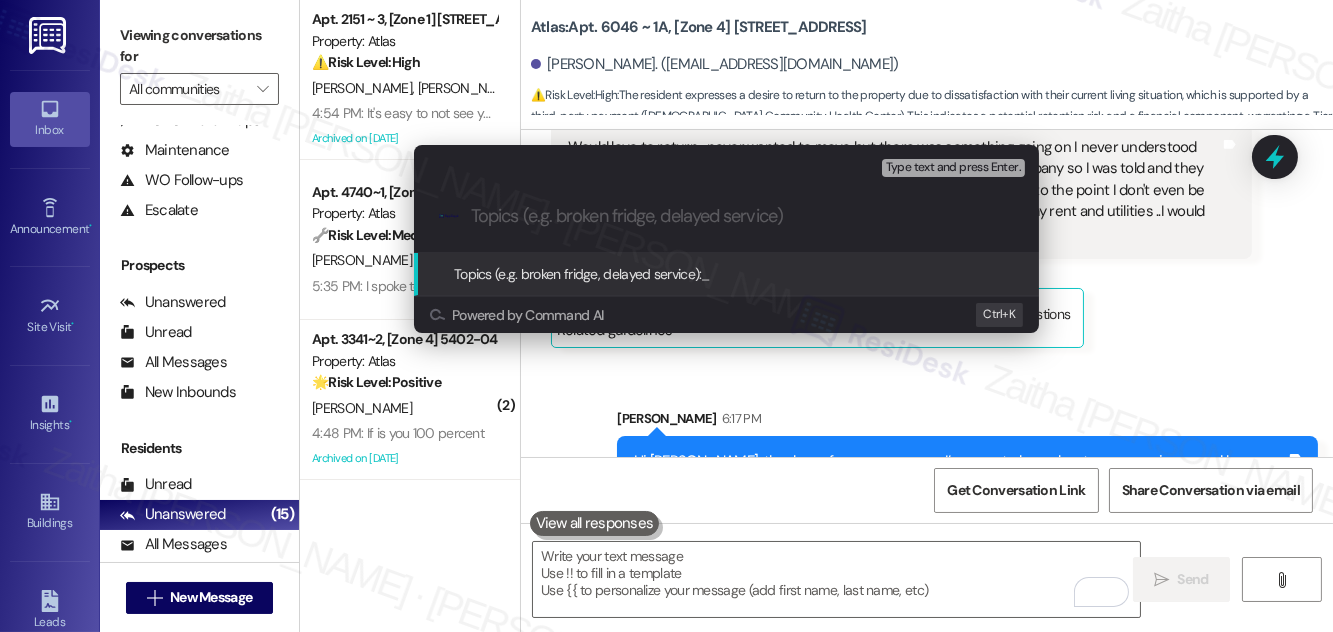 paste on "esident Seeking Return Due to Unresolved Relocation Concern" 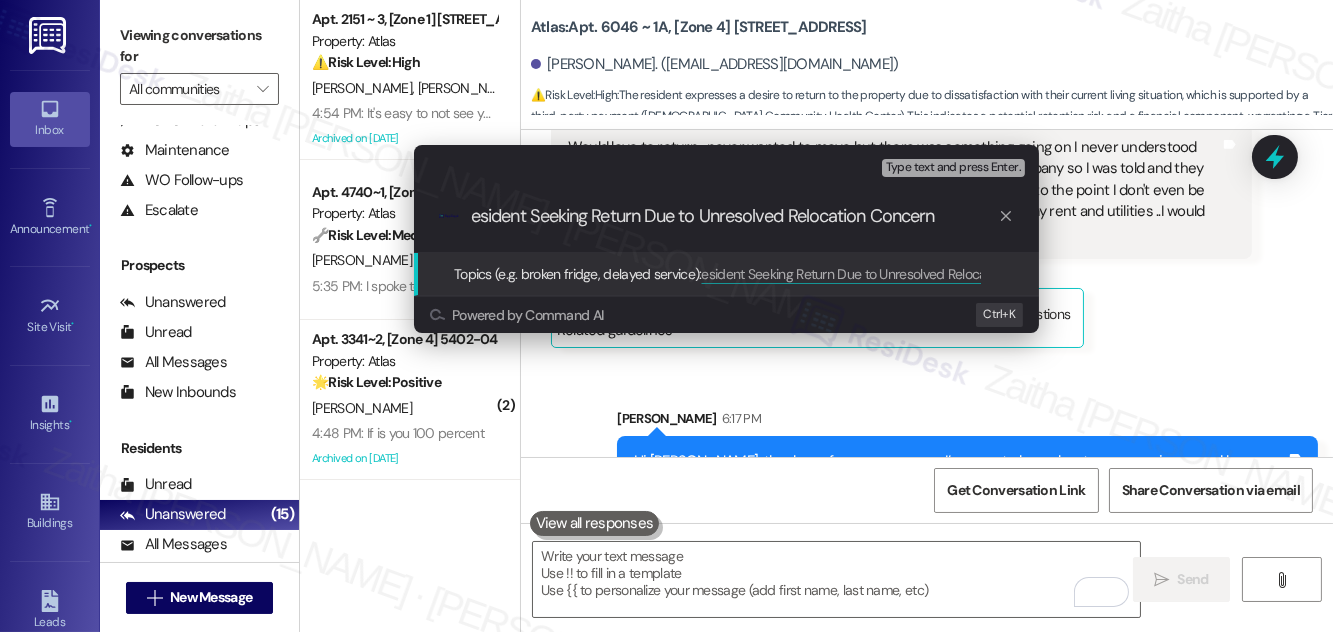 click on "esident Seeking Return Due to Unresolved Relocation Concern" at bounding box center (734, 216) 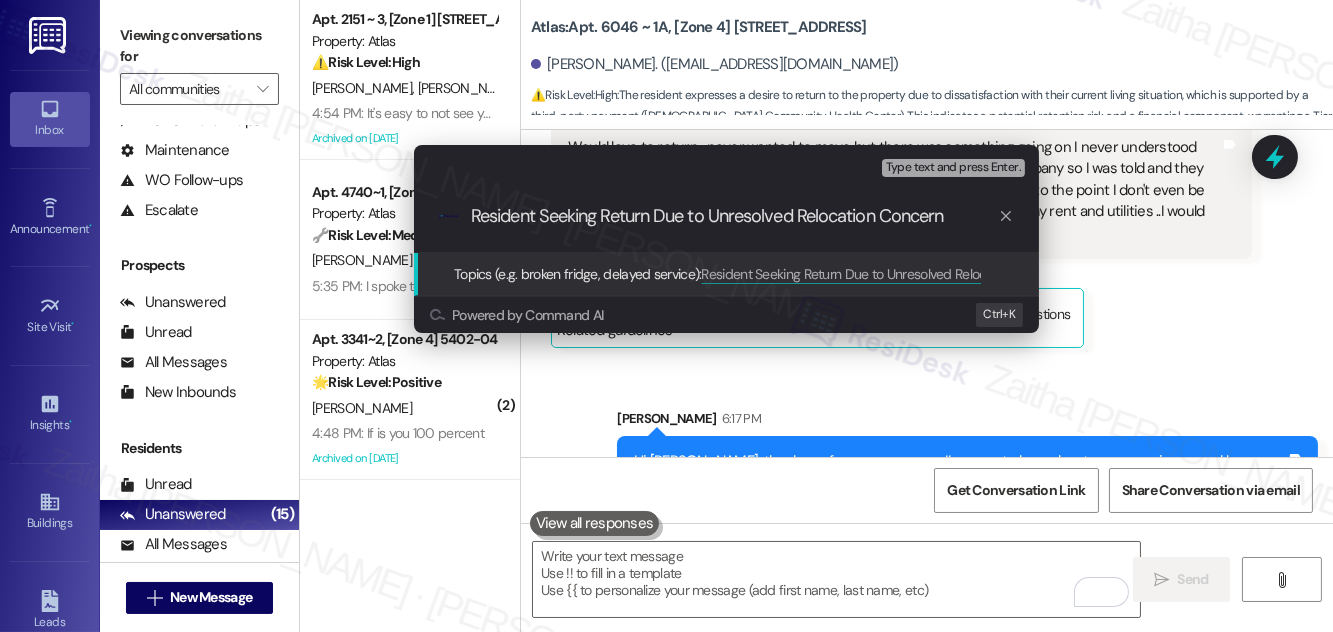 type 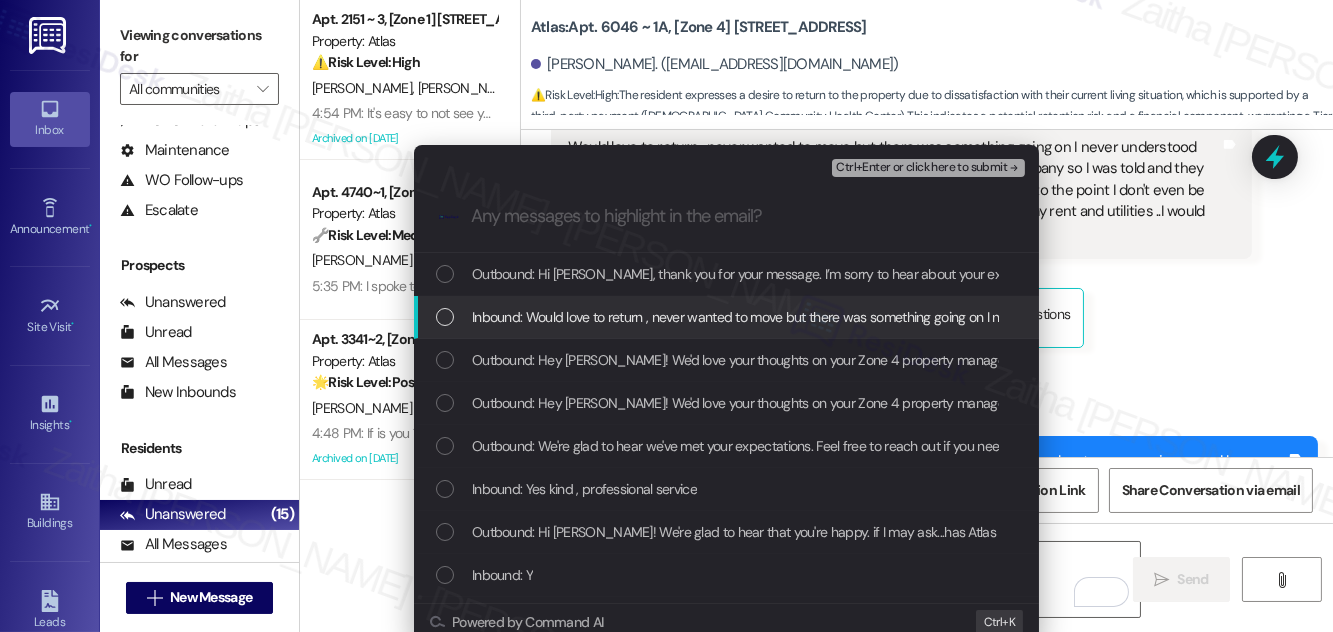 click at bounding box center [445, 317] 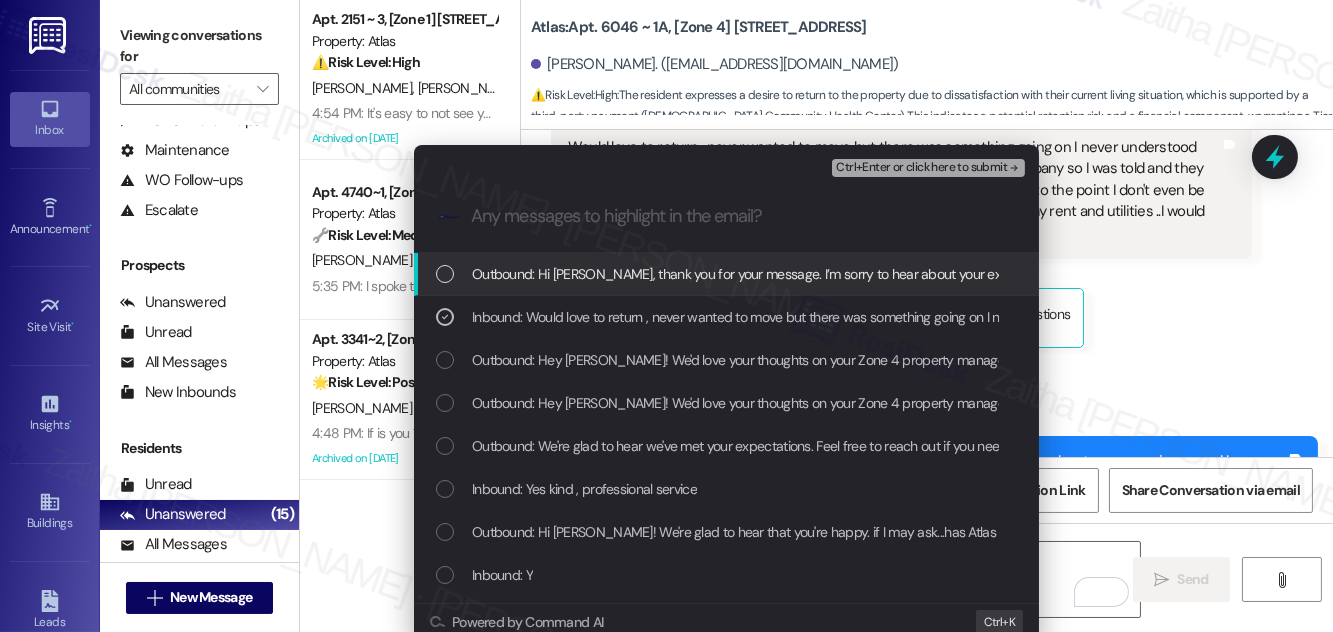 click on "Ctrl+Enter or click here to submit" at bounding box center [921, 168] 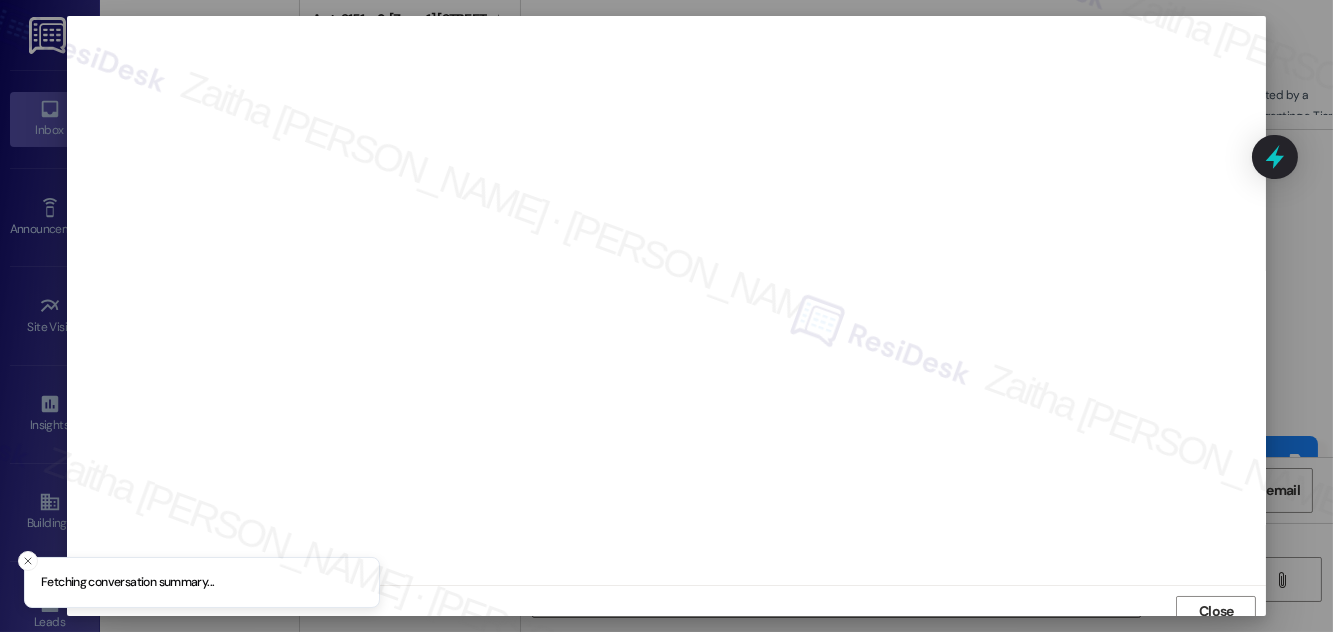 scroll, scrollTop: 11, scrollLeft: 0, axis: vertical 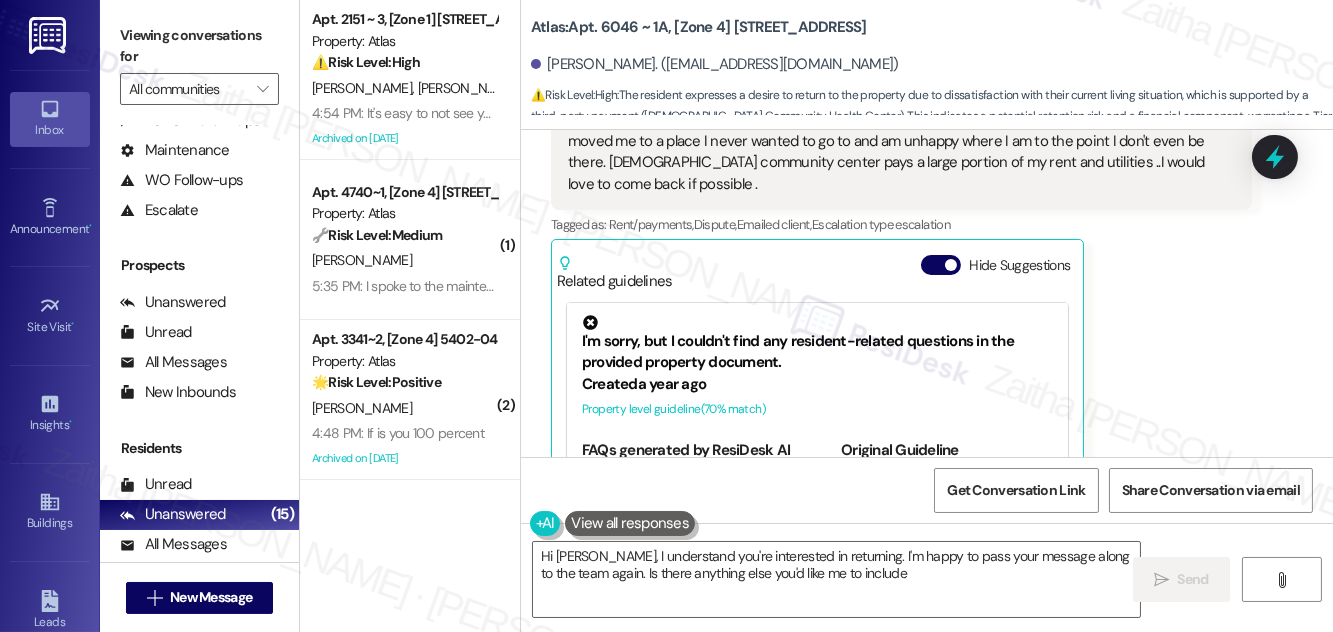 type on "Hi [PERSON_NAME], I understand you're interested in returning. I'm happy to pass your message along to the team again. Is there anything else you'd like me to include?" 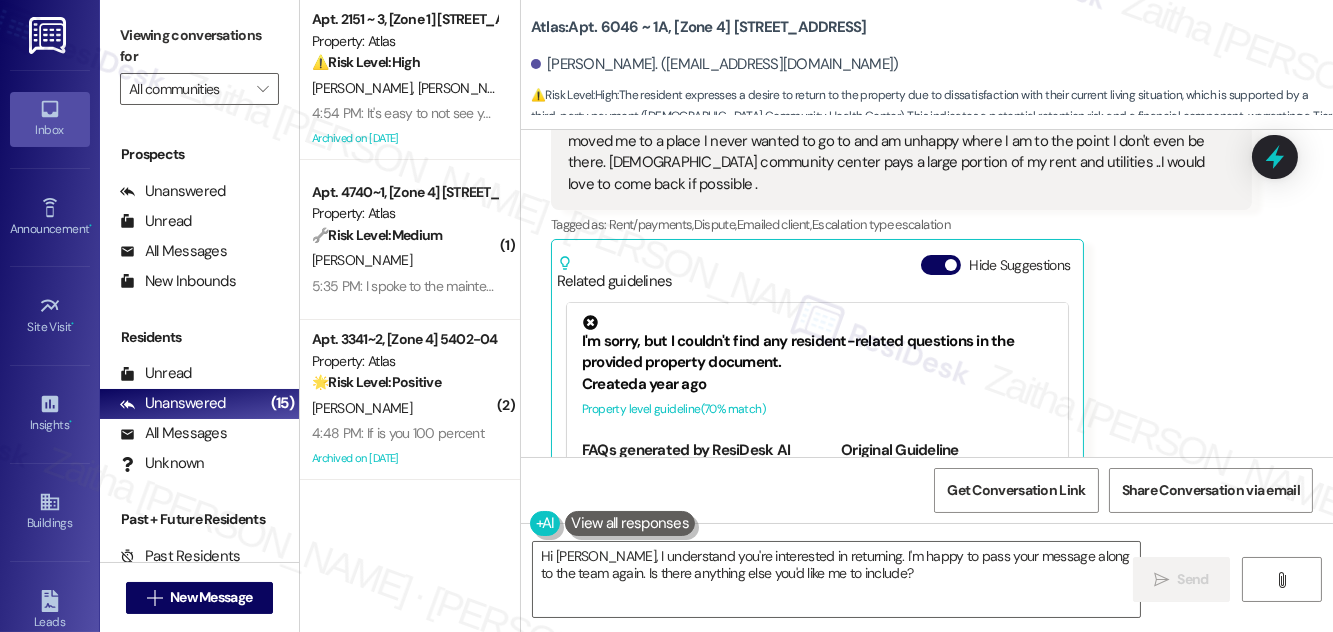 scroll, scrollTop: 264, scrollLeft: 0, axis: vertical 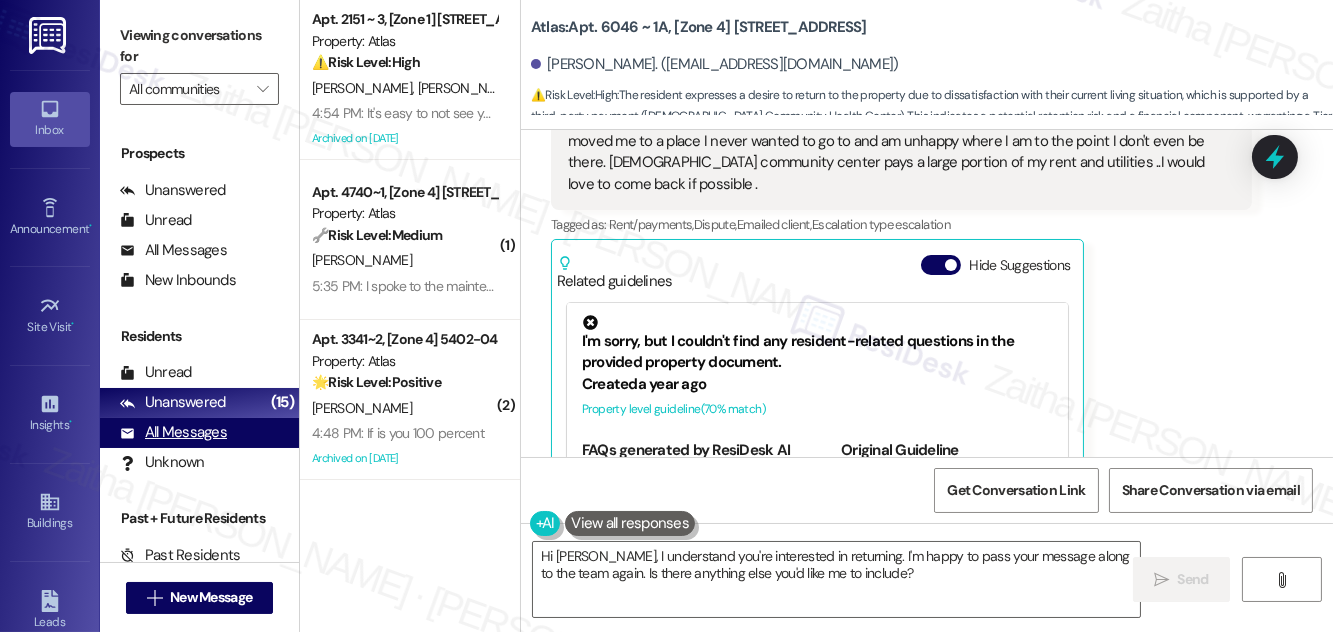 click on "All Messages" at bounding box center [173, 432] 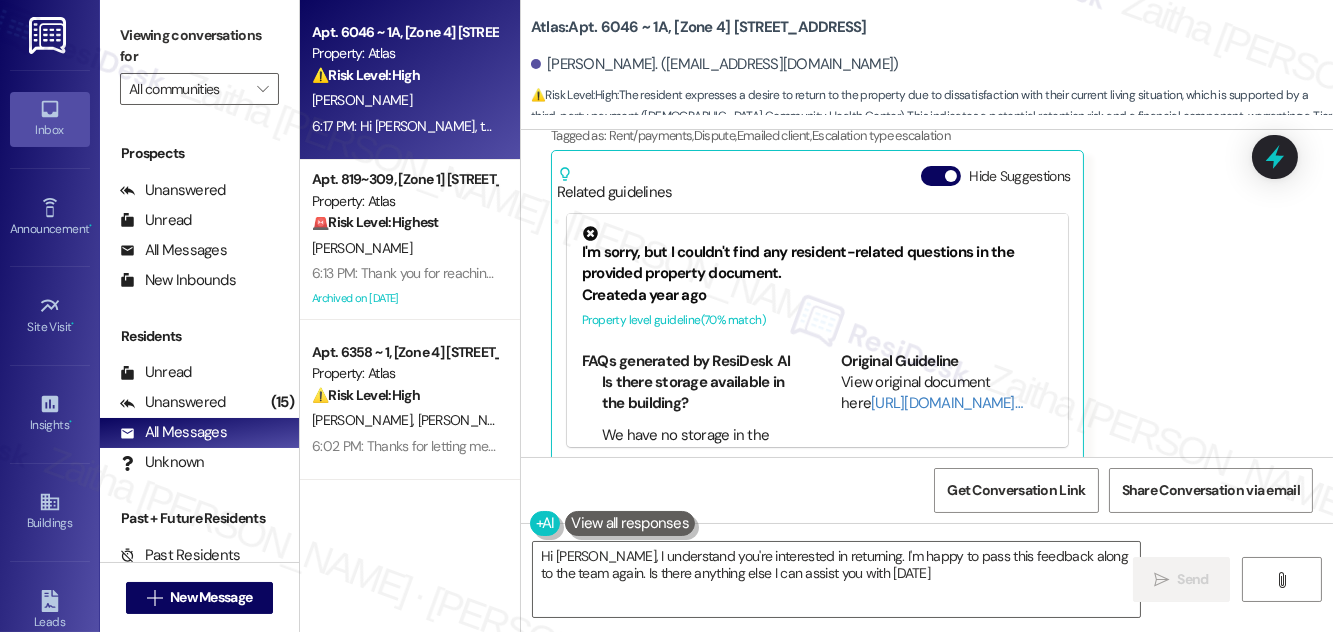 type on "Hi [PERSON_NAME], I understand you're interested in returning. I'm happy to pass this feedback along to the team again. Is there anything else I can assist you with [DATE]?" 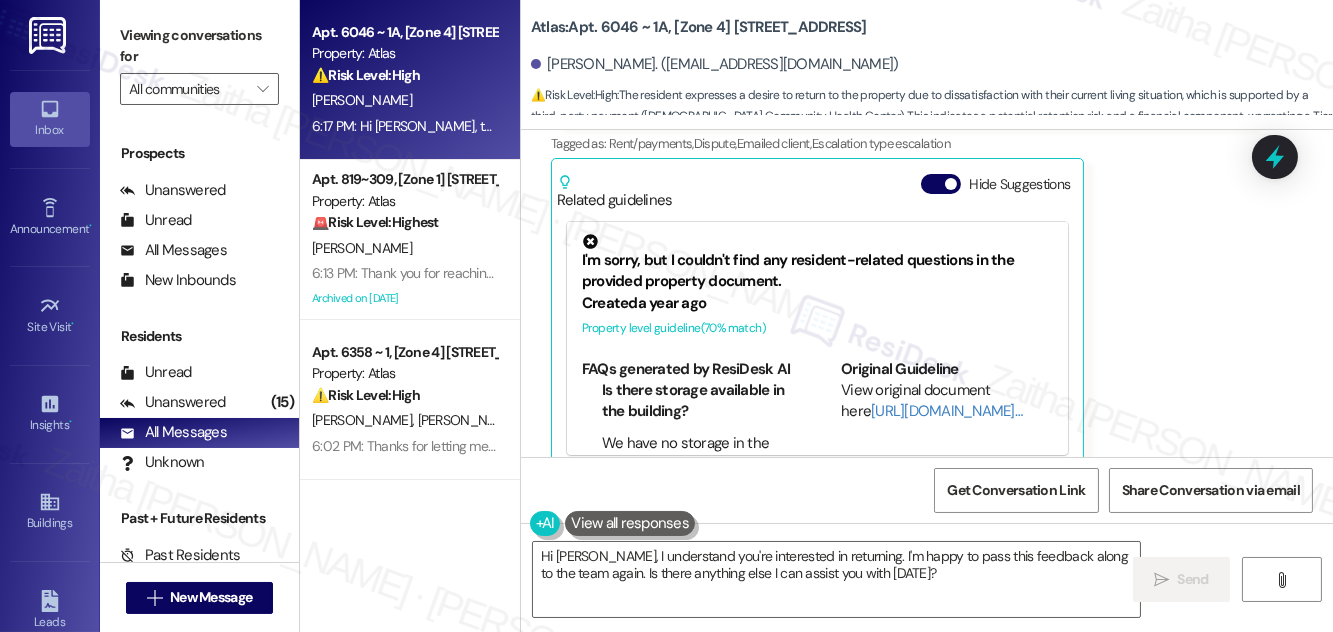 scroll, scrollTop: 7094, scrollLeft: 0, axis: vertical 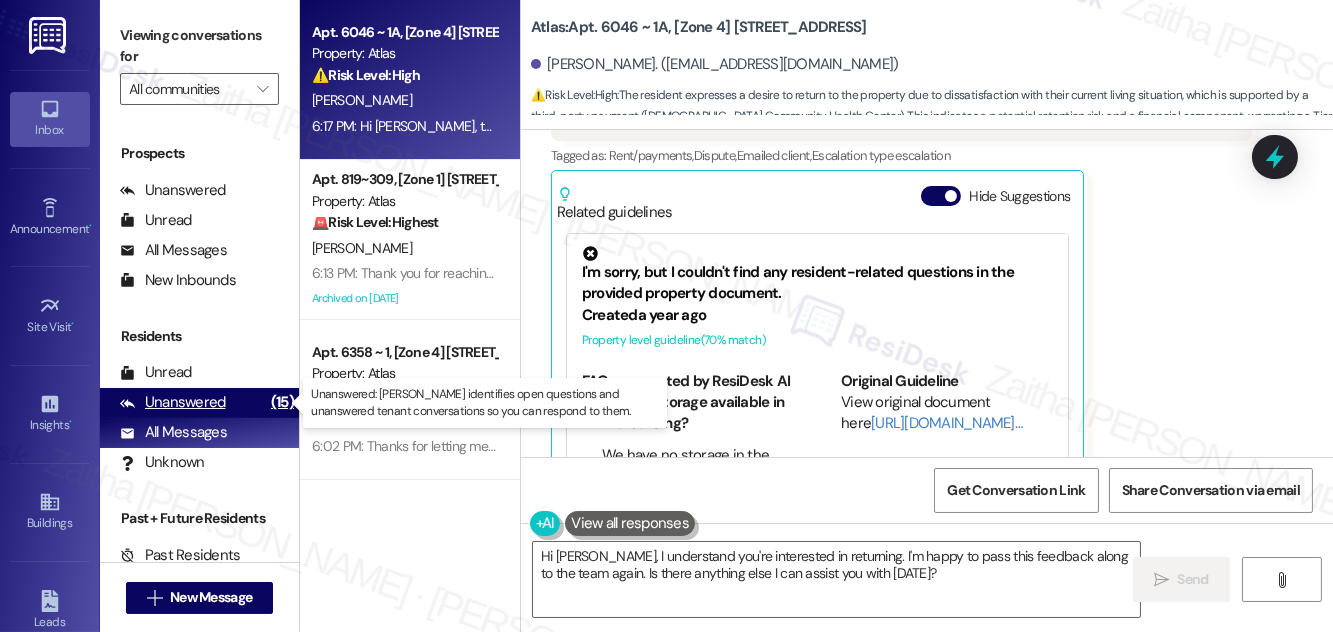 click on "Unanswered" at bounding box center (173, 402) 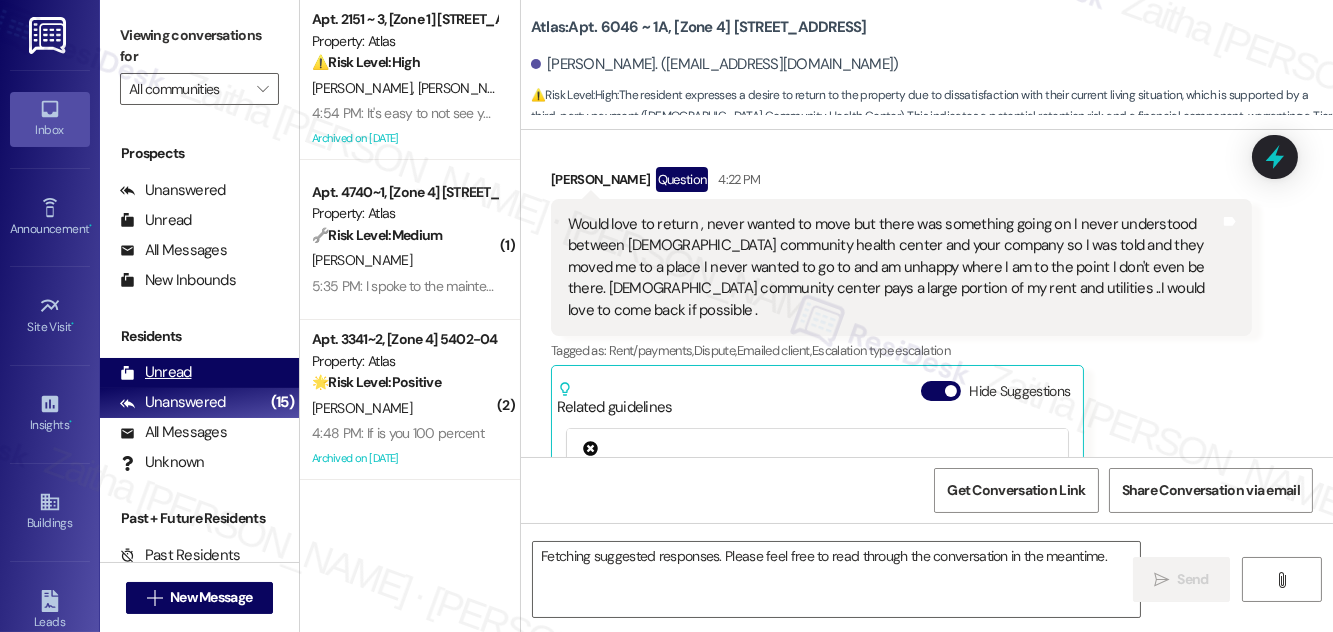 scroll, scrollTop: 7025, scrollLeft: 0, axis: vertical 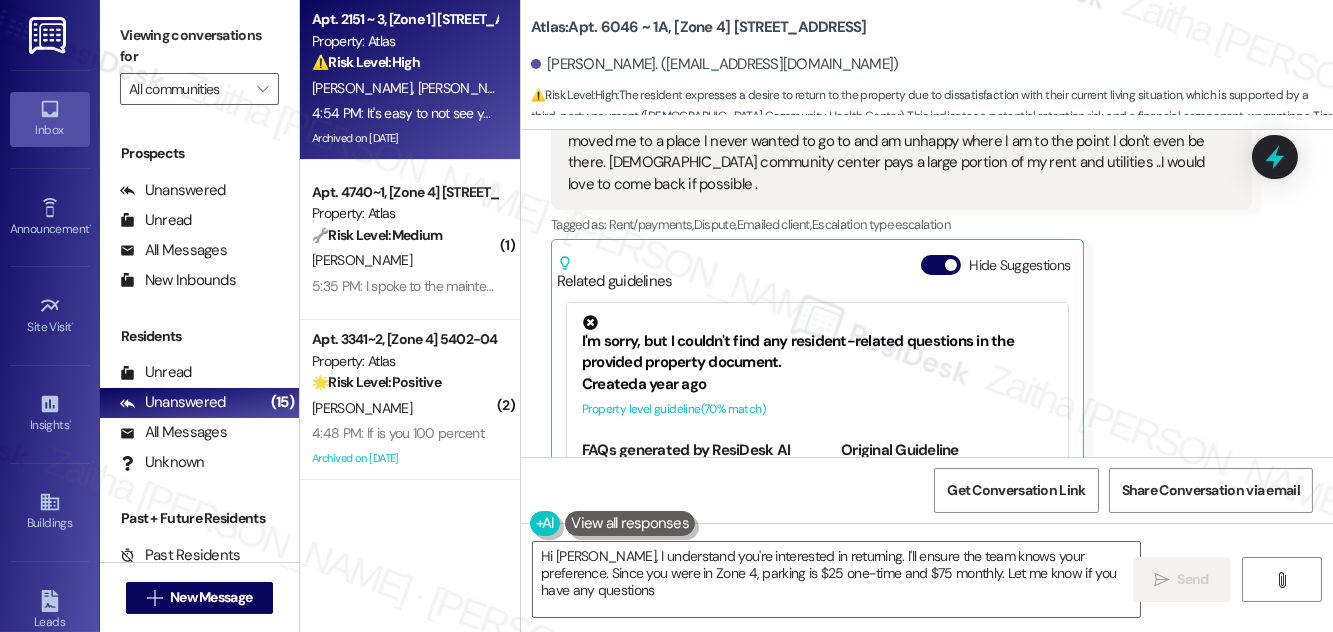 type on "Hi [PERSON_NAME], I understand you're interested in returning. I'll ensure the team knows your preference. Since you were in Zone 4, parking is $25 one-time and $75 monthly. Let me know if you have any questions!" 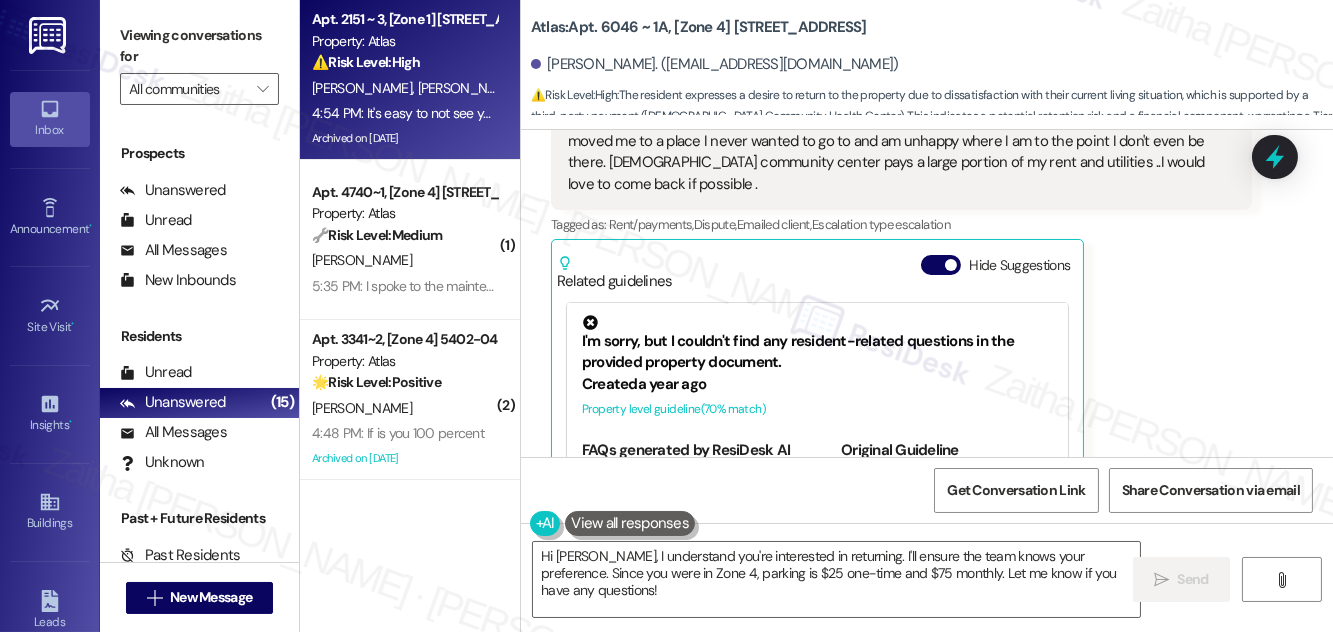click on "[PERSON_NAME] [PERSON_NAME]" at bounding box center (404, 88) 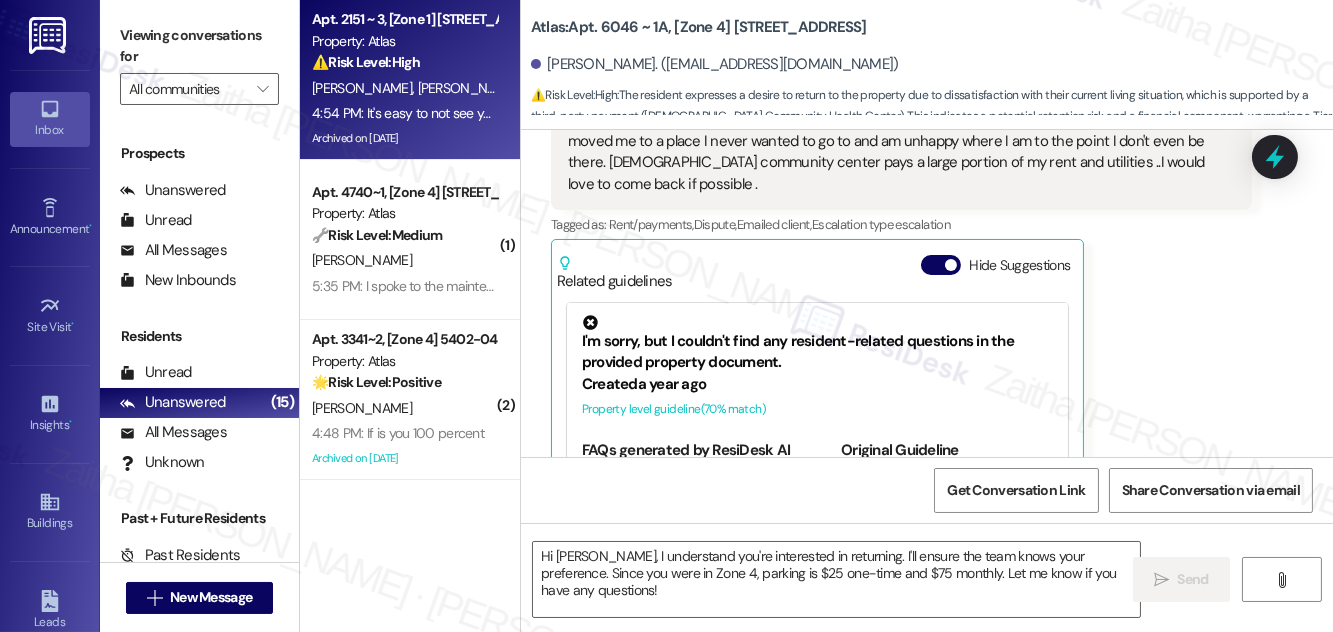 type on "Fetching suggested responses. Please feel free to read through the conversation in the meantime." 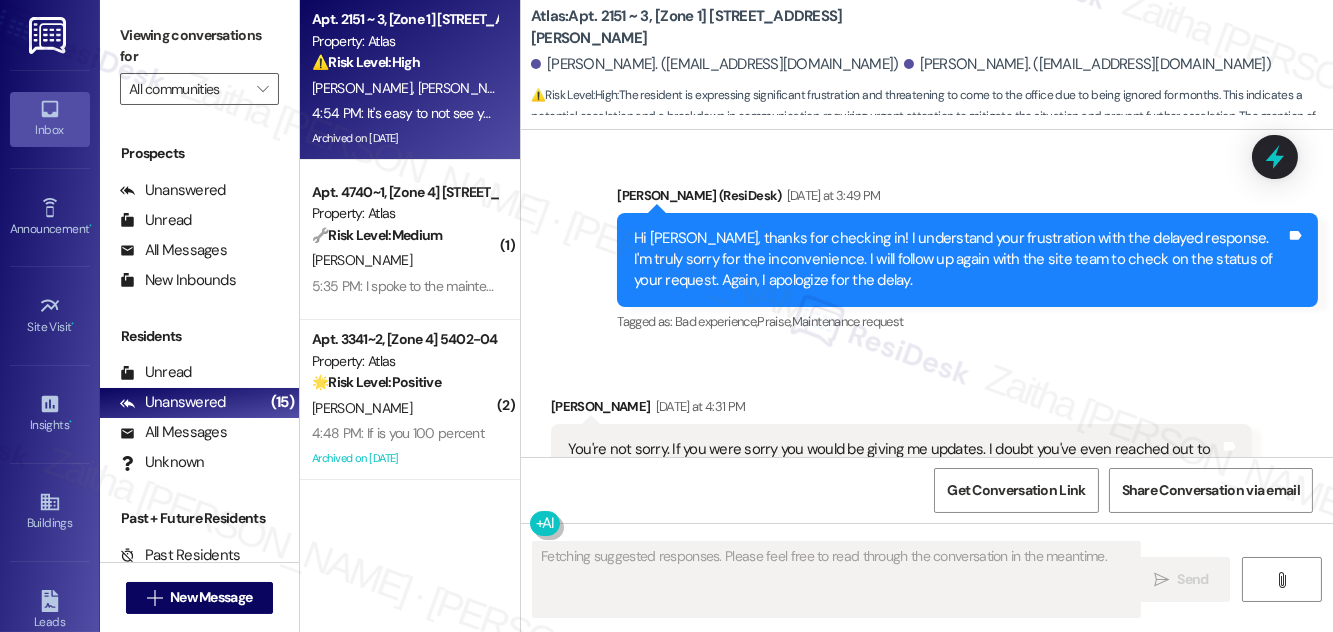 scroll, scrollTop: 13440, scrollLeft: 0, axis: vertical 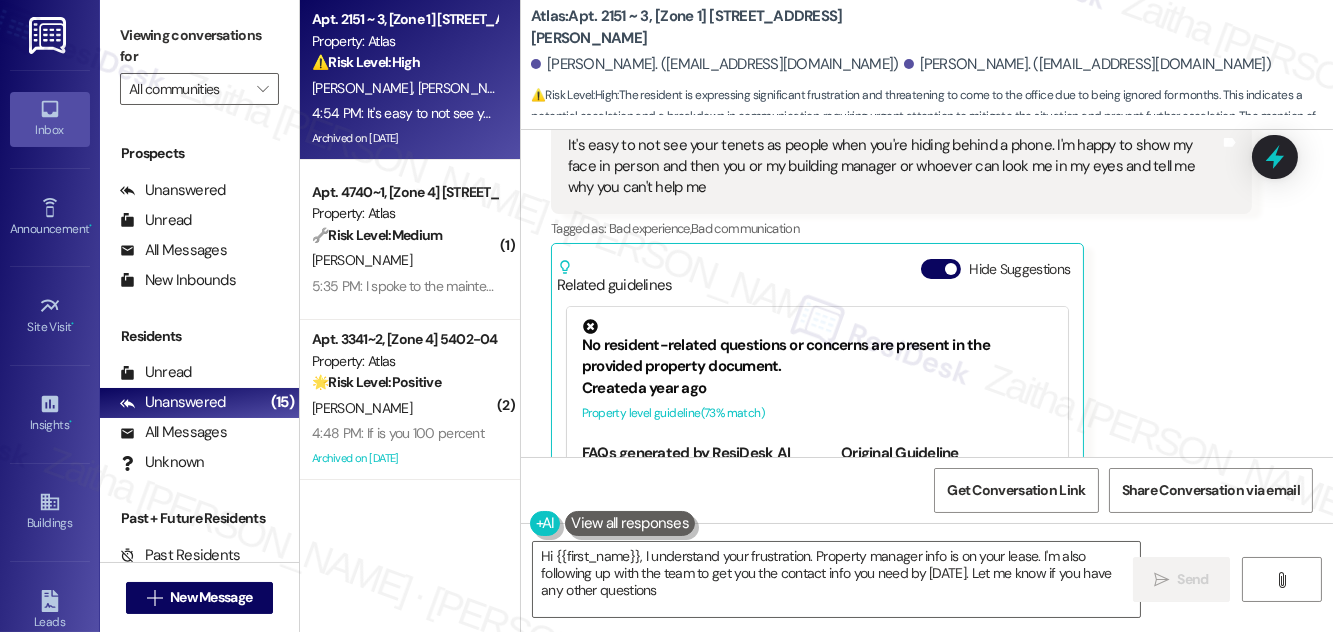 type on "Hi {{first_name}}, I understand your frustration. Property manager info is on your lease. I'm also following up with the team to get you the contact info you need by [DATE]. Let me know if you have any other questions." 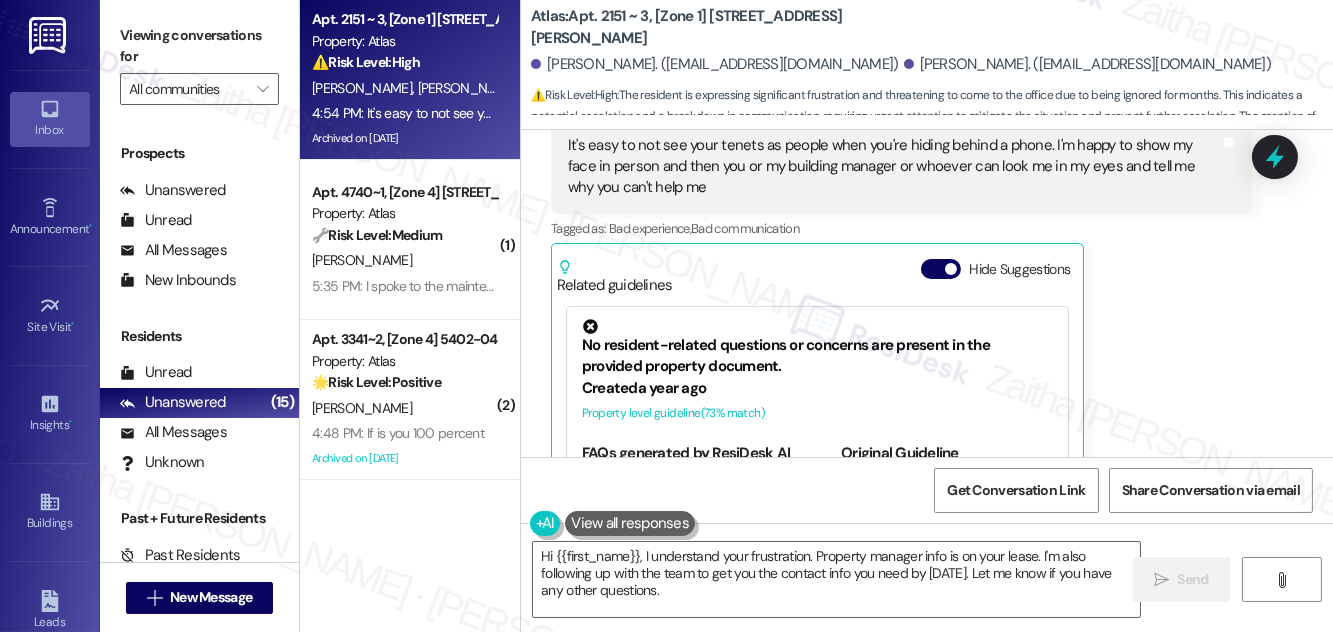 click on "[PERSON_NAME]. ([EMAIL_ADDRESS][DOMAIN_NAME])" at bounding box center [715, 64] 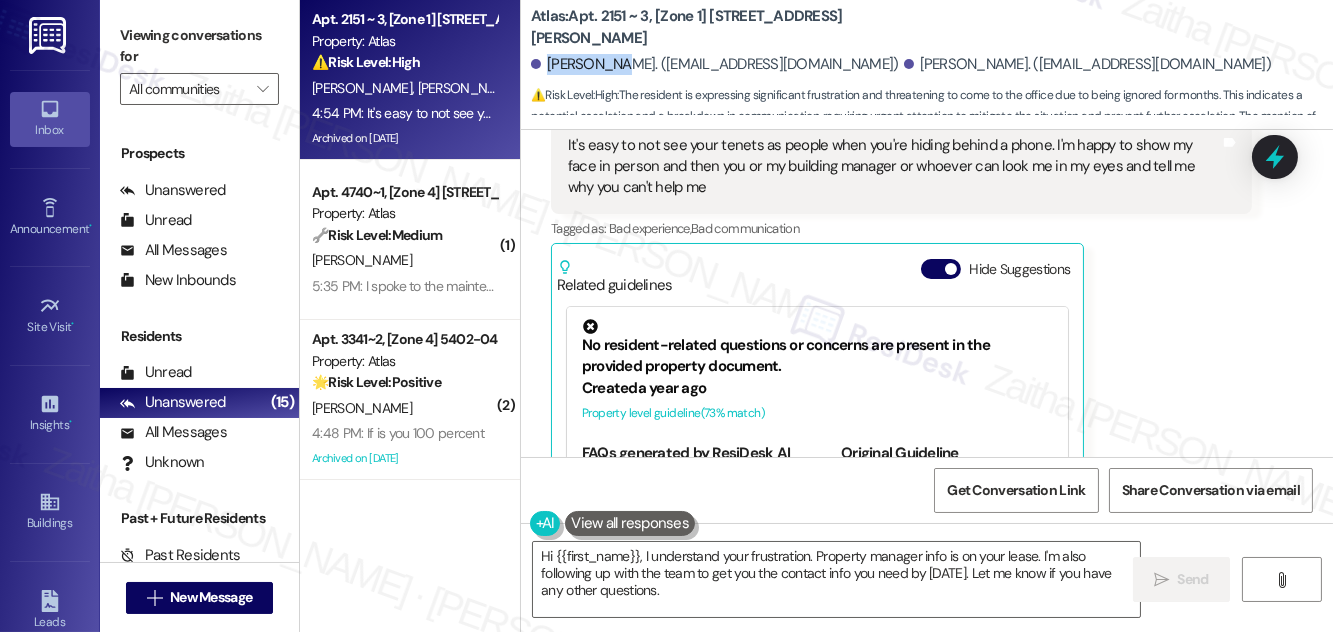 drag, startPoint x: 548, startPoint y: 58, endPoint x: 614, endPoint y: 57, distance: 66.007576 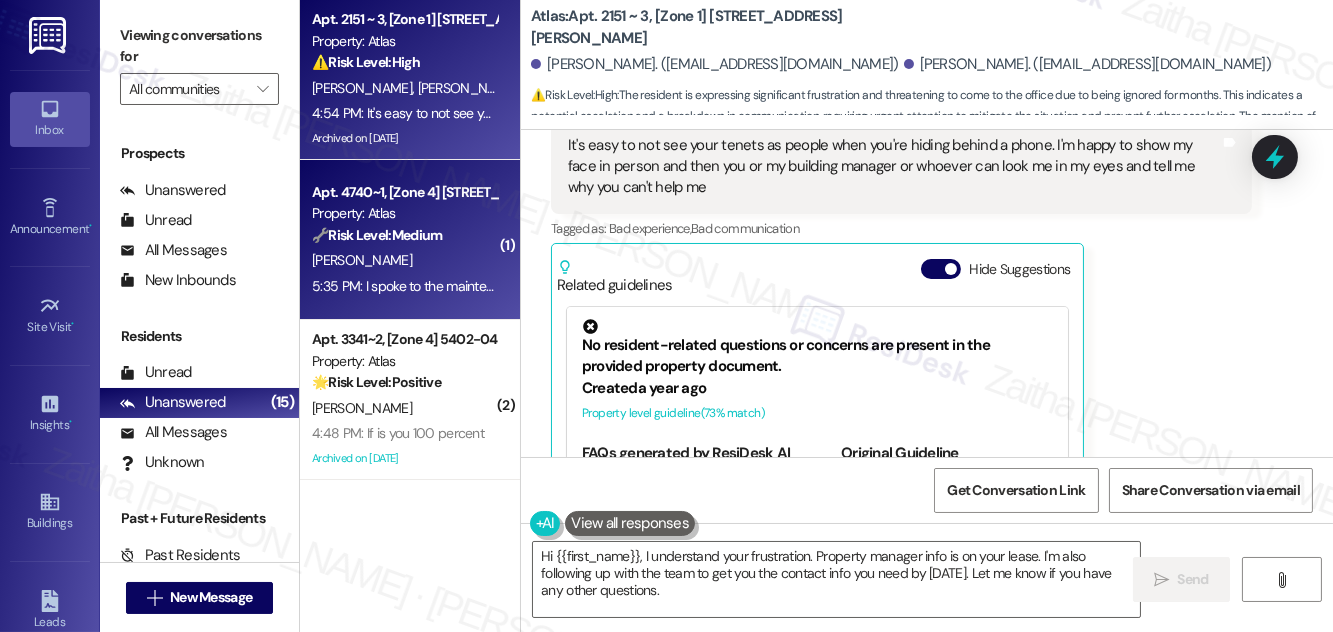 click on "[PERSON_NAME]" at bounding box center [404, 260] 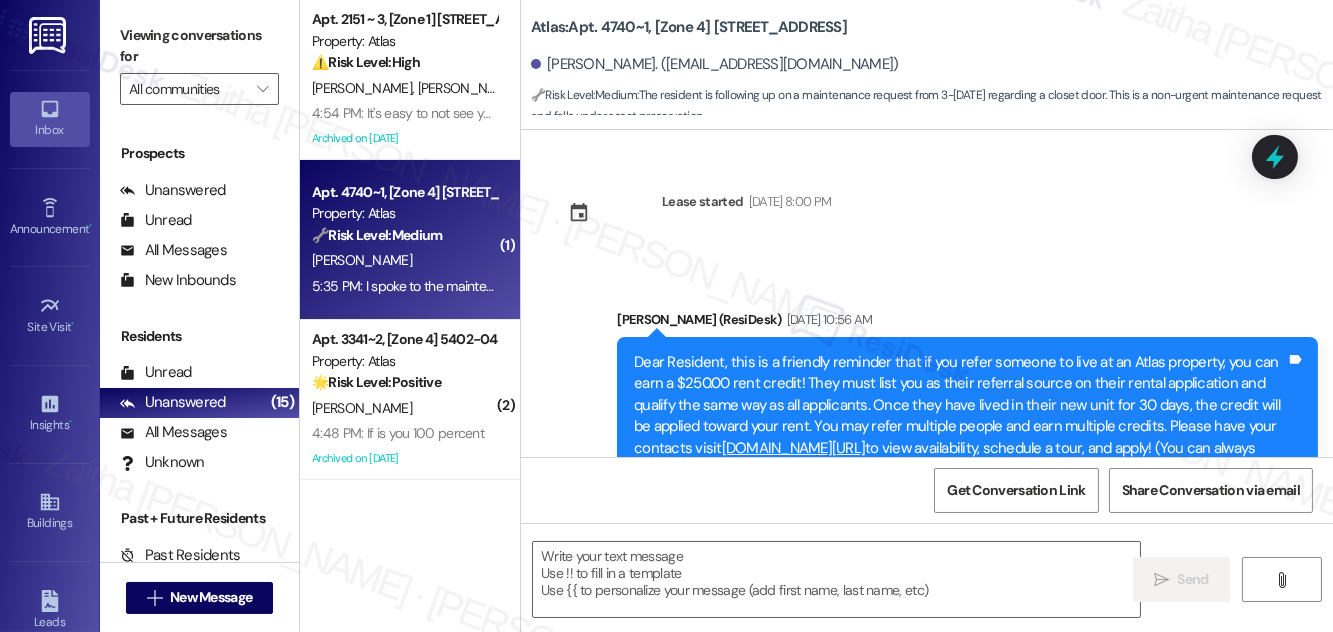 scroll, scrollTop: 10699, scrollLeft: 0, axis: vertical 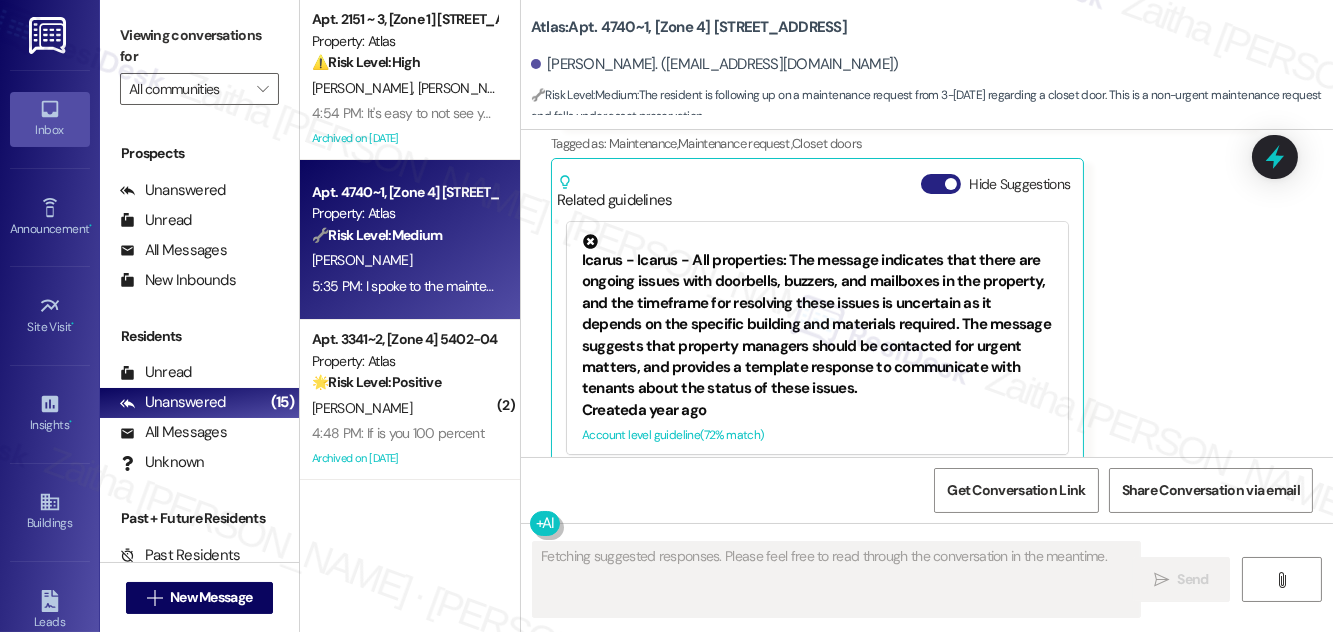 click on "Hide Suggestions" at bounding box center [941, 184] 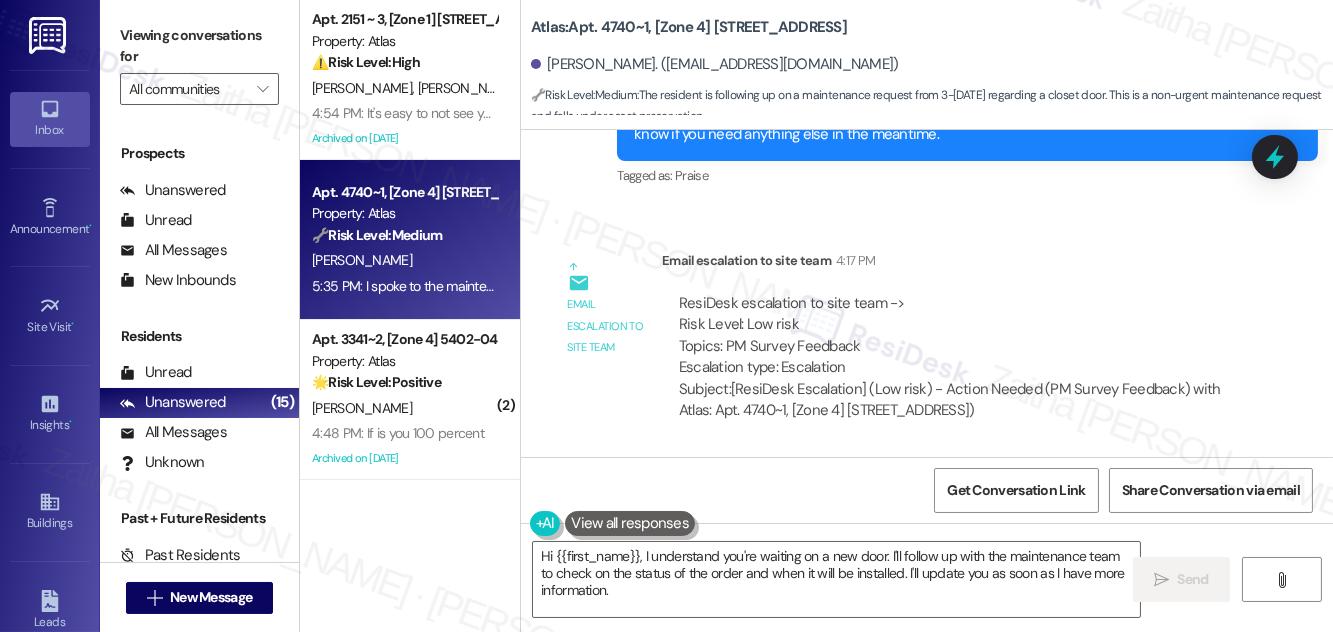 scroll, scrollTop: 10447, scrollLeft: 0, axis: vertical 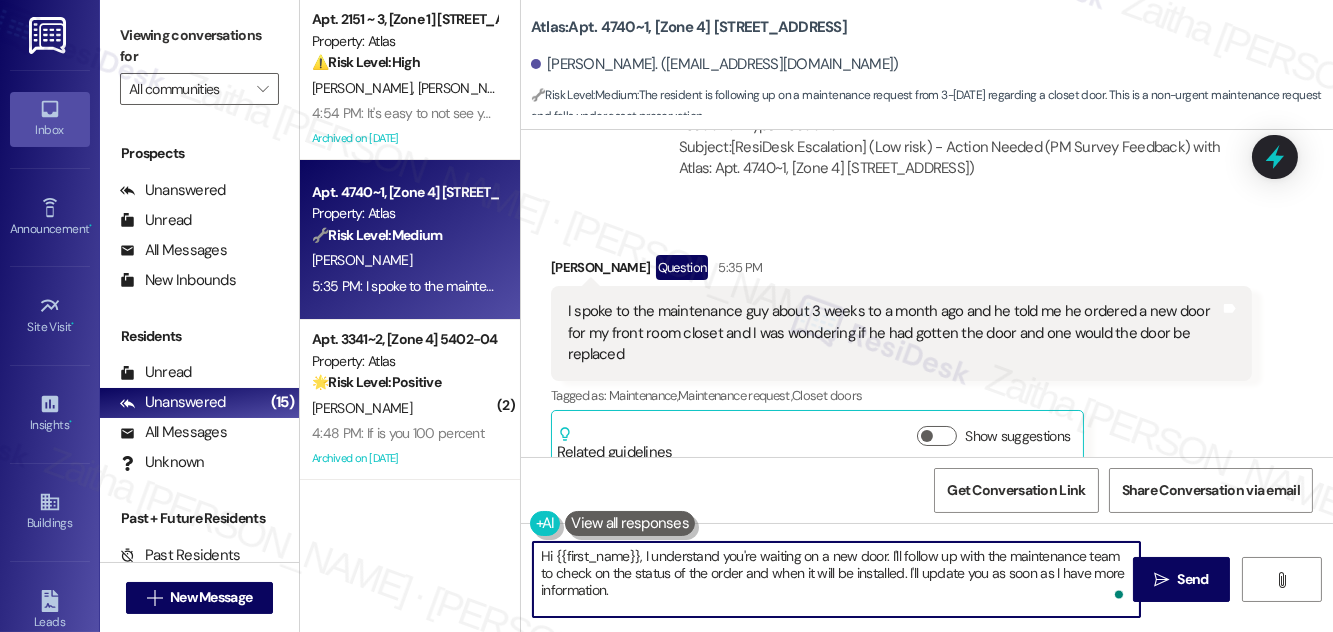 drag, startPoint x: 642, startPoint y: 554, endPoint x: 544, endPoint y: 556, distance: 98.02041 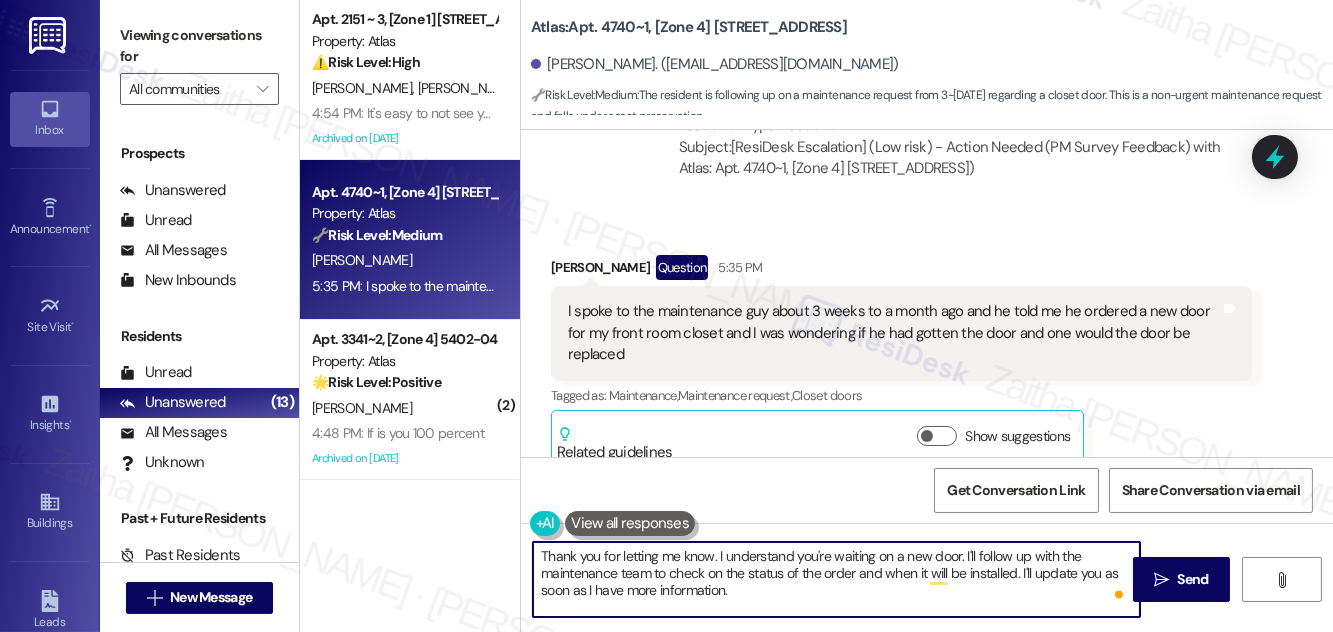 type on "Thank you for letting me know. I understand you're waiting on a new door. I'll follow up with the maintenance team to check on the status of the order and when it will be installed. I'll update you as soon as I have more information." 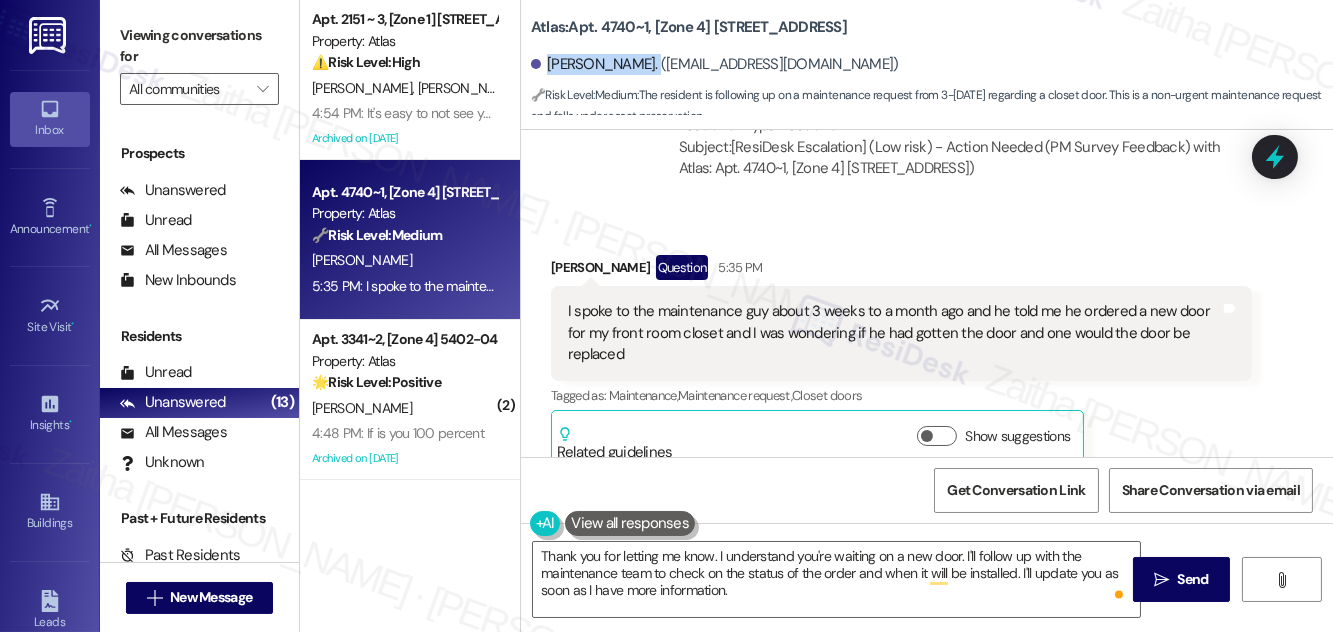 drag, startPoint x: 546, startPoint y: 63, endPoint x: 638, endPoint y: 57, distance: 92.19544 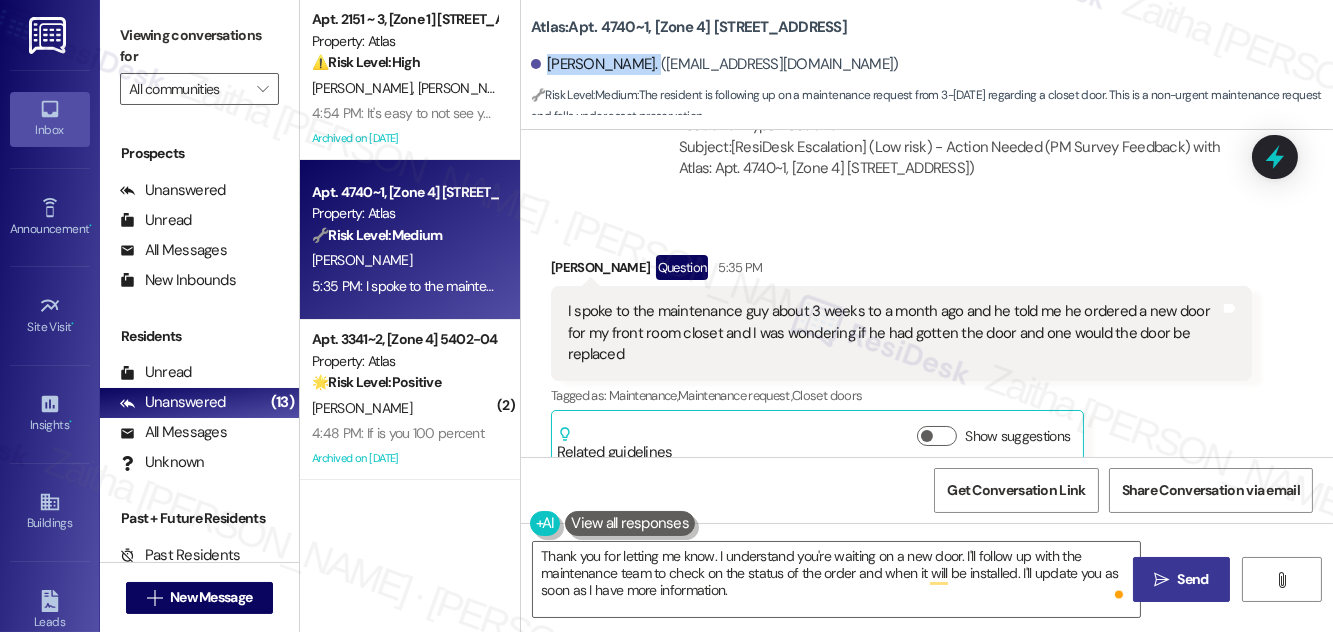click on "Send" at bounding box center (1193, 579) 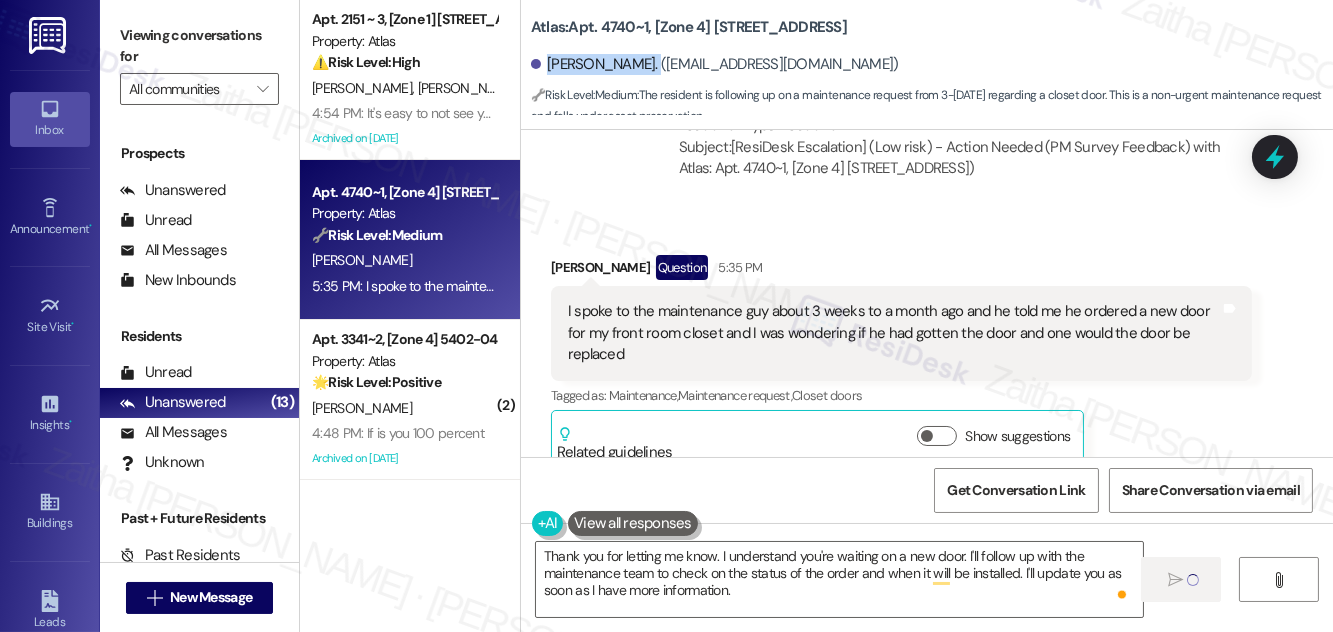 type 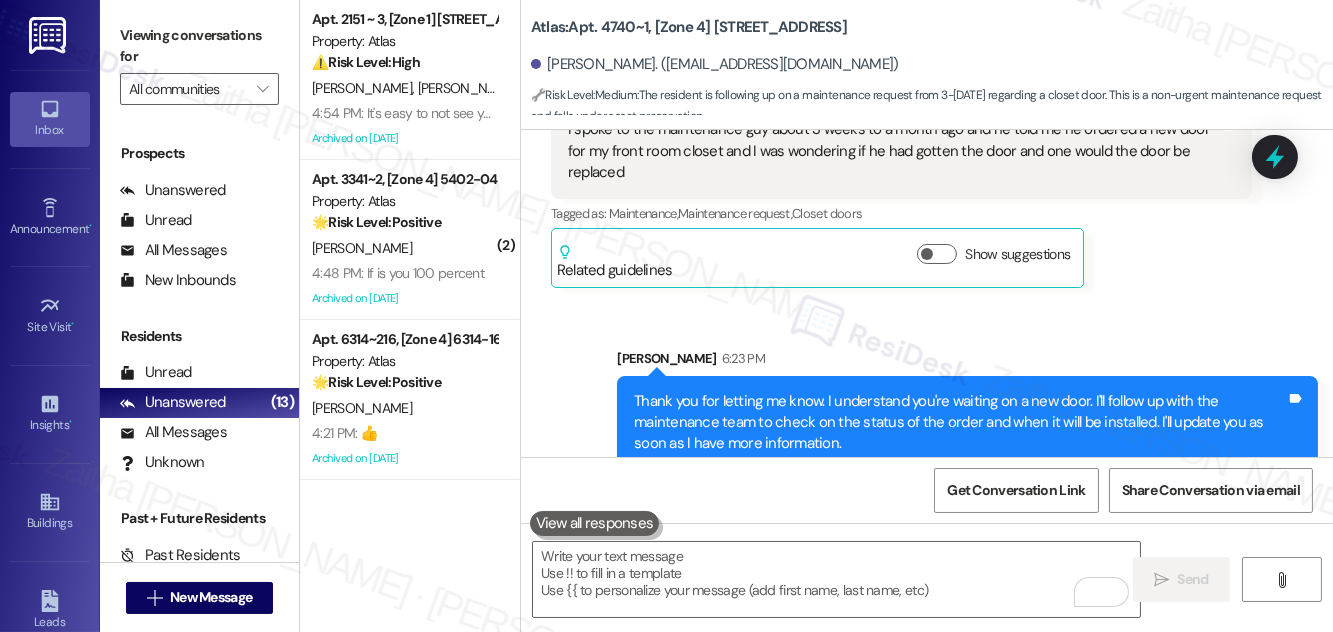scroll, scrollTop: 10448, scrollLeft: 0, axis: vertical 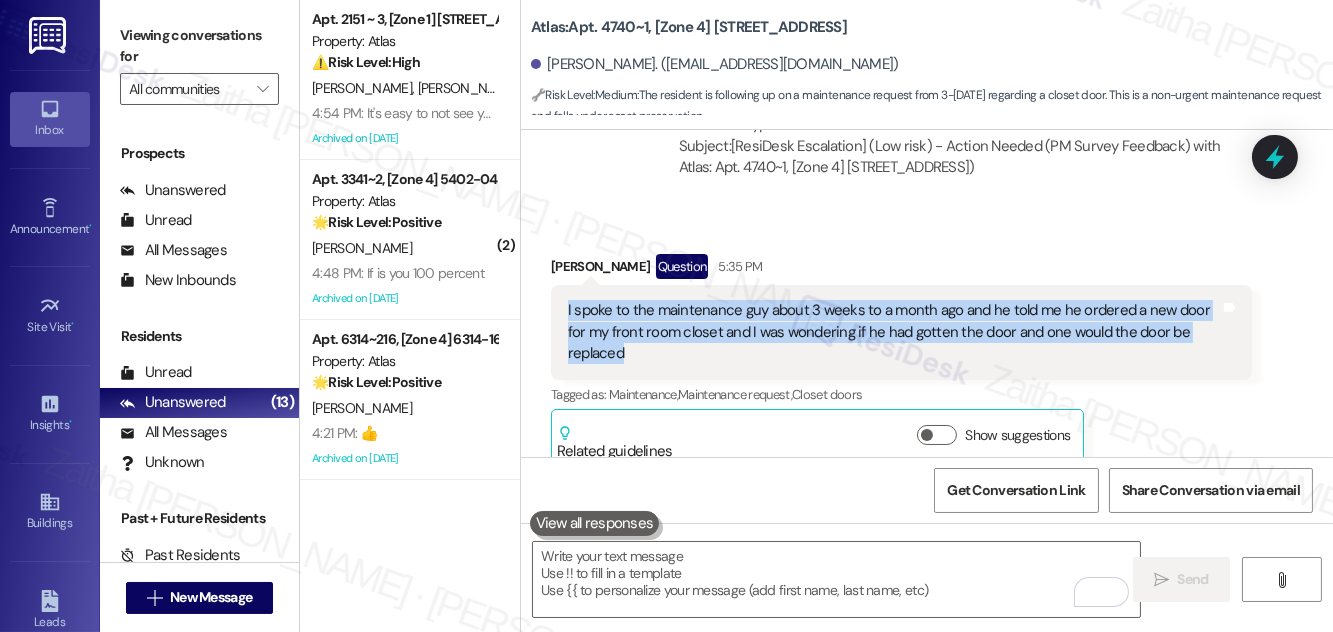 drag, startPoint x: 564, startPoint y: 284, endPoint x: 627, endPoint y: 317, distance: 71.11962 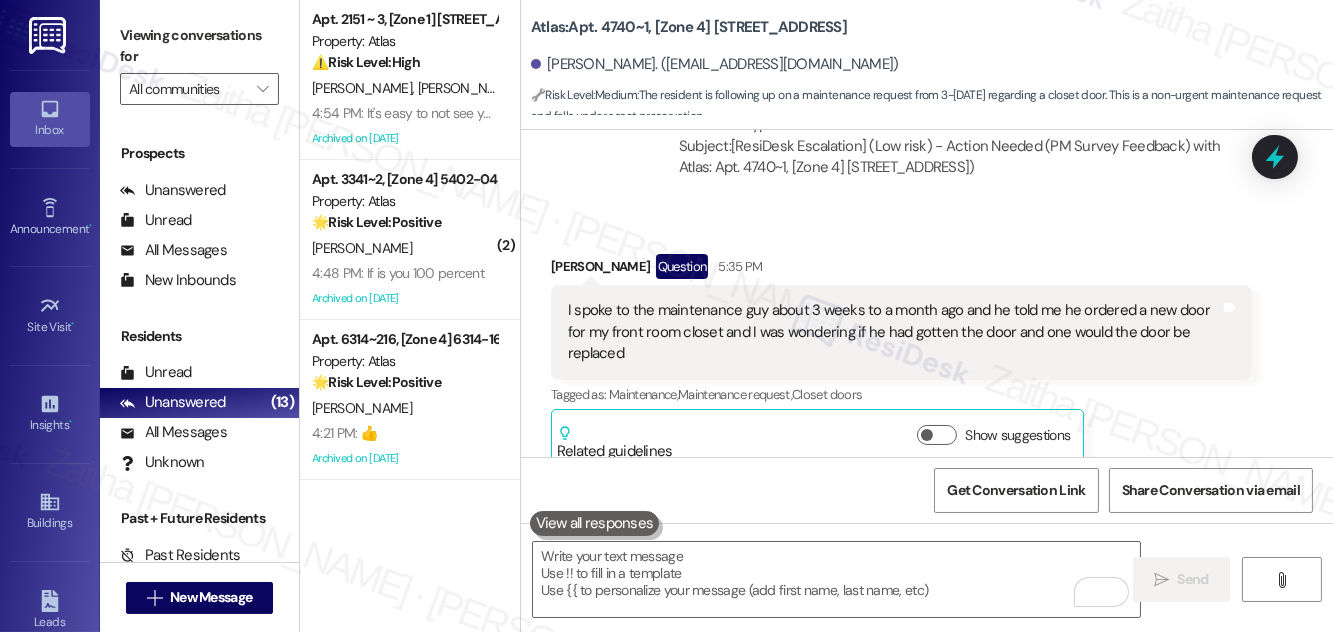 click on "Received via SMS [PERSON_NAME] Question 5:35 PM I spoke to the maintenance guy about 3 weeks to a month ago and he told me he ordered a new door for my front room closet and I was wondering if he had gotten the door and one would the door be replaced Tags and notes Tagged as:   Maintenance ,  Click to highlight conversations about Maintenance Maintenance request ,  Click to highlight conversations about Maintenance request Closet doors Click to highlight conversations about Closet doors  Related guidelines Show suggestions" at bounding box center [927, 346] 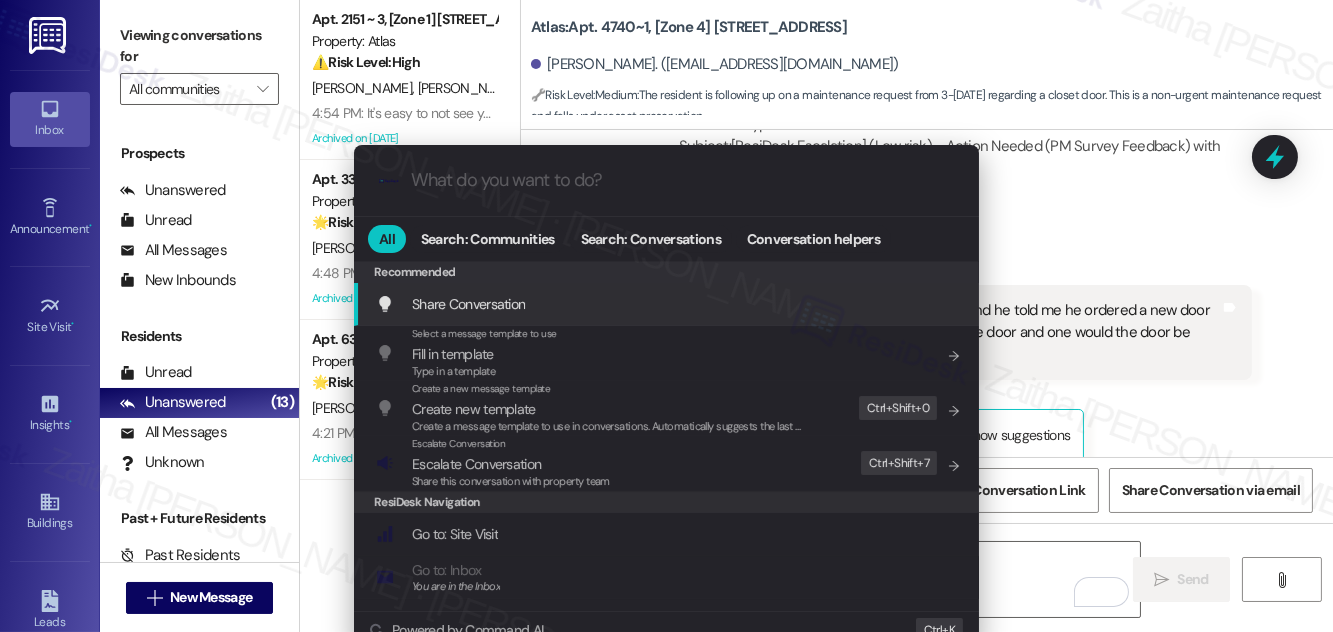 click on ".cls-1{fill:#0a055f;}.cls-2{fill:#0cc4c4;} resideskLogoBlueOrange All Search: Communities Search: Conversations Conversation helpers Recommended Recommended Share Conversation Add shortcut Select a message template to use Fill in template Type in a template Add shortcut Create a new message template Create new template Create a message template to use in conversations. Automatically suggests the last message you sent. Edit Ctrl+ Shift+ 0 Escalate Conversation Escalate Conversation Share this conversation with property team Edit Ctrl+ Shift+ 7 ResiDesk Navigation Go to: Site Visit Add shortcut Go to: Inbox You are in the Inbox Add shortcut Go to: Settings Add shortcut Go to: Message Templates Add shortcut Go to: Buildings Add shortcut Help Getting Started: What you can do with ResiDesk Add shortcut Settings Powered by Command AI Ctrl+ K" at bounding box center (666, 316) 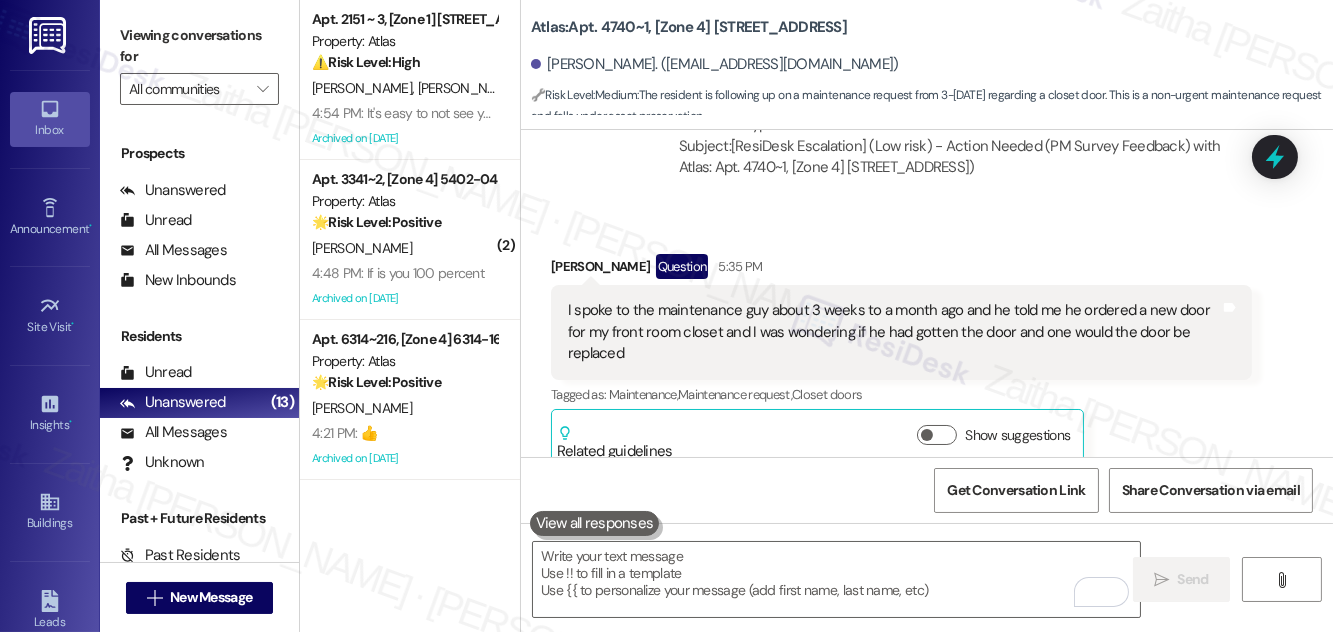 scroll, scrollTop: 10629, scrollLeft: 0, axis: vertical 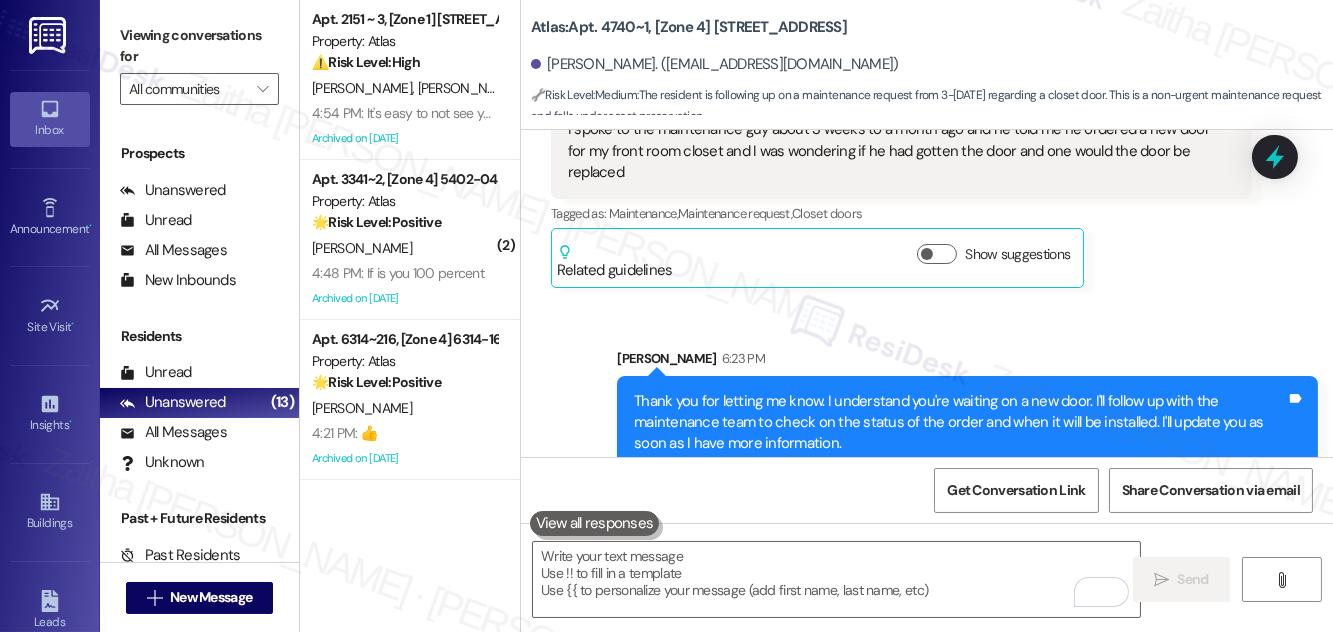click 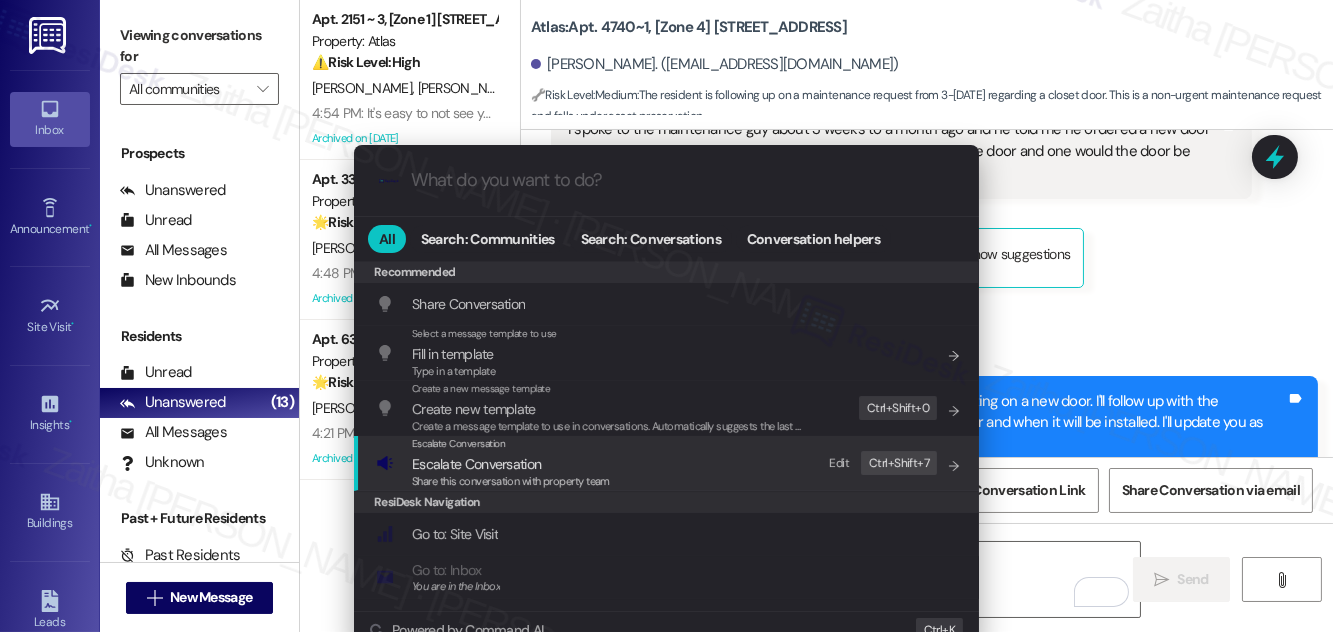 click on "Escalate Conversation" at bounding box center [476, 464] 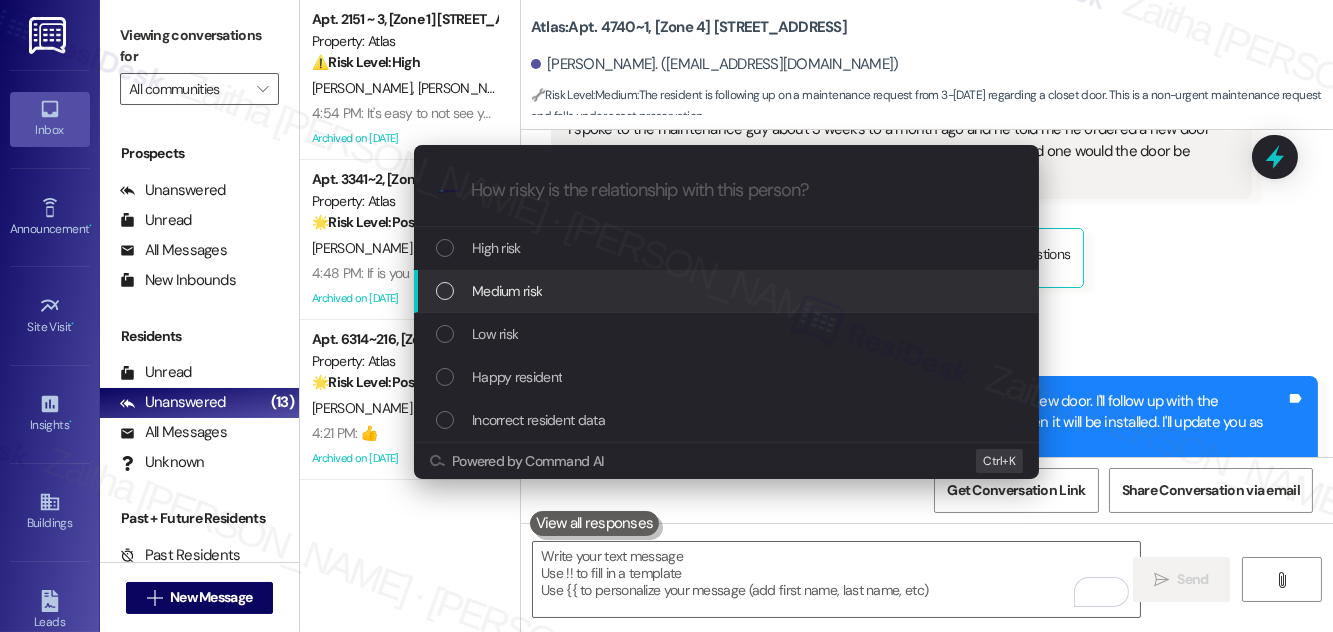 click on "Medium risk" at bounding box center [507, 291] 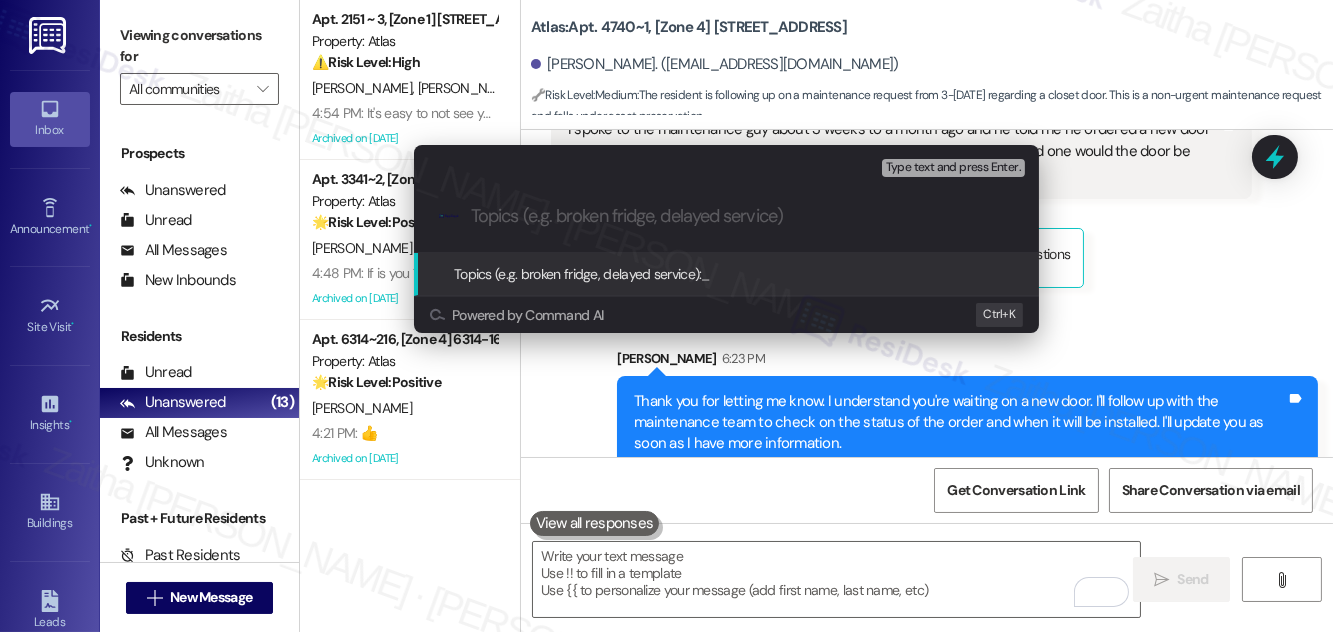 paste on "Follow-Up on Front Room Closet Door Replacement" 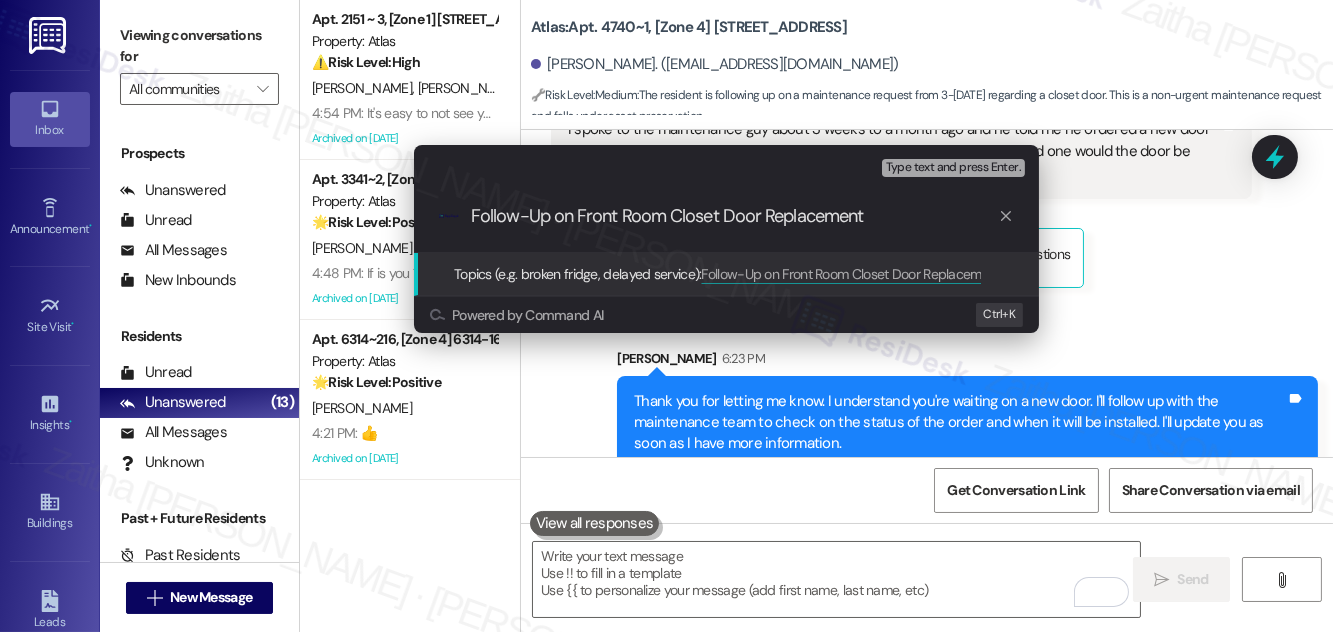 type 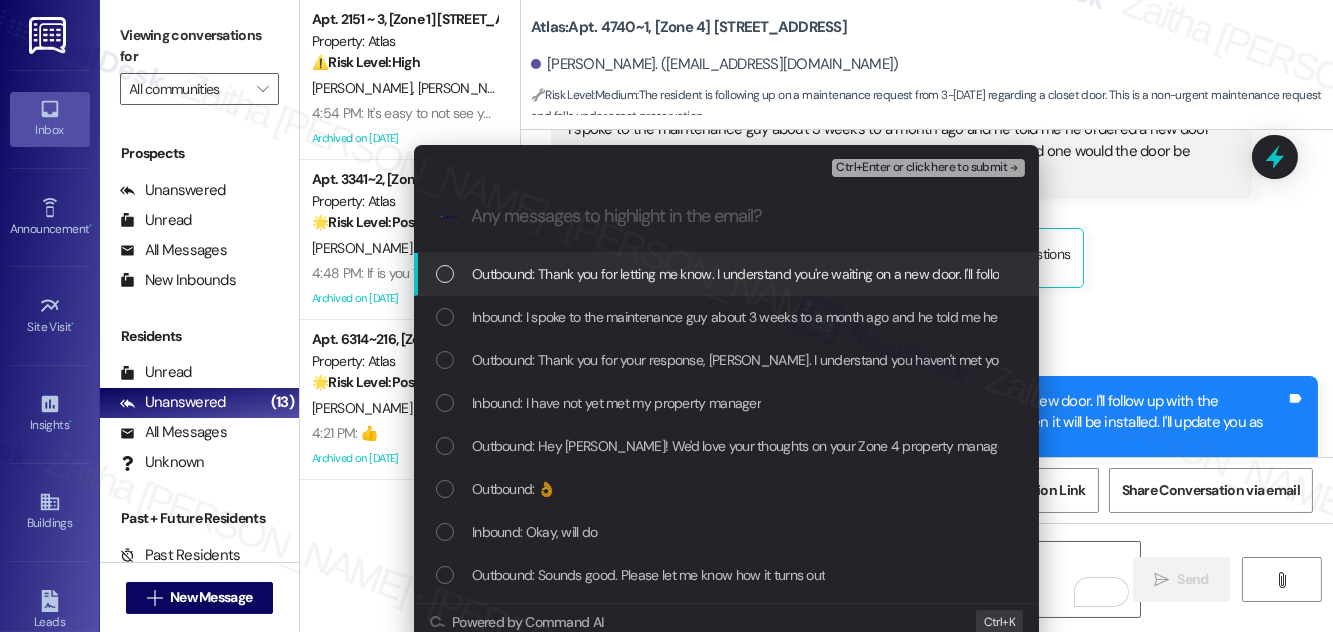 click at bounding box center (445, 274) 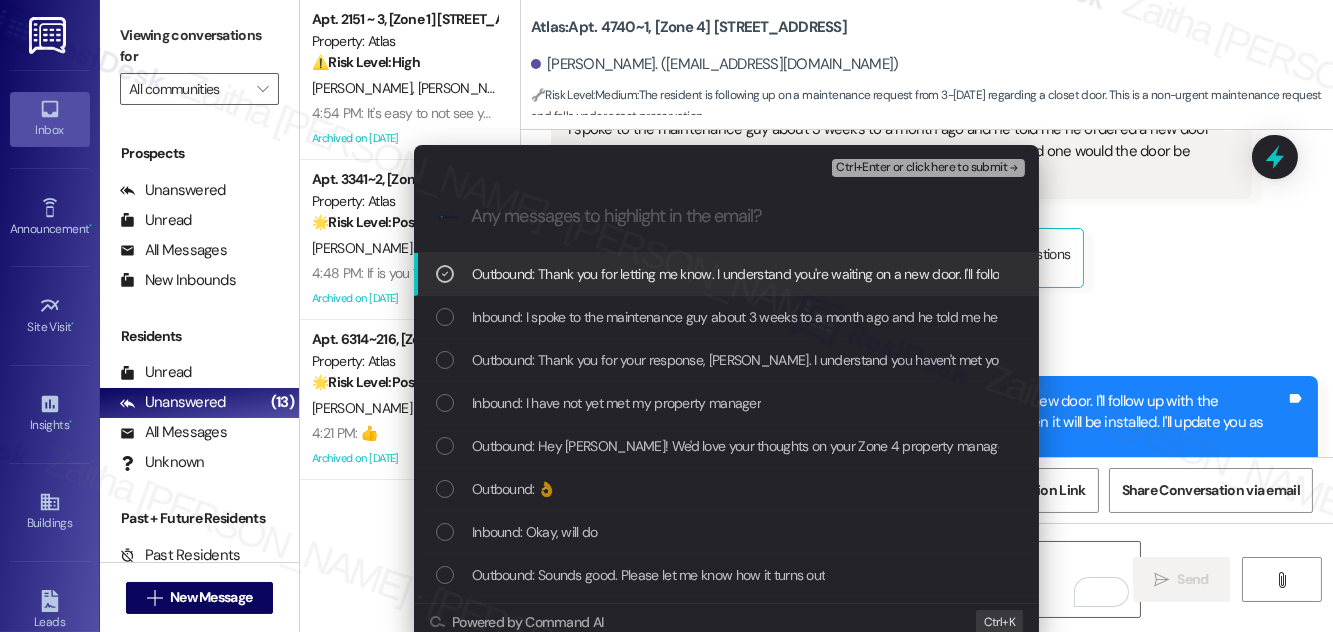 click 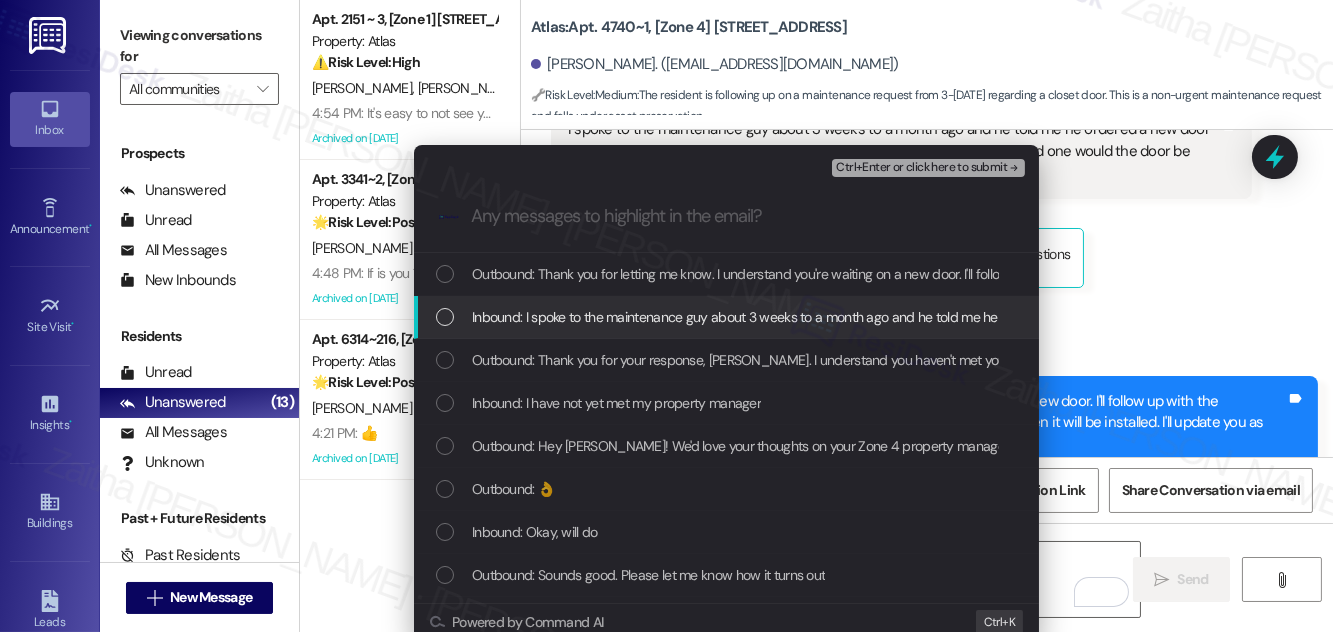 click at bounding box center [445, 317] 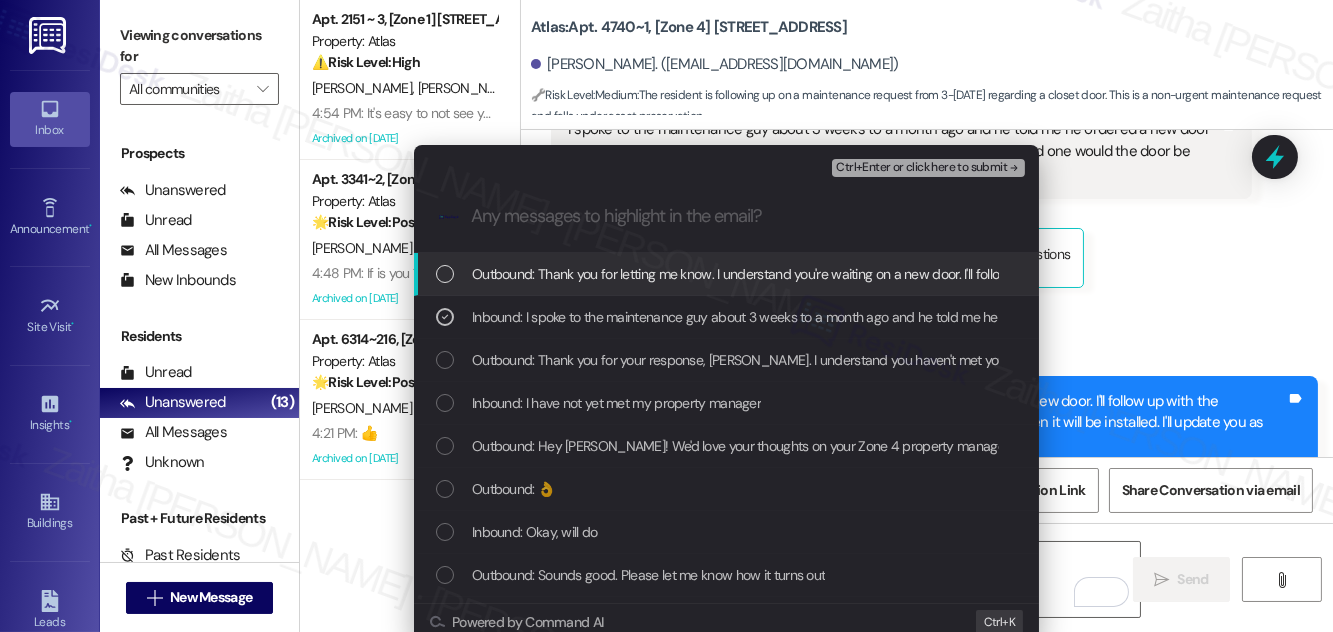 click on "Ctrl+Enter or click here to submit" at bounding box center (921, 168) 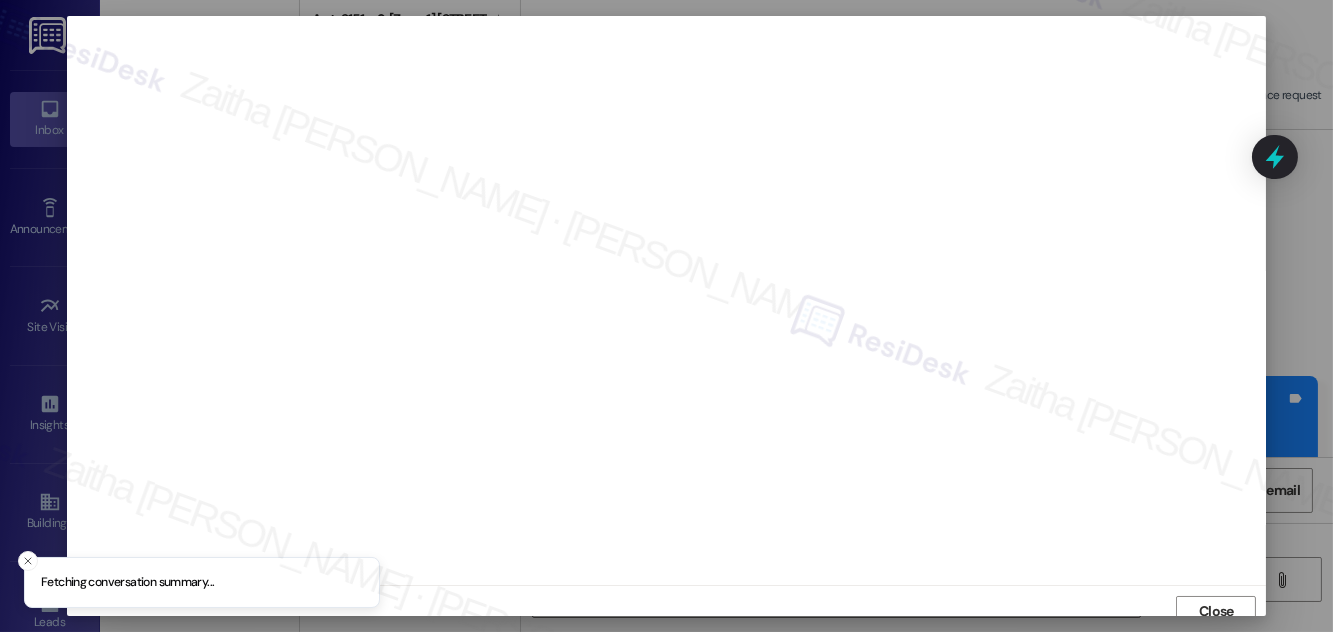 scroll, scrollTop: 11, scrollLeft: 0, axis: vertical 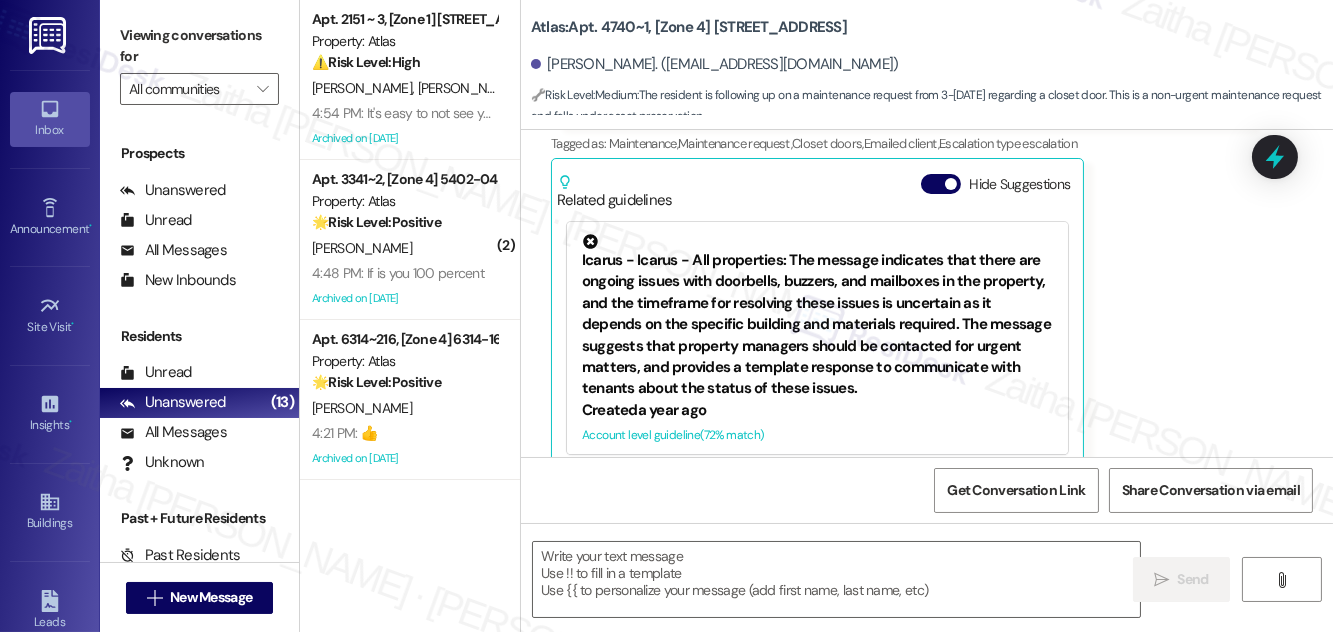 type on "Fetching suggested responses. Please feel free to read through the conversation in the meantime." 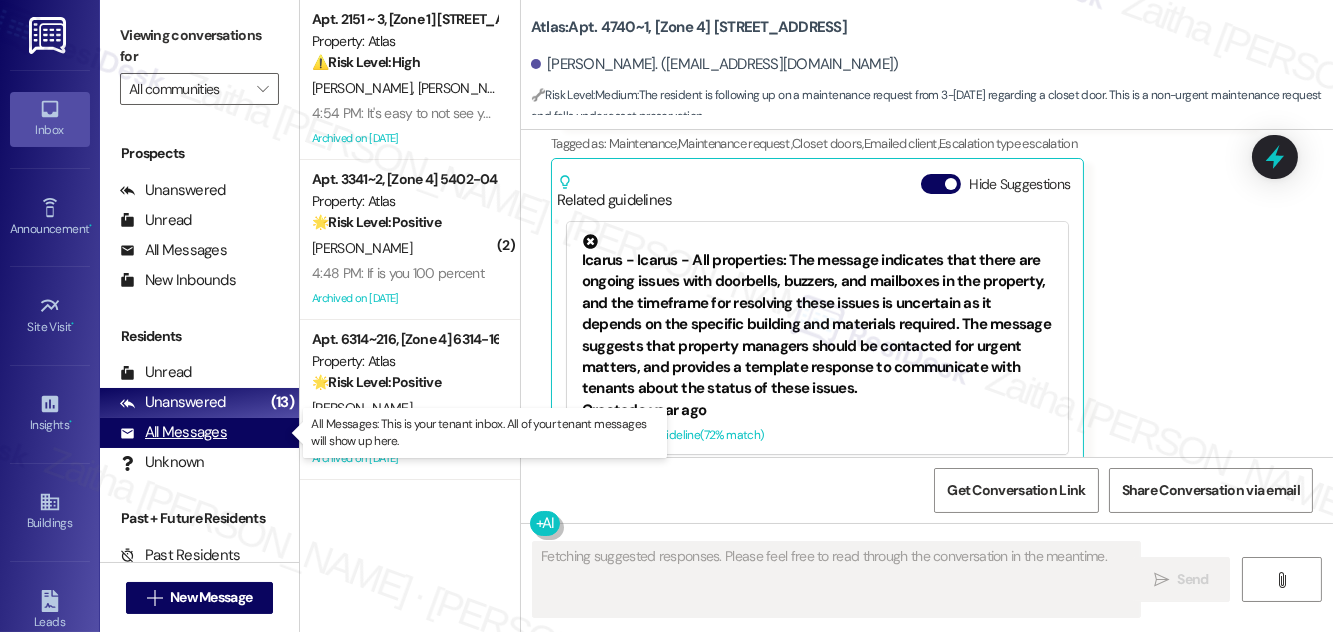 click on "All Messages" at bounding box center (173, 432) 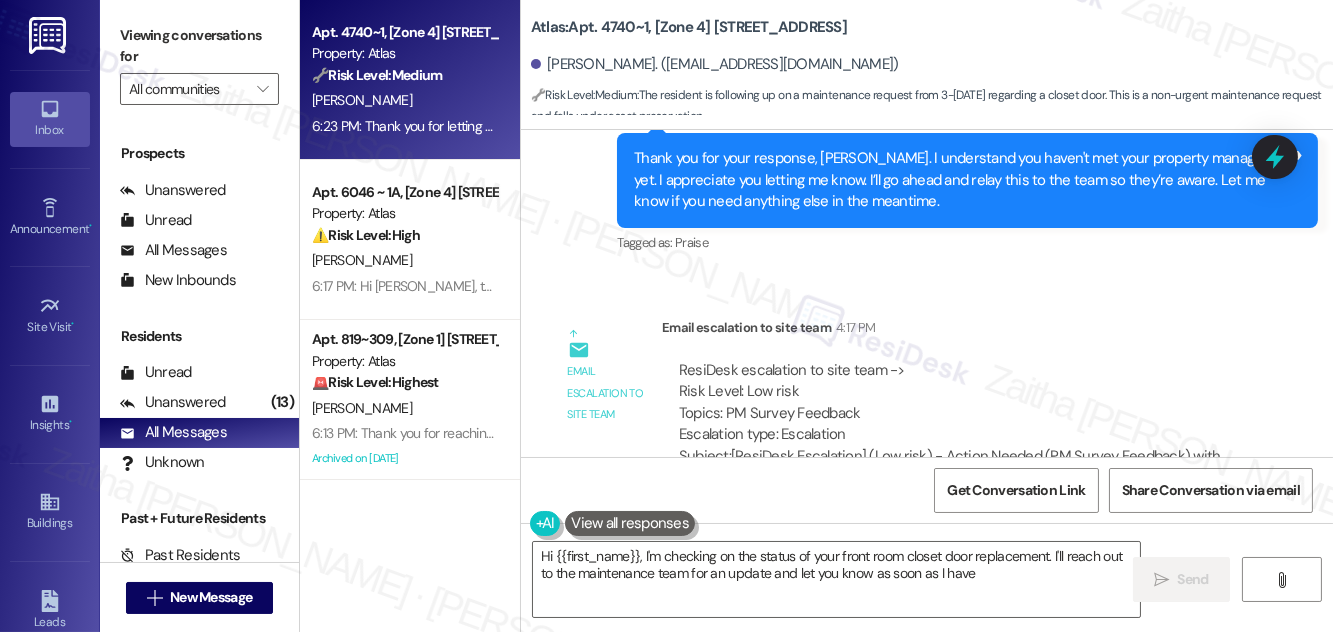 scroll, scrollTop: 10094, scrollLeft: 0, axis: vertical 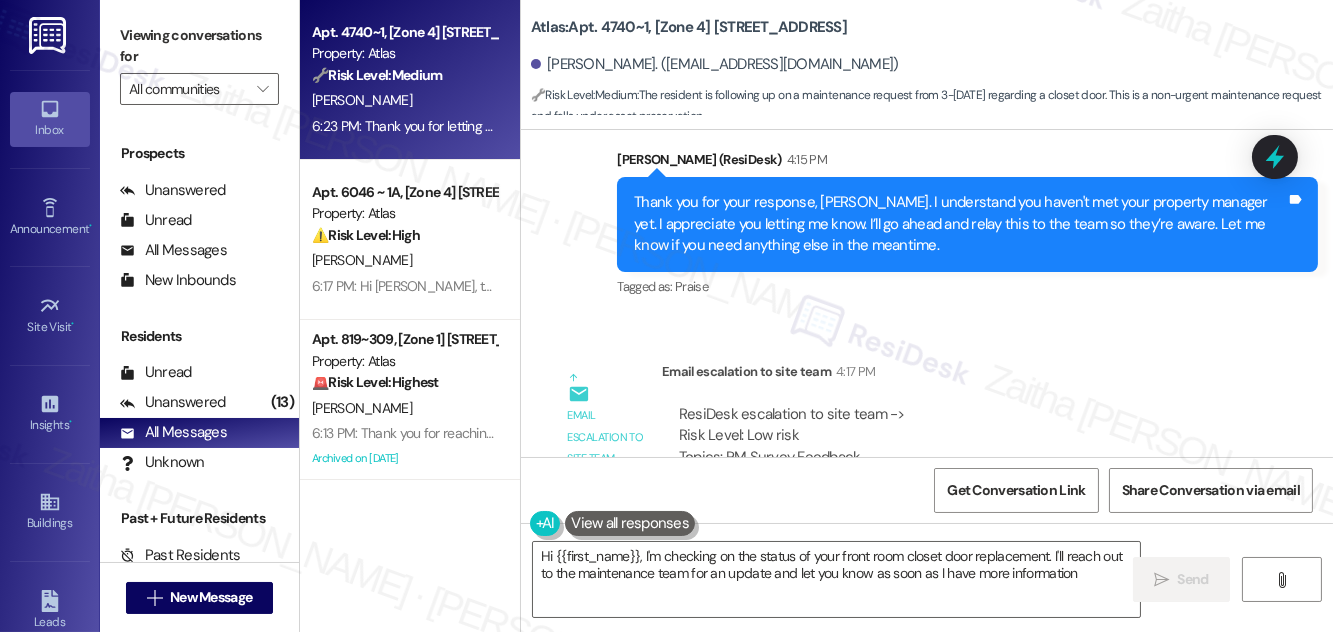type on "Hi {{first_name}}, I'm checking on the status of your front room closet door replacement. I'll reach out to the maintenance team for an update and let you know as soon as I have more information." 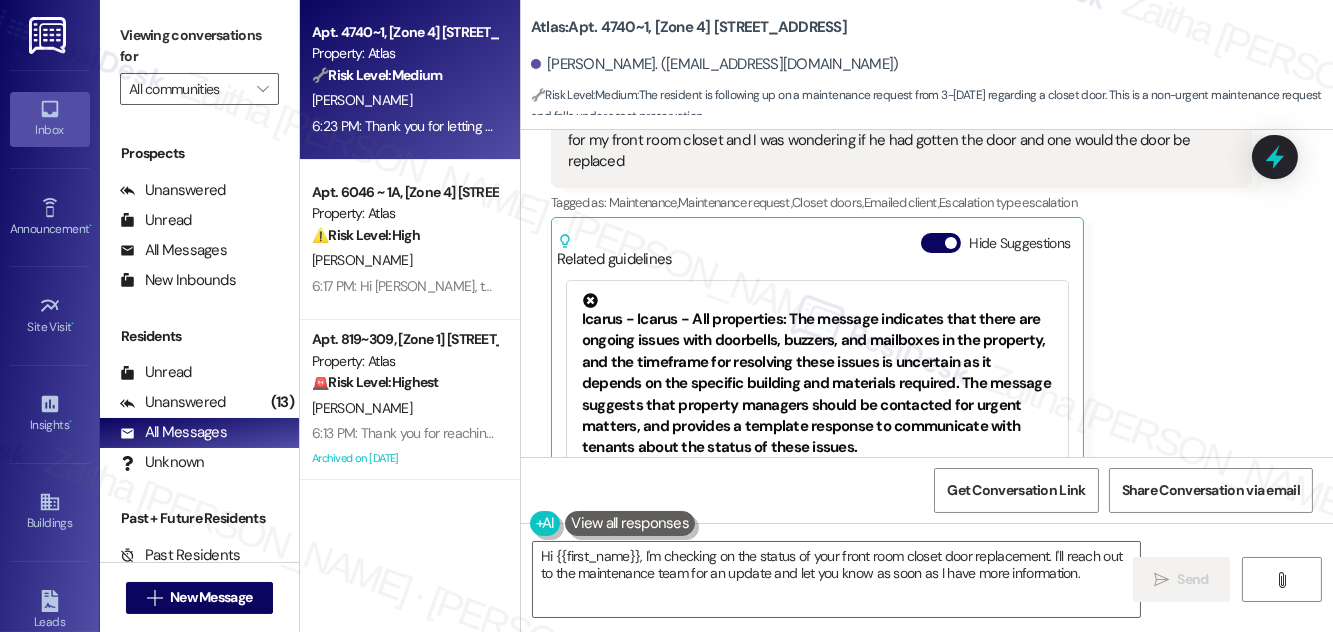 scroll, scrollTop: 10912, scrollLeft: 0, axis: vertical 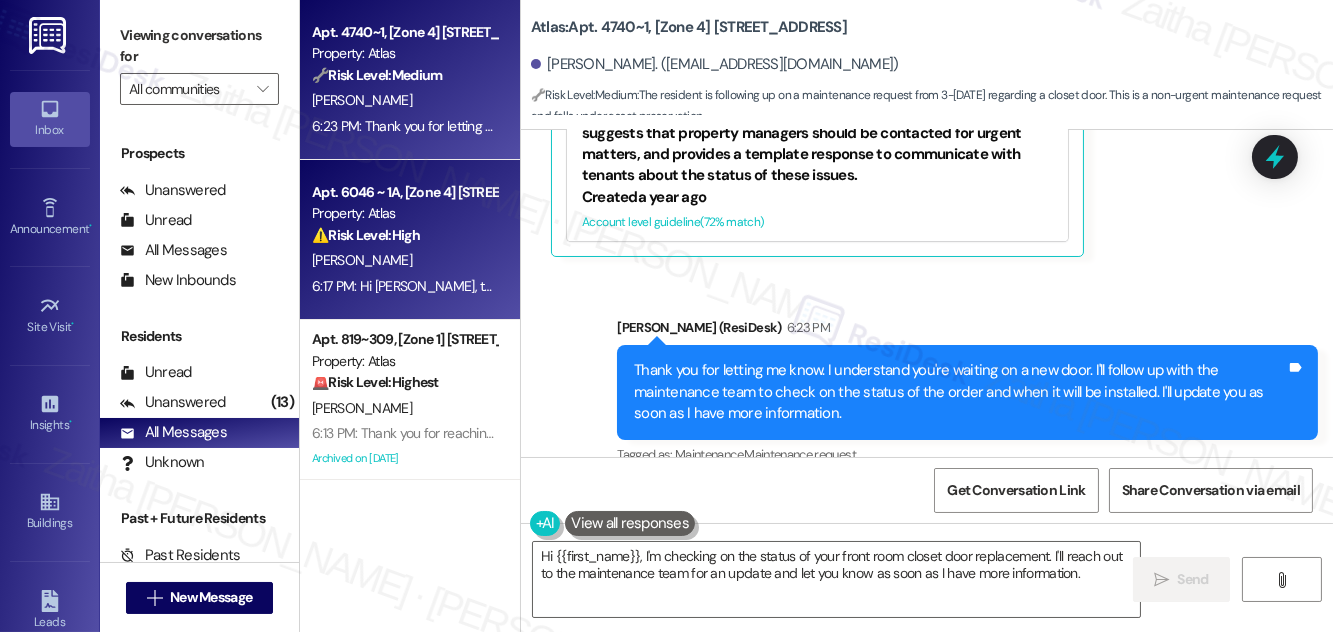 click on "⚠️  Risk Level:  High" at bounding box center [366, 235] 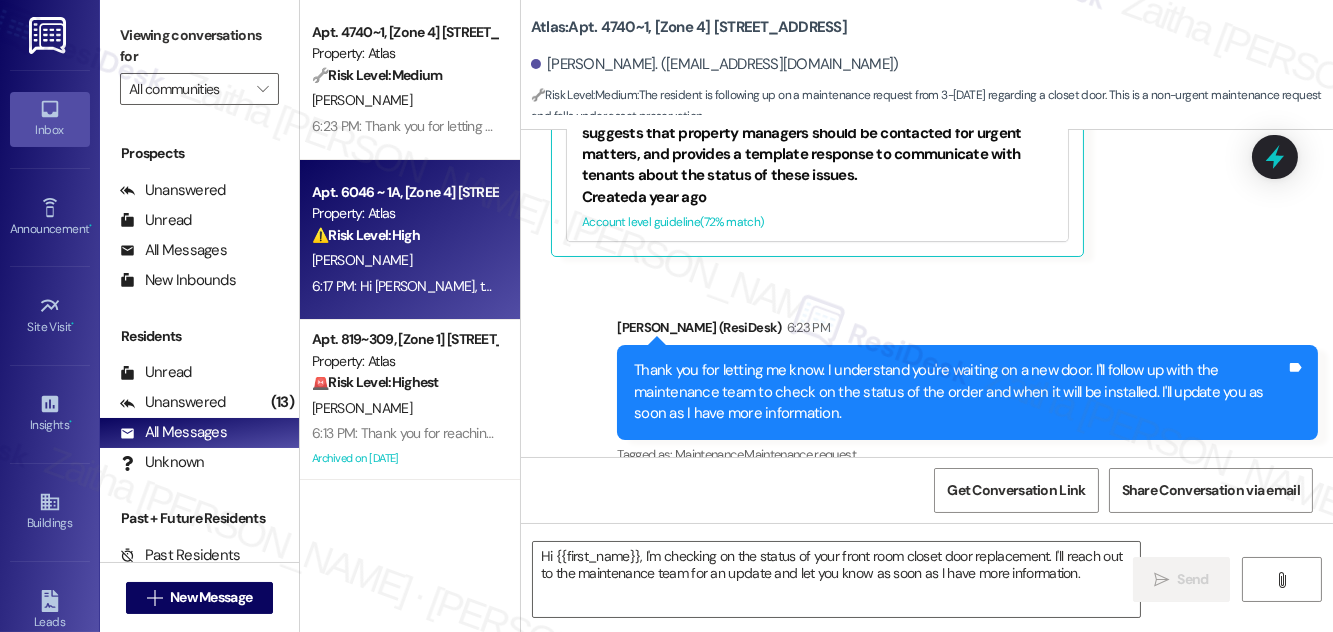 type on "Fetching suggested responses. Please feel free to read through the conversation in the meantime." 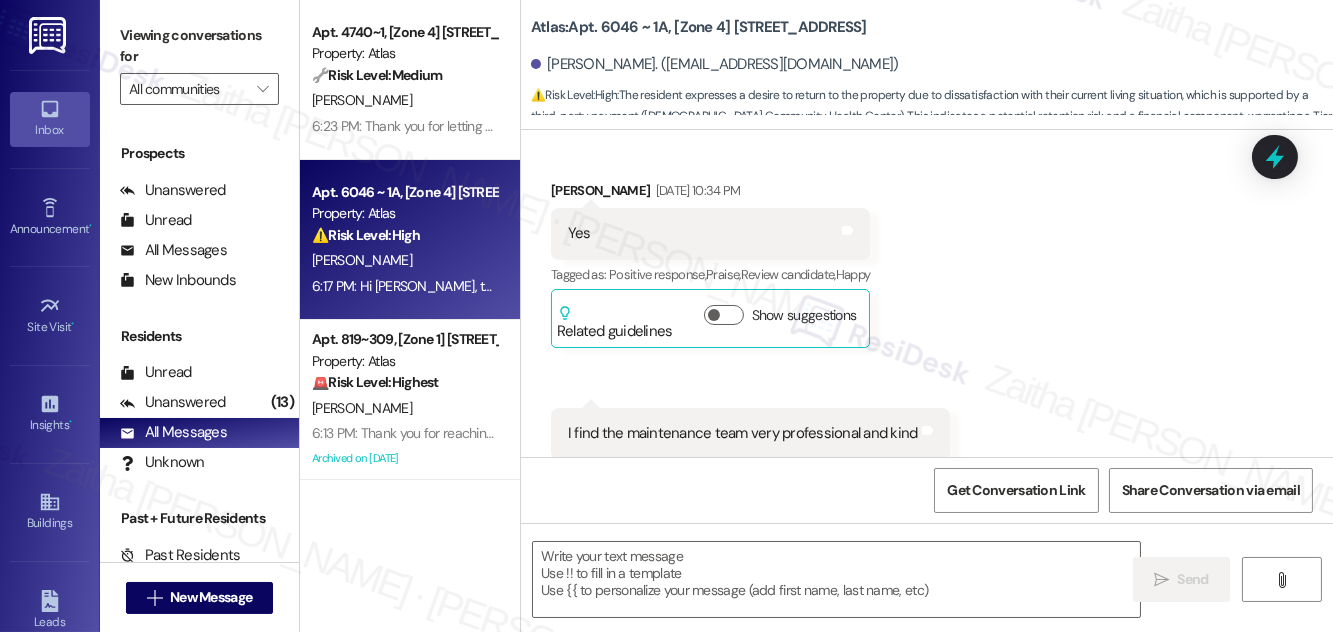 type on "Fetching suggested responses. Please feel free to read through the conversation in the meantime." 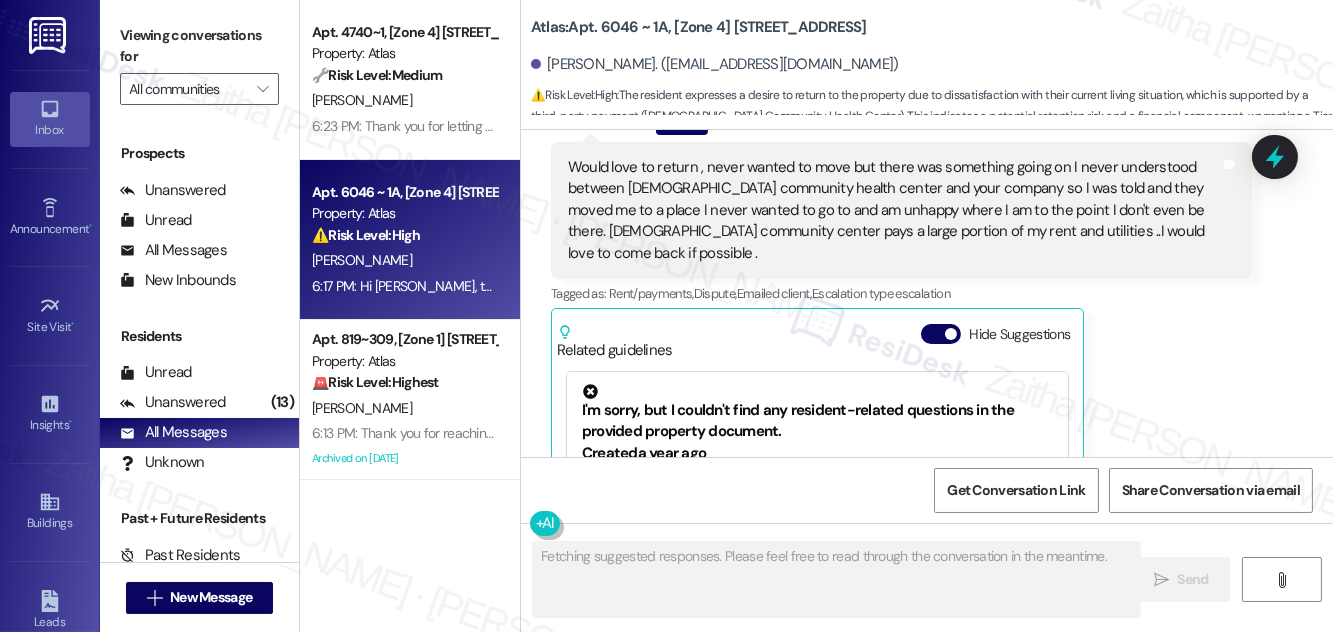 scroll, scrollTop: 7025, scrollLeft: 0, axis: vertical 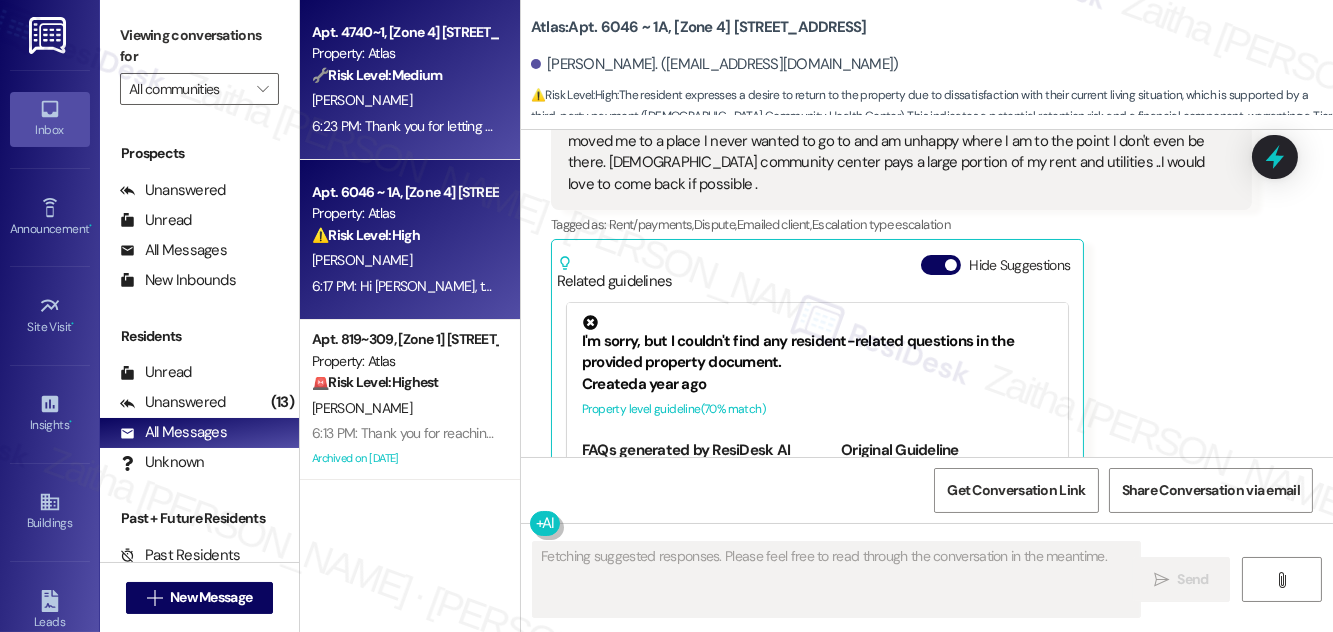 click on "[PERSON_NAME]" at bounding box center [404, 100] 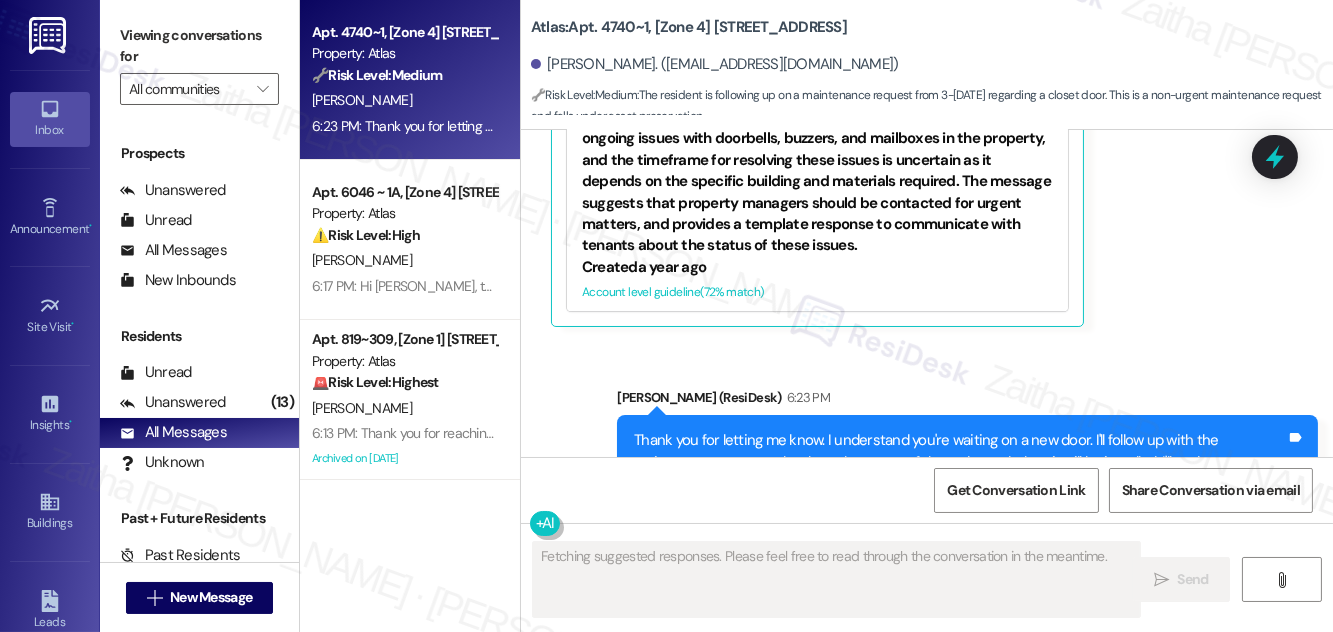 scroll, scrollTop: 10699, scrollLeft: 0, axis: vertical 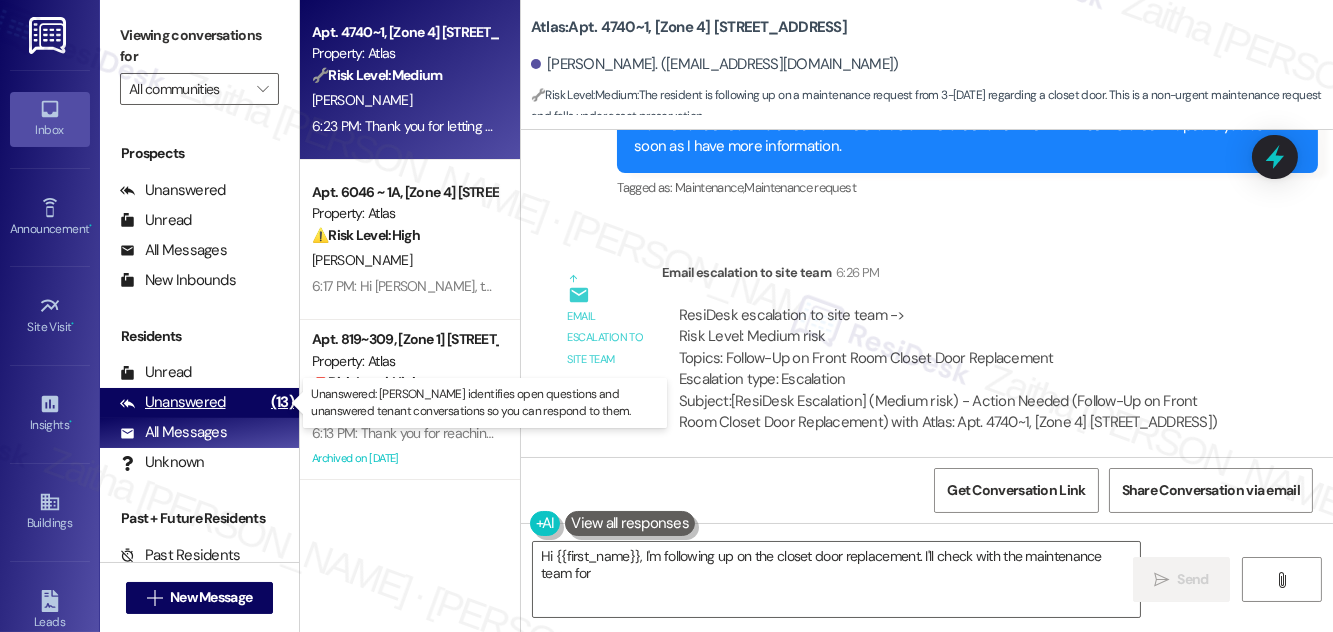 click on "Unanswered" at bounding box center (173, 402) 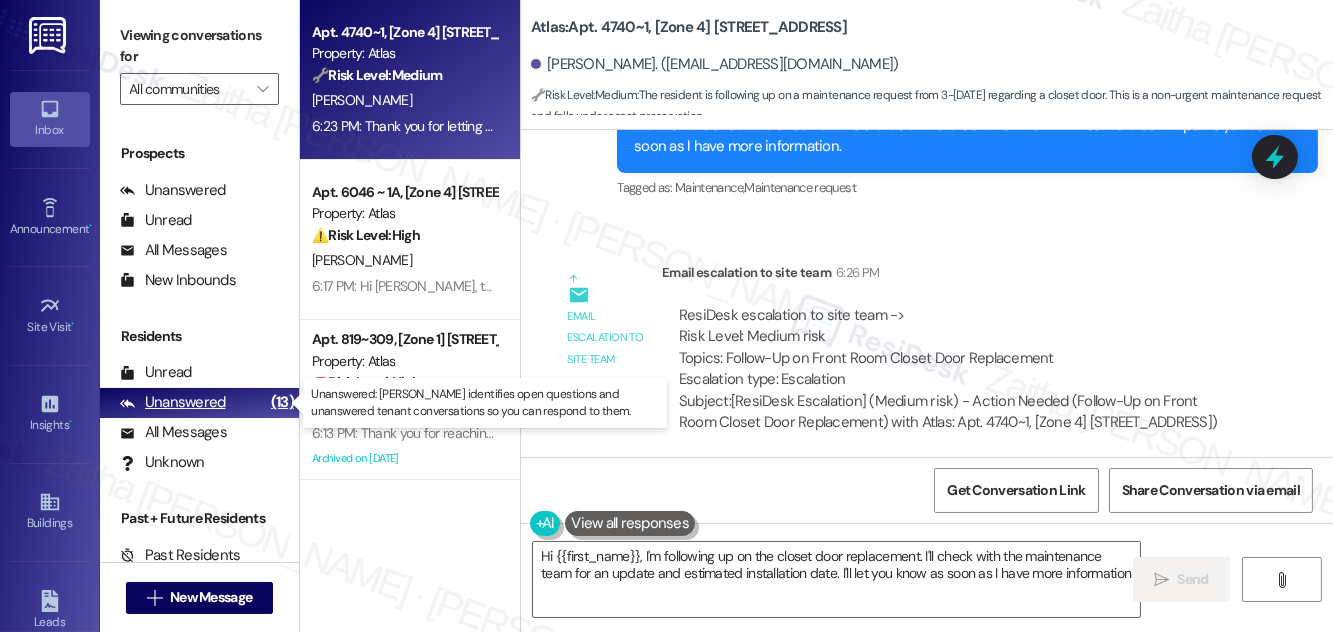 type on "Hi {{first_name}}, I'm following up on the closet door replacement. I'll check with the maintenance team for an update and estimated installation date. I'll let you know as soon as I have more information!" 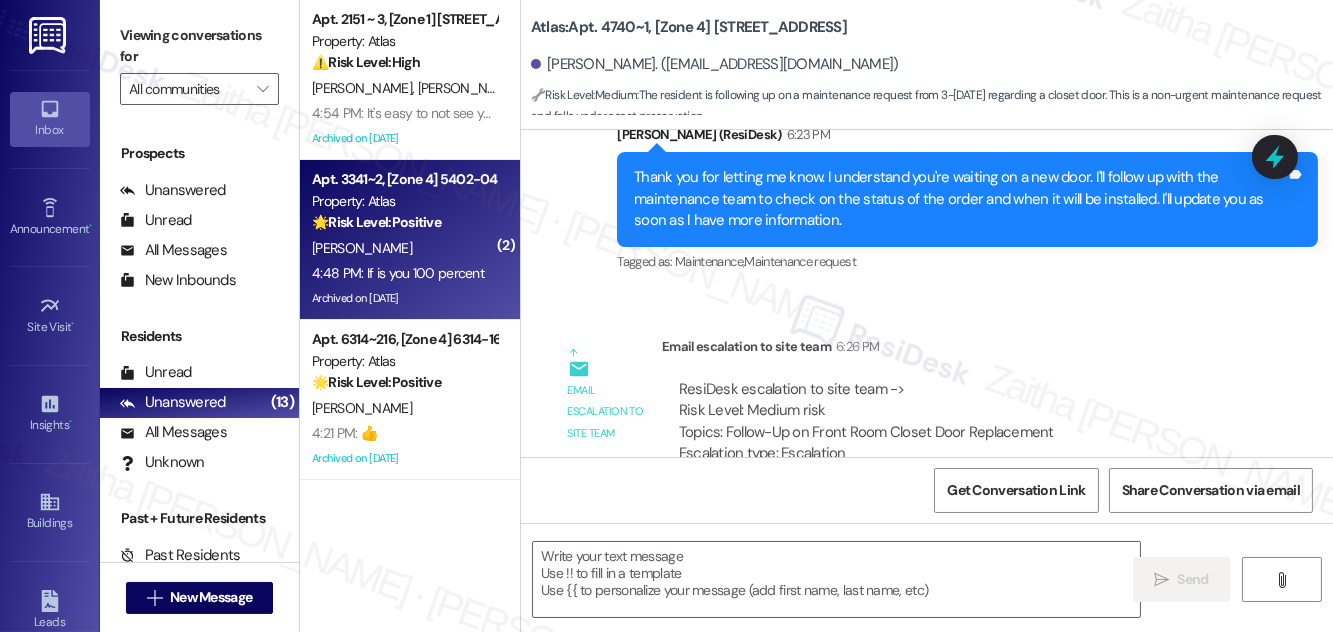 type on "Fetching suggested responses. Please feel free to read through the conversation in the meantime." 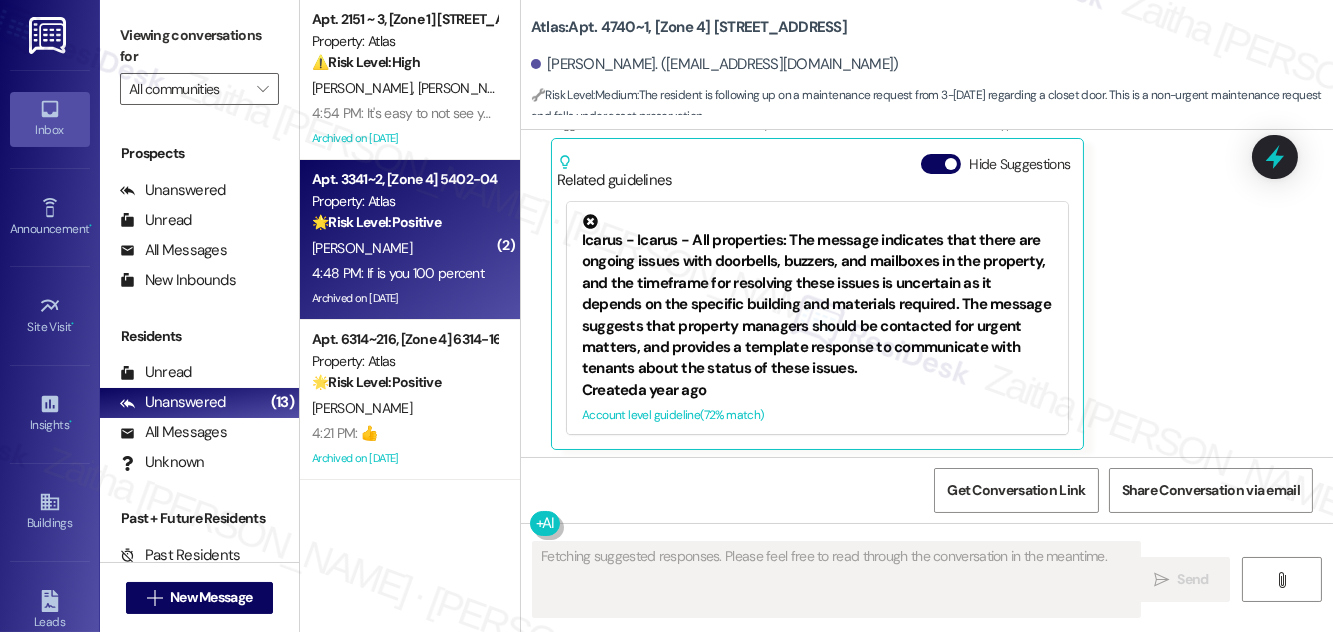 scroll, scrollTop: 10699, scrollLeft: 0, axis: vertical 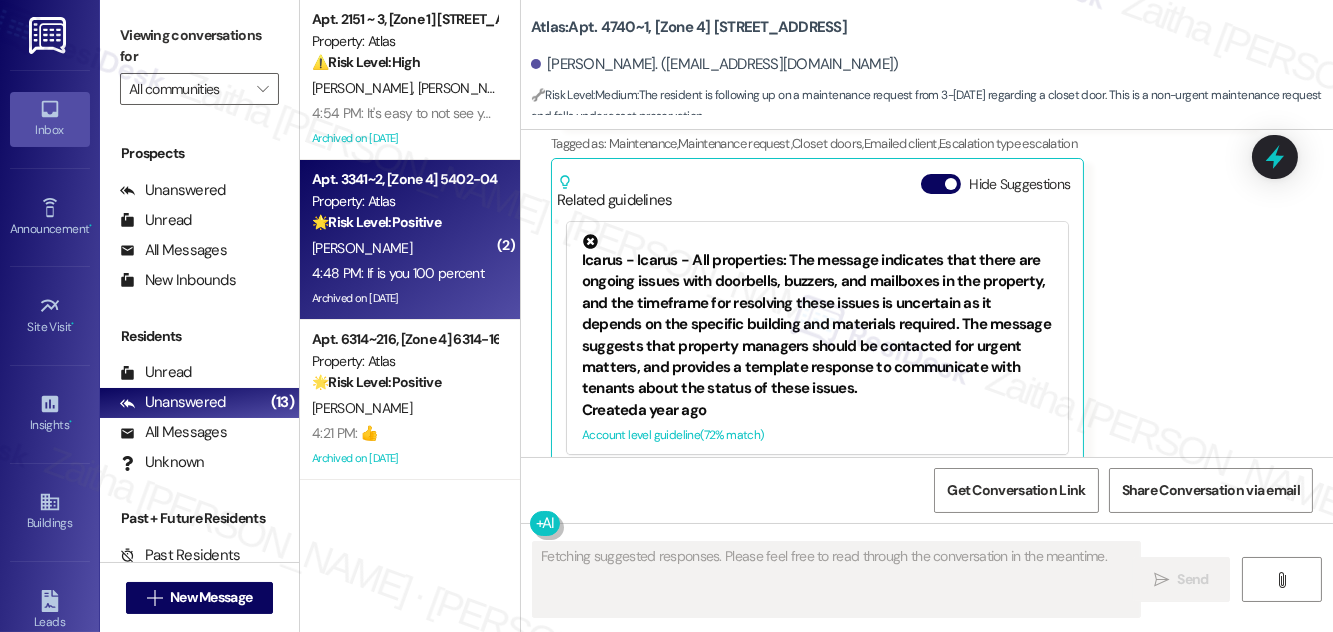 click on "[PERSON_NAME]" at bounding box center [404, 248] 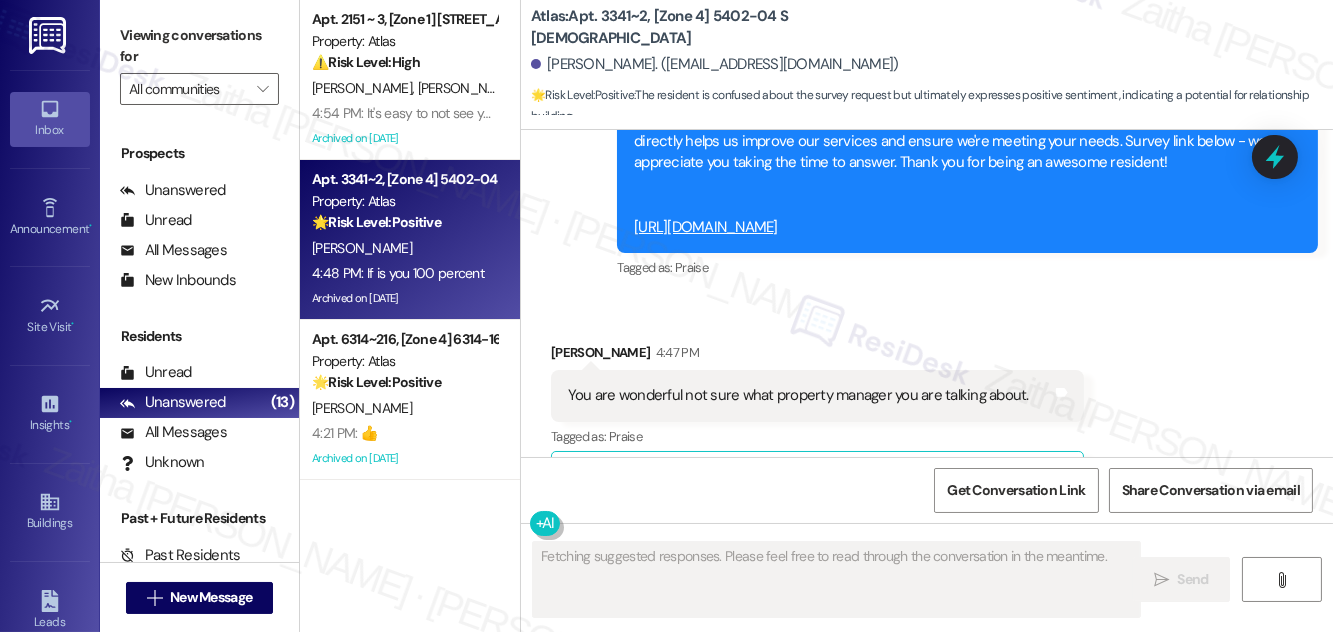 scroll, scrollTop: 13565, scrollLeft: 0, axis: vertical 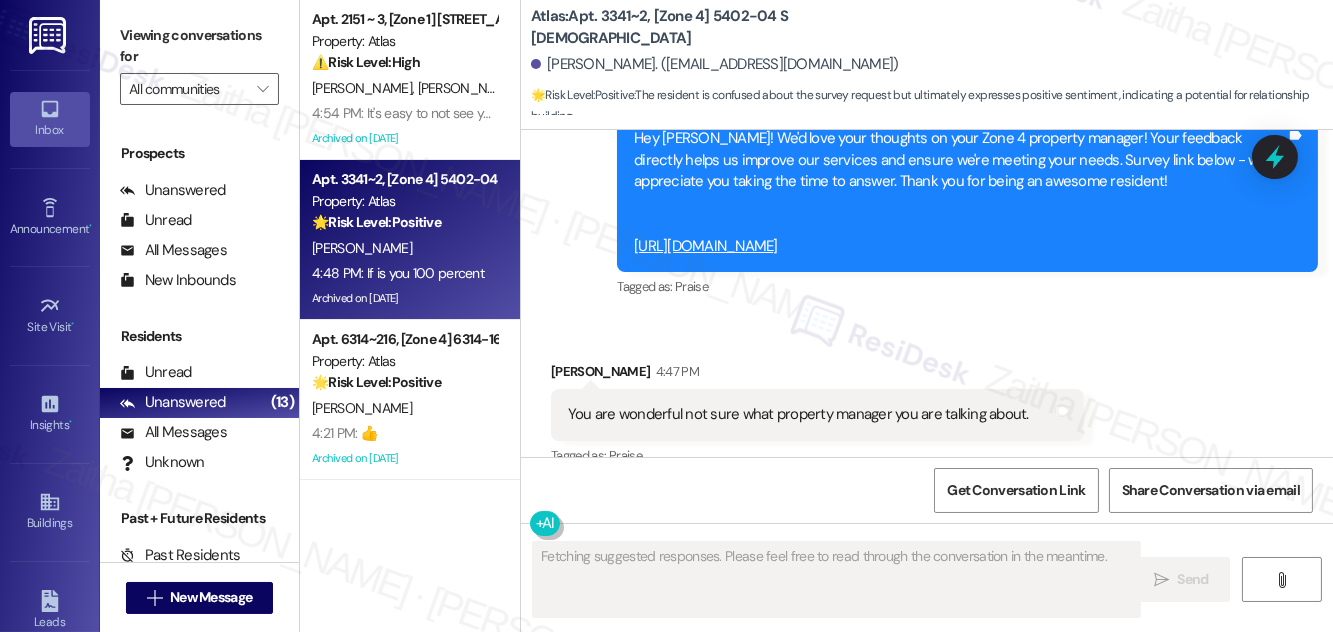 click on "Hide Suggestions" at bounding box center [941, 496] 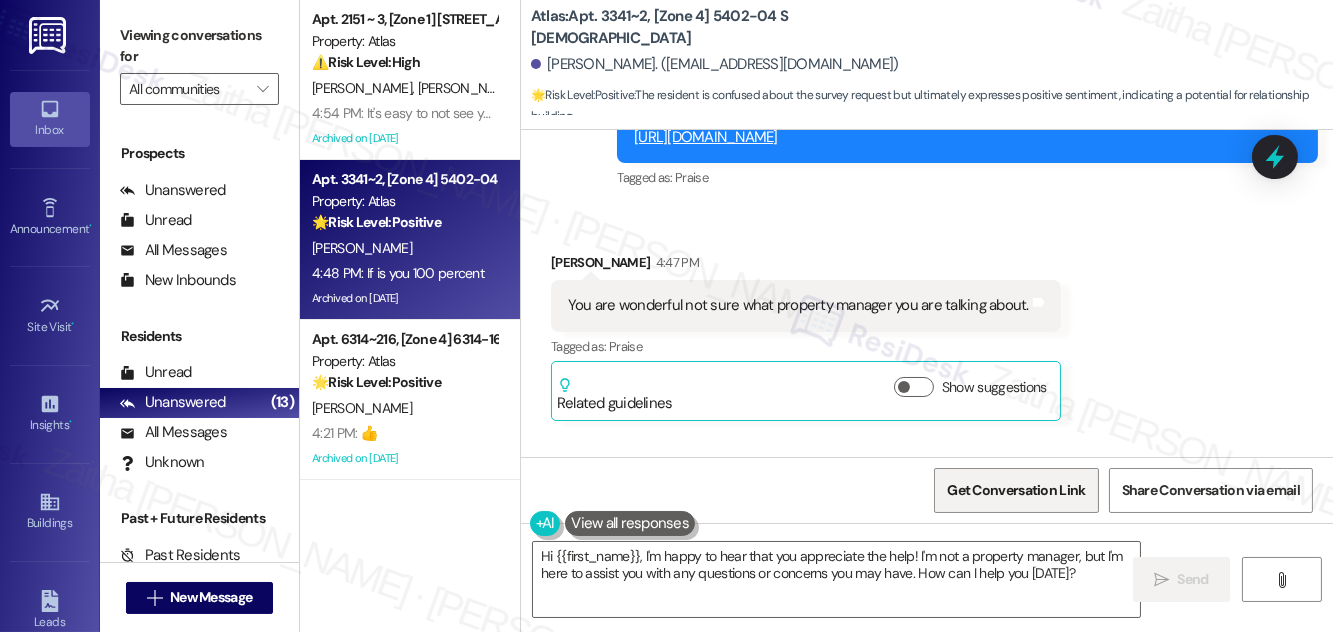 scroll, scrollTop: 13677, scrollLeft: 0, axis: vertical 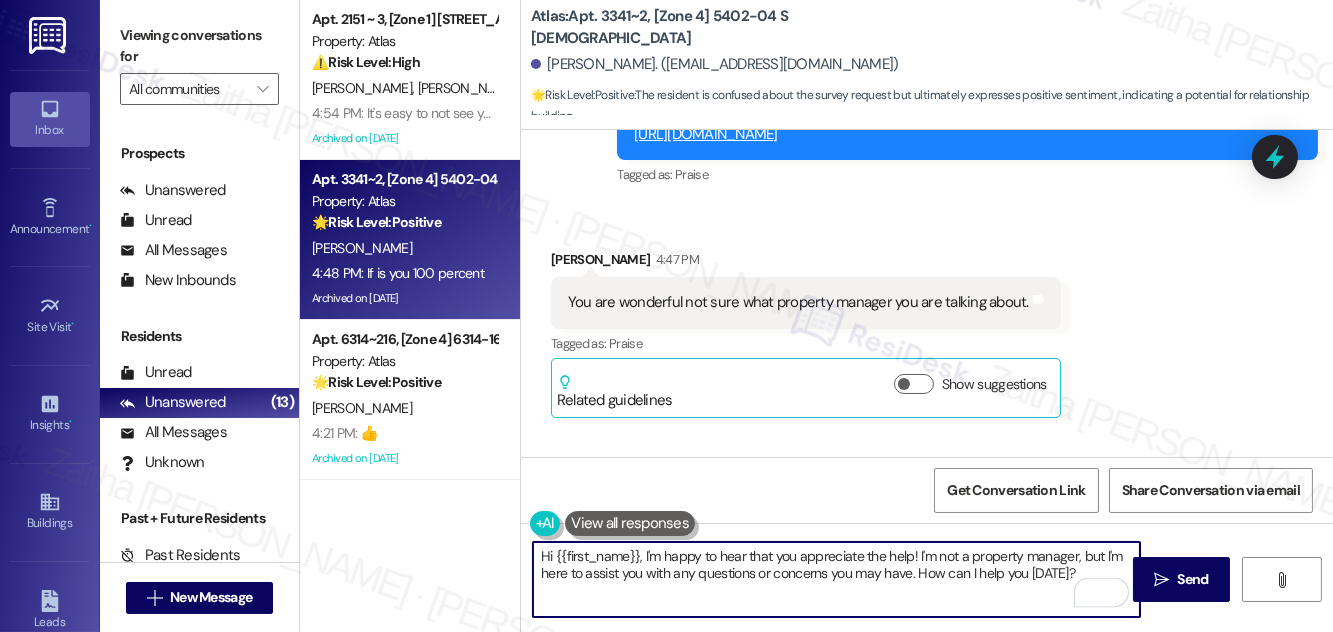 drag, startPoint x: 541, startPoint y: 555, endPoint x: 1066, endPoint y: 595, distance: 526.5216 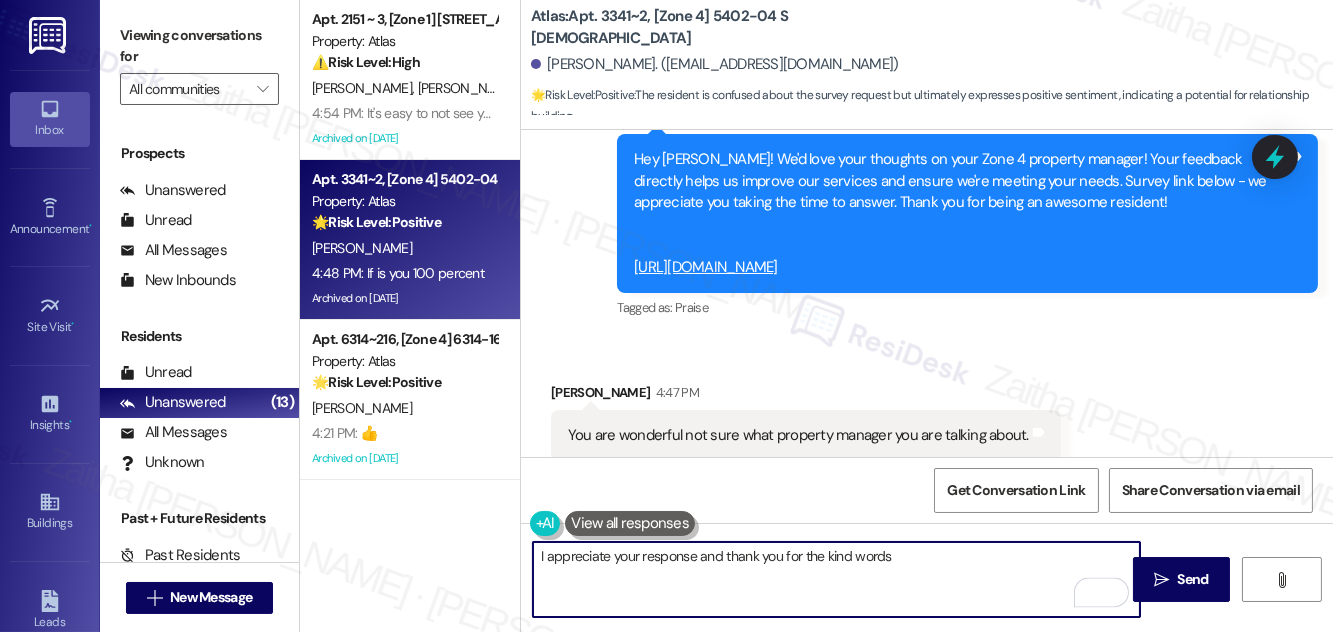 scroll, scrollTop: 13677, scrollLeft: 0, axis: vertical 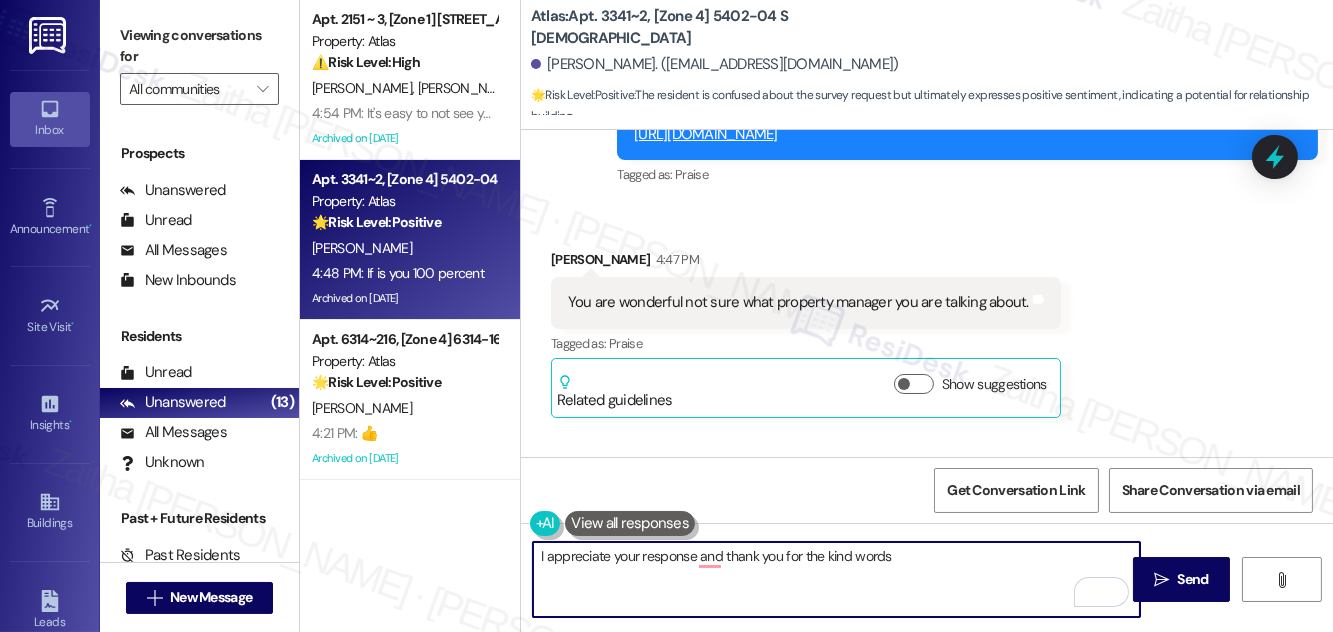click on "I appreciate your response and thank you for the kind words" at bounding box center [836, 579] 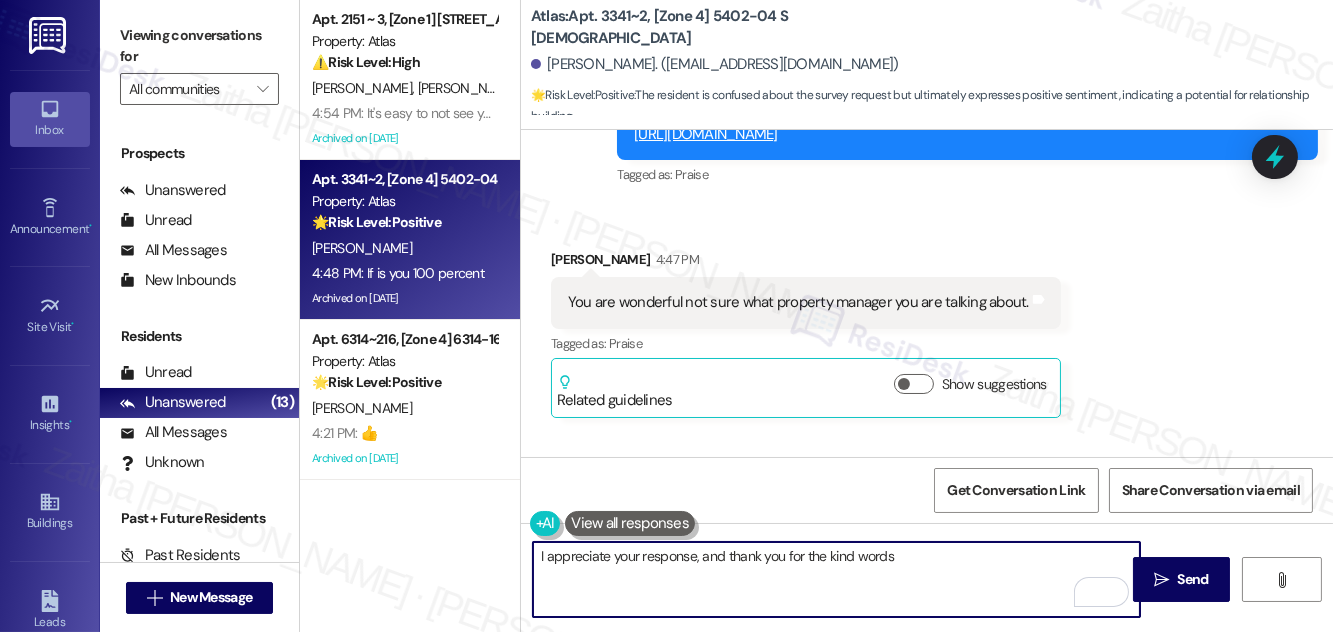 click on "I appreciate your response, and thank you for the kind words" at bounding box center (836, 579) 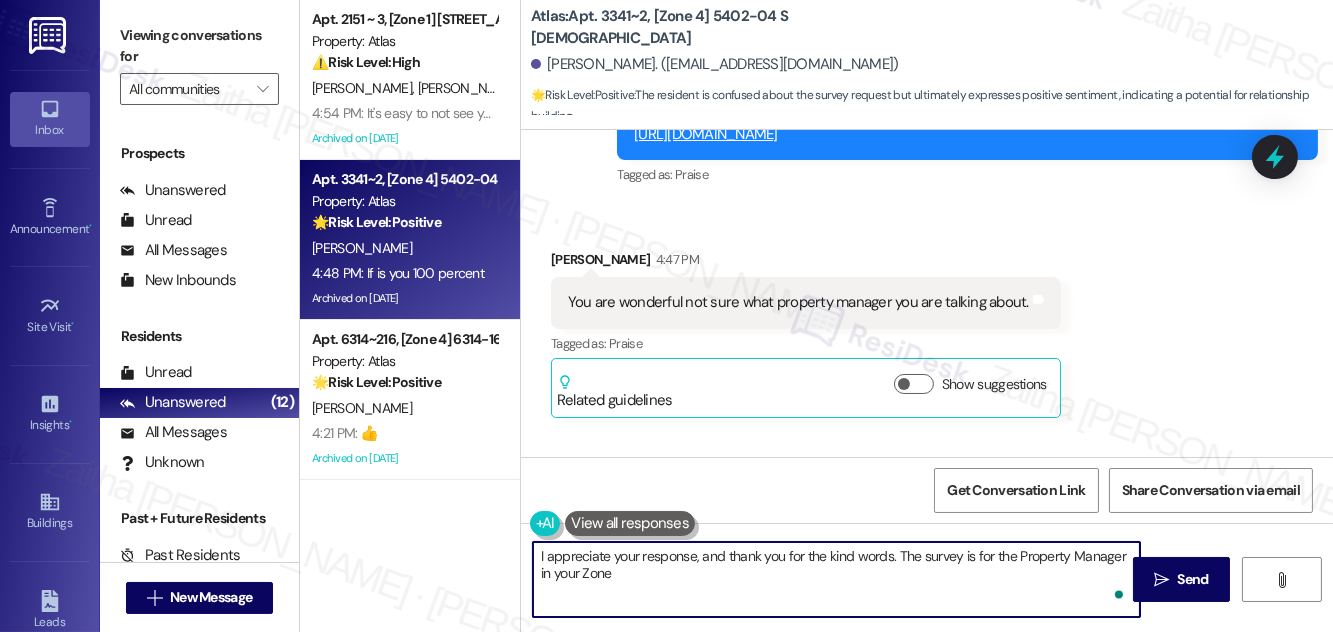type on "I appreciate your response, and thank you for the kind words. The survey is for the Property Manager in your Zone" 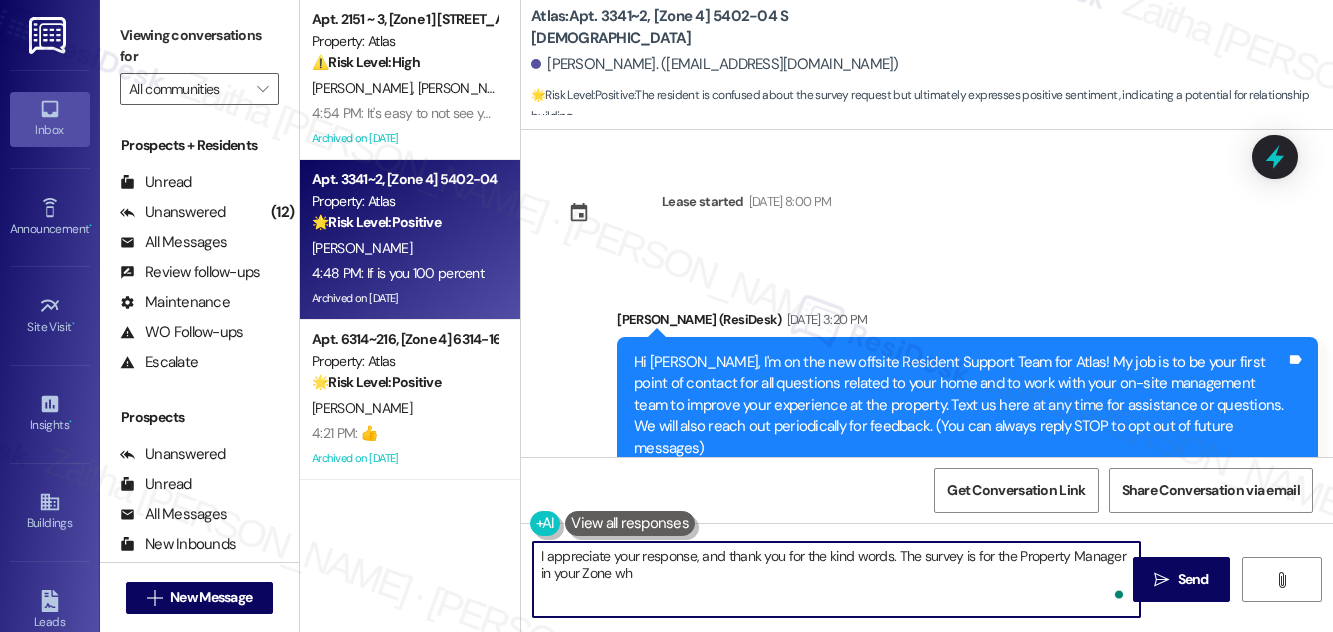 scroll, scrollTop: 0, scrollLeft: 0, axis: both 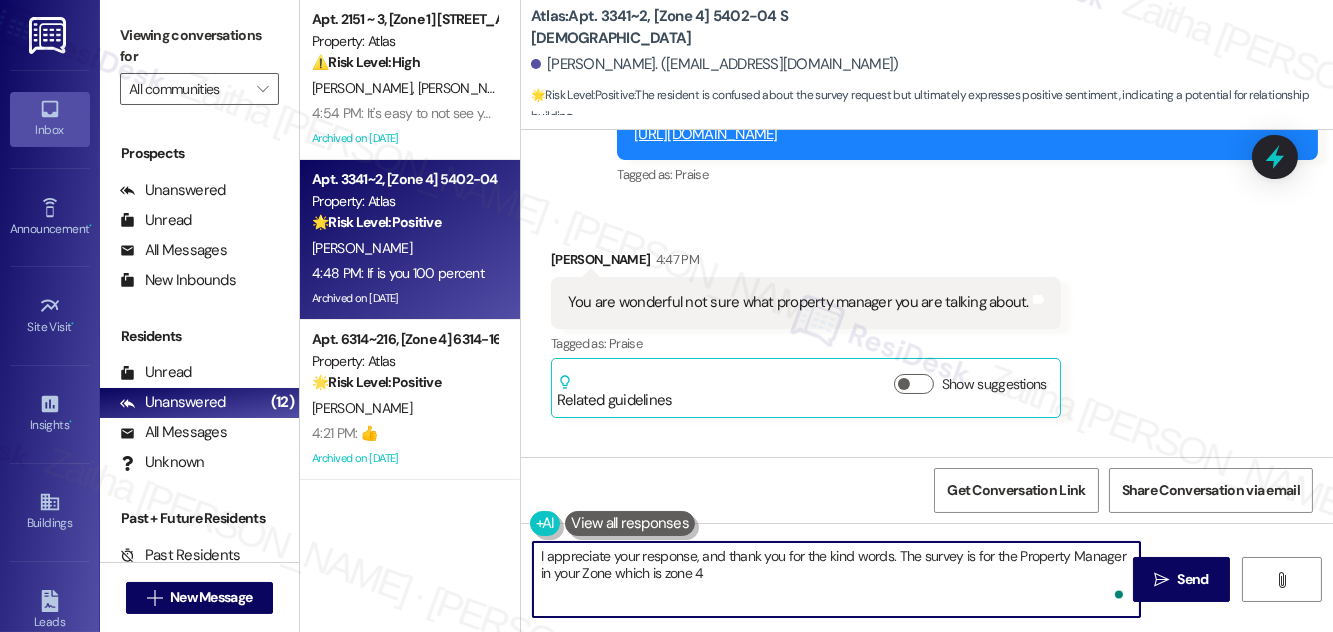 type on "I appreciate your response, and thank you for the kind words. The survey is for the Property Manager in your Zone which is zone 4." 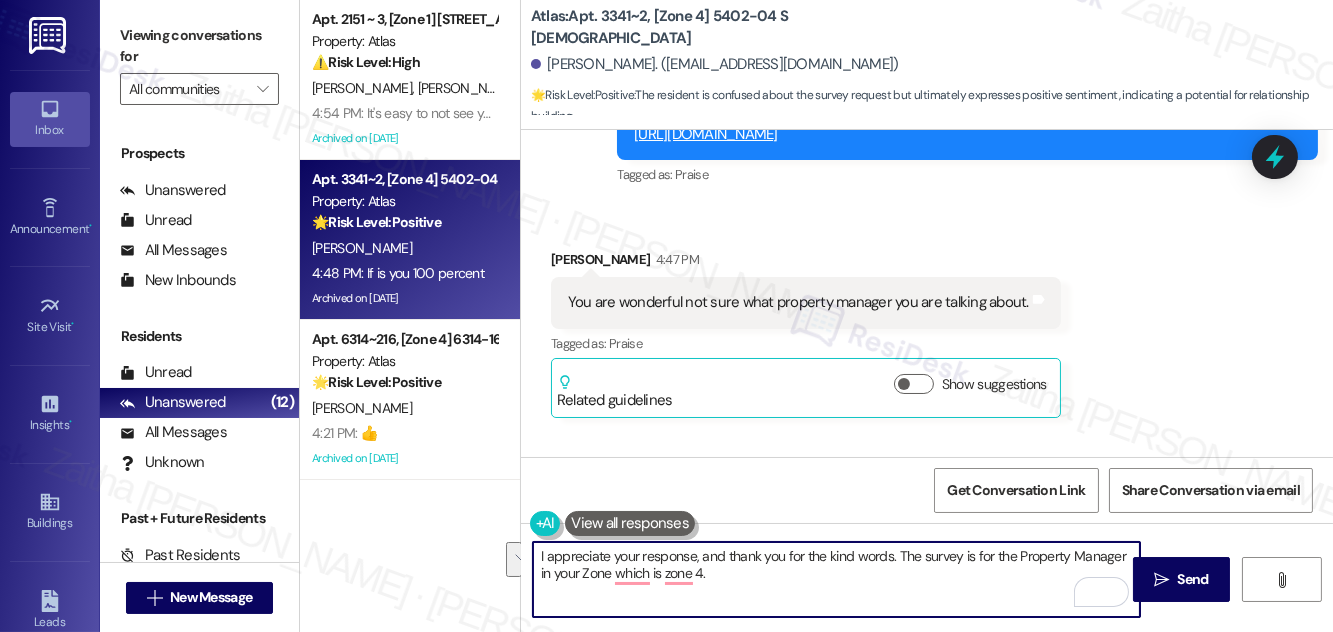drag, startPoint x: 533, startPoint y: 562, endPoint x: 724, endPoint y: 585, distance: 192.37984 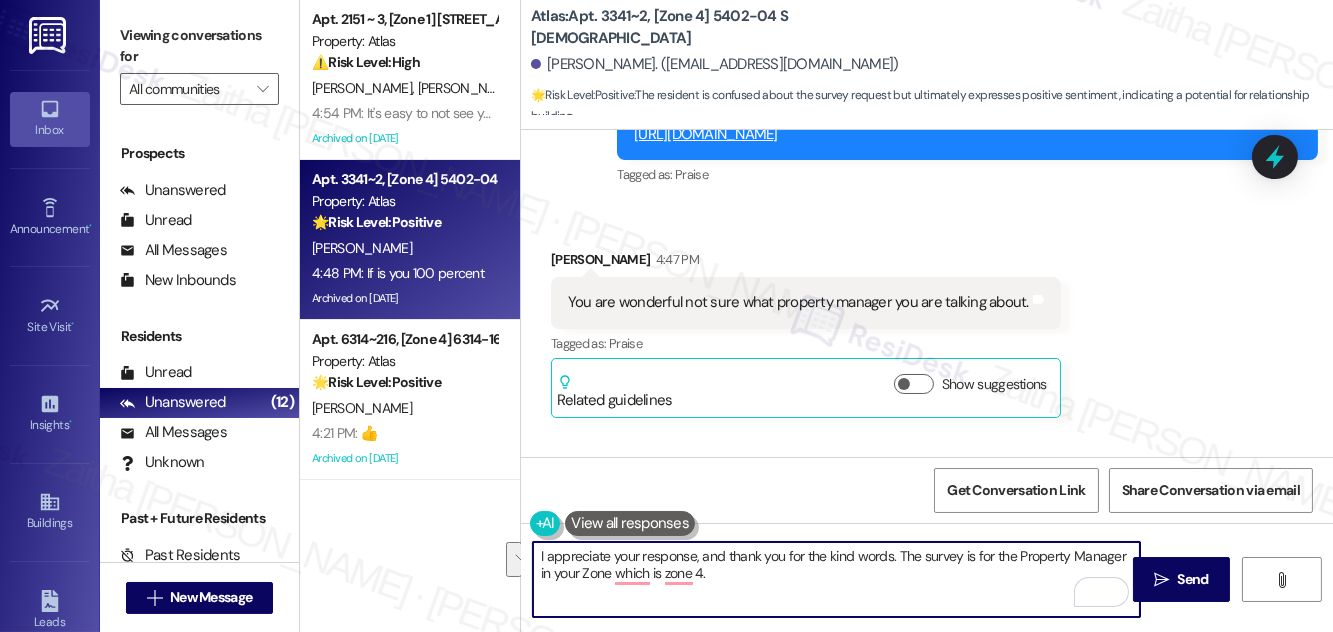 click on "I appreciate your response, and thank you for the kind words. The survey is for the Property Manager in your Zone which is zone 4." at bounding box center (836, 579) 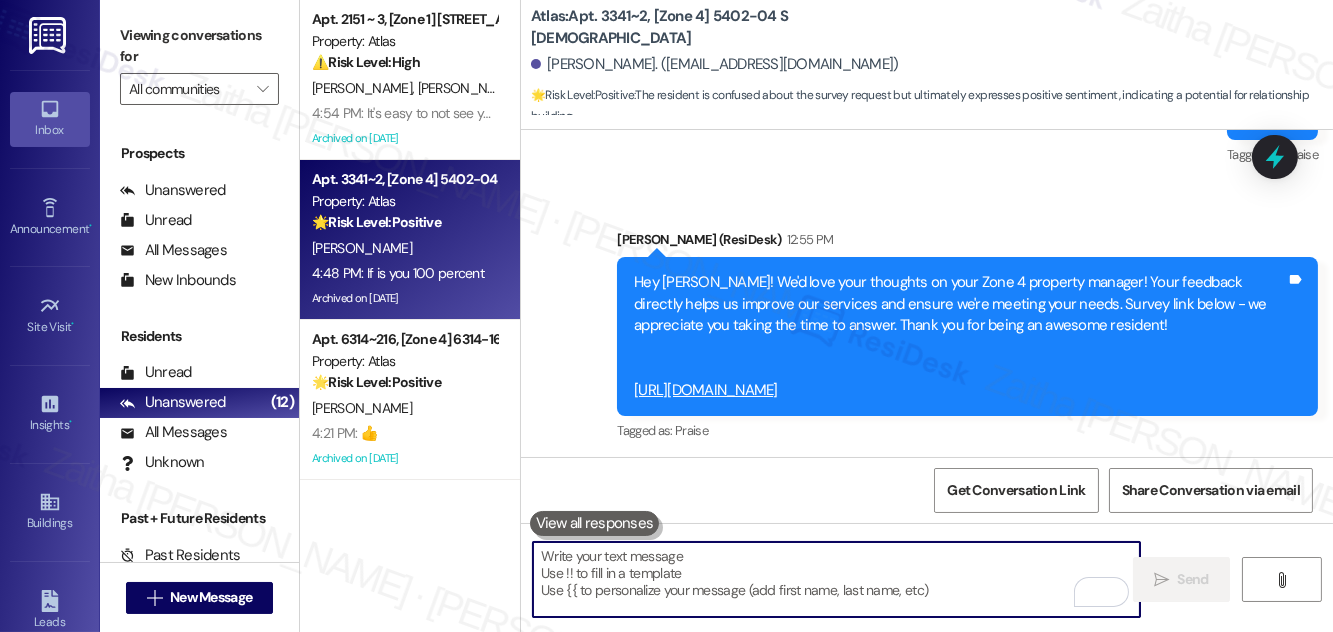 scroll, scrollTop: 13404, scrollLeft: 0, axis: vertical 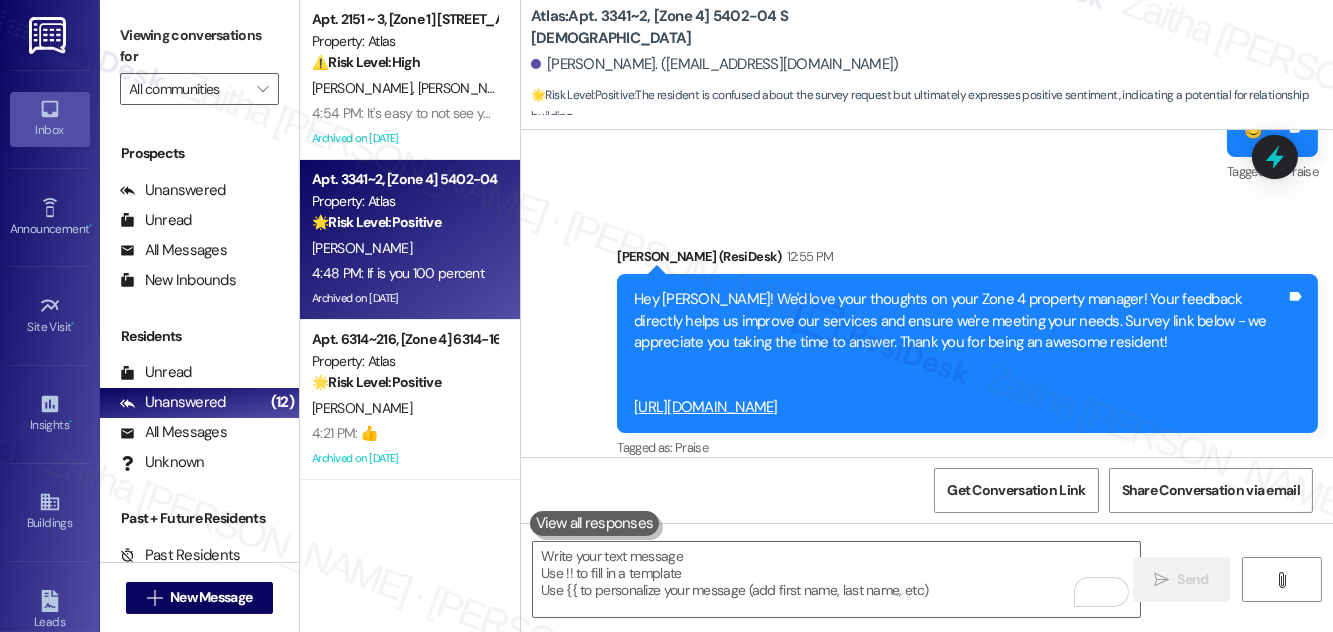 click on "[URL][DOMAIN_NAME]" at bounding box center [706, 407] 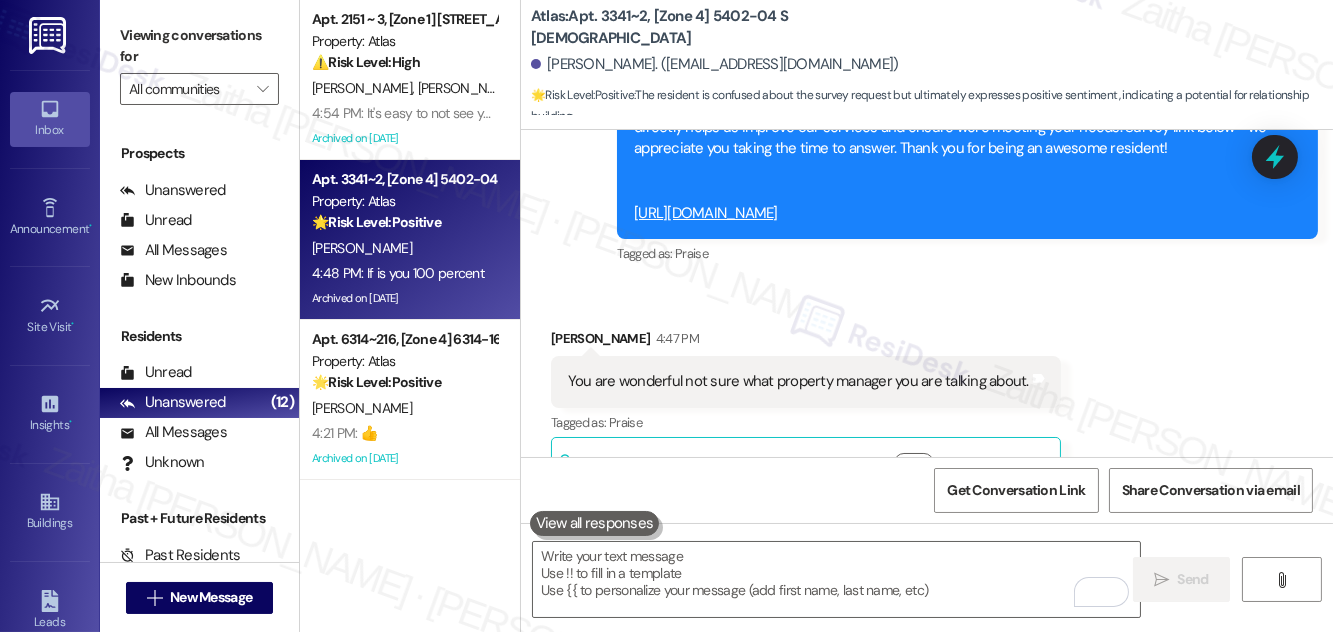 scroll, scrollTop: 13677, scrollLeft: 0, axis: vertical 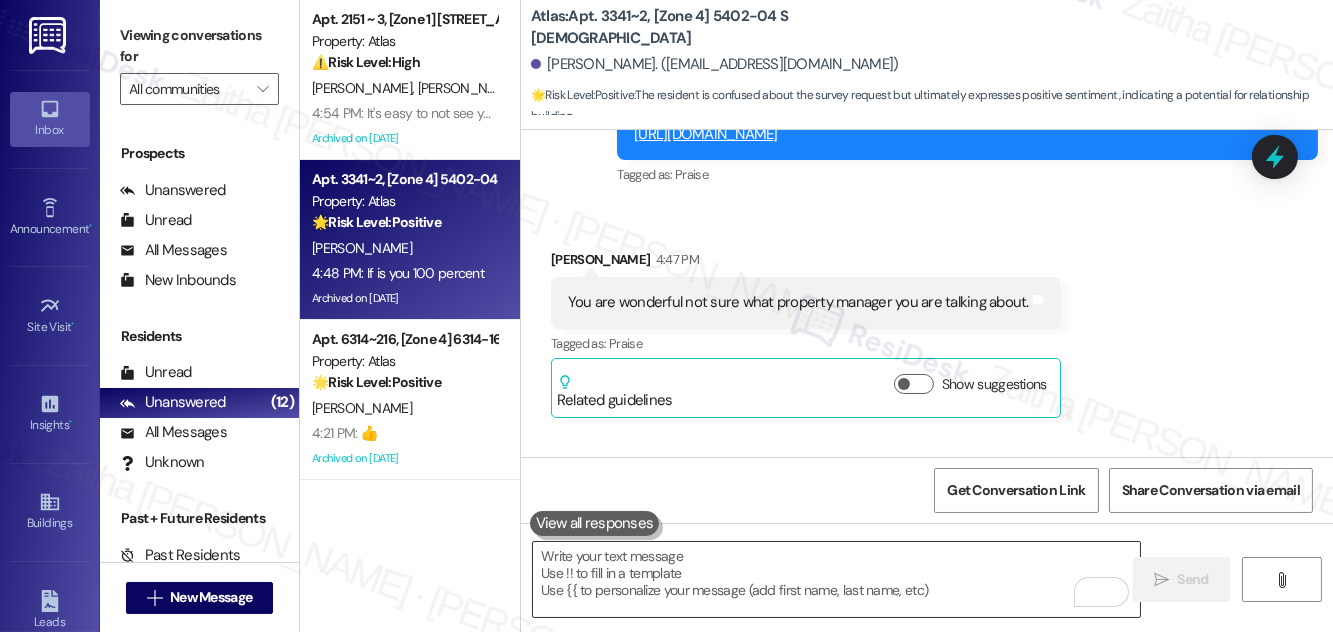 click at bounding box center (836, 579) 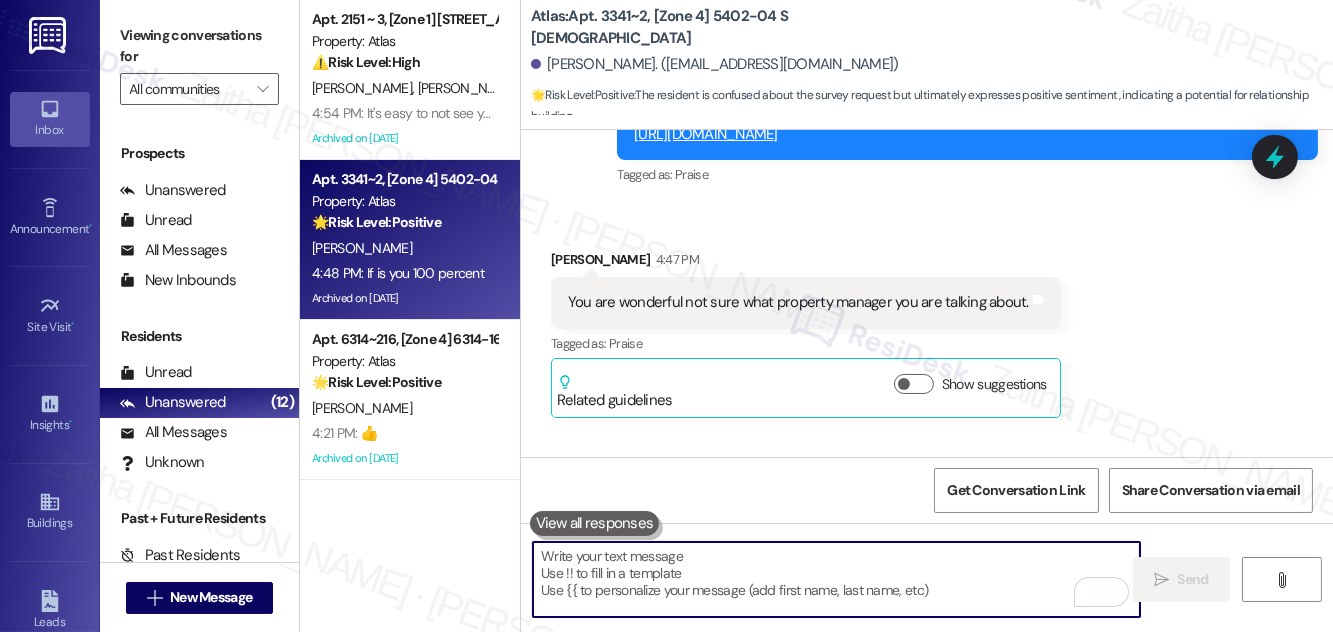 paste on "Thank you for your response, and I truly appreciate the kind words. Just to clarify, the survey is for the Property Manager assigned to your area, which is Zone 4." 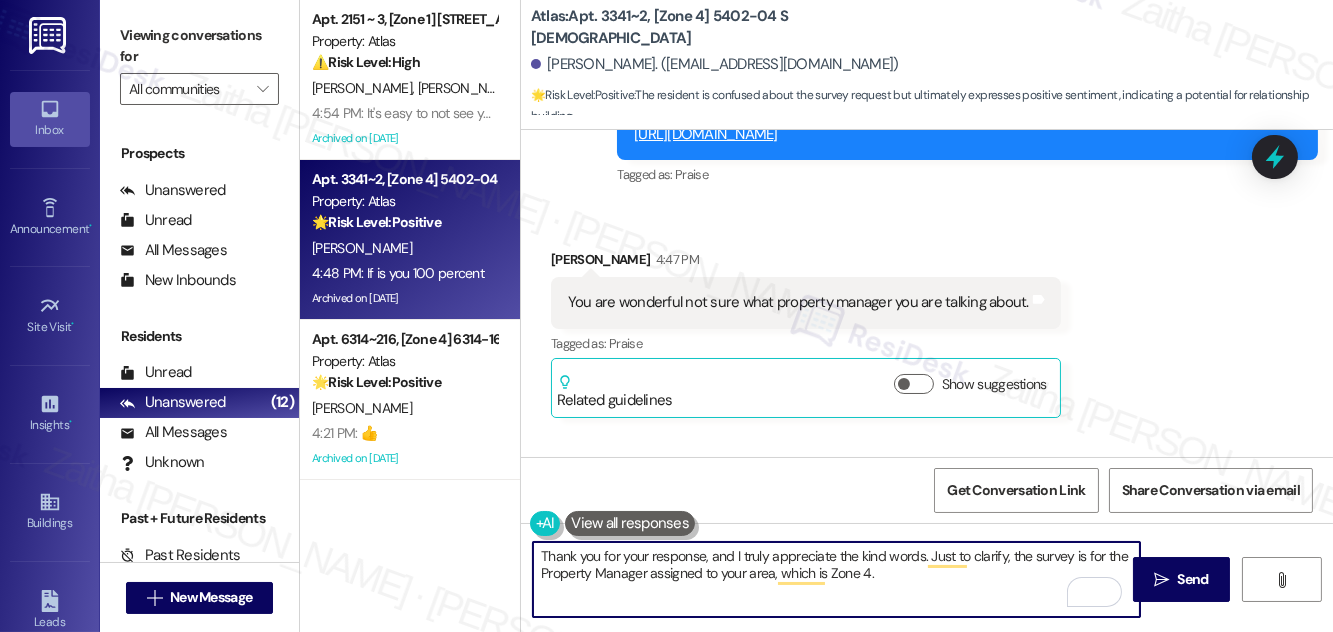 click on "Thank you for your response, and I truly appreciate the kind words. Just to clarify, the survey is for the Property Manager assigned to your area, which is Zone 4." at bounding box center [836, 579] 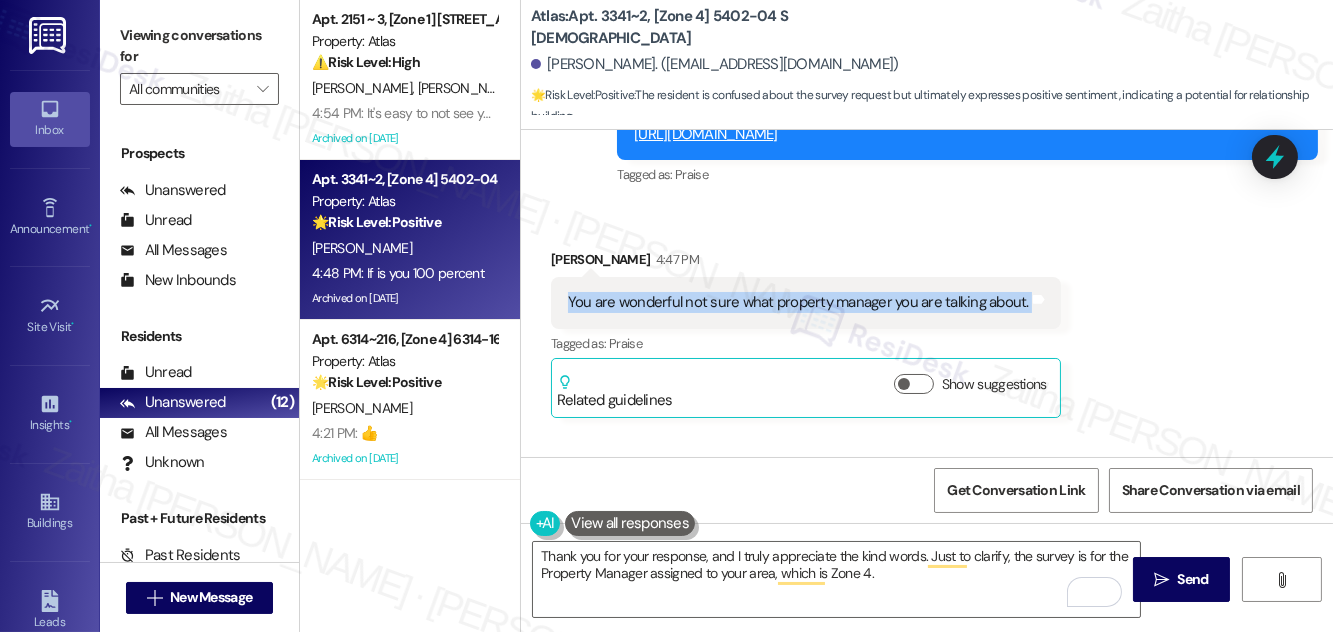 drag, startPoint x: 568, startPoint y: 184, endPoint x: 1023, endPoint y: 199, distance: 455.2472 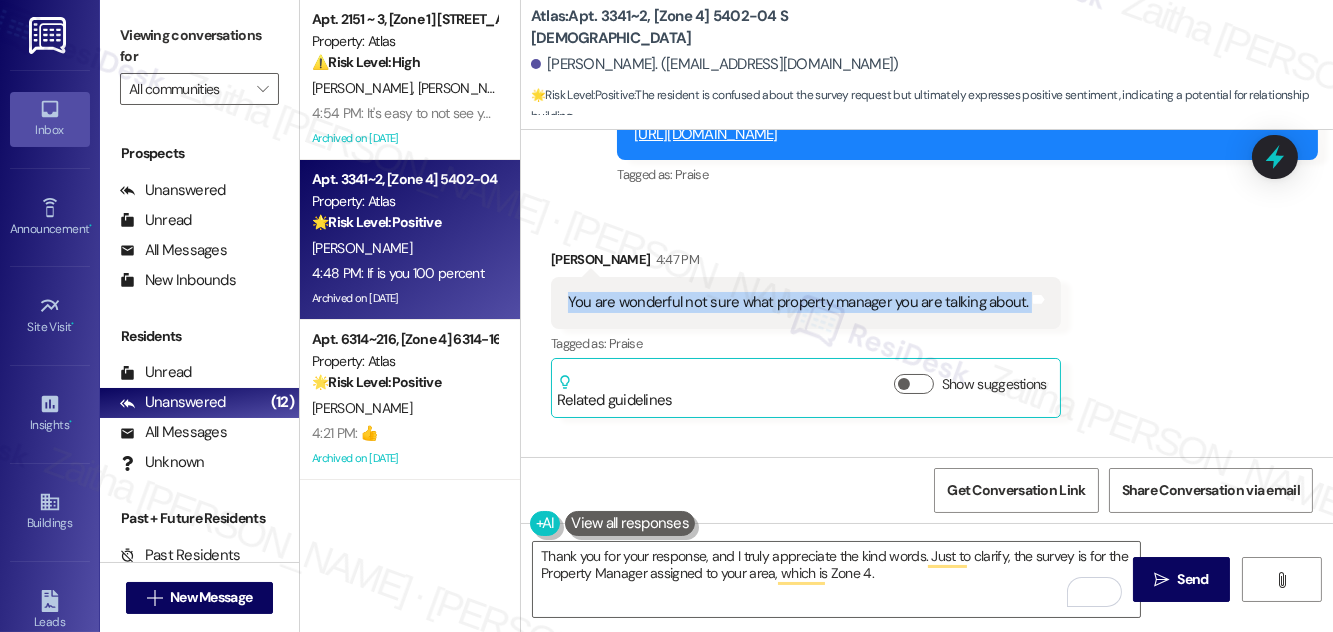 click on "You are wonderful not sure what property manager you are talking about. Tags and notes" at bounding box center (806, 302) 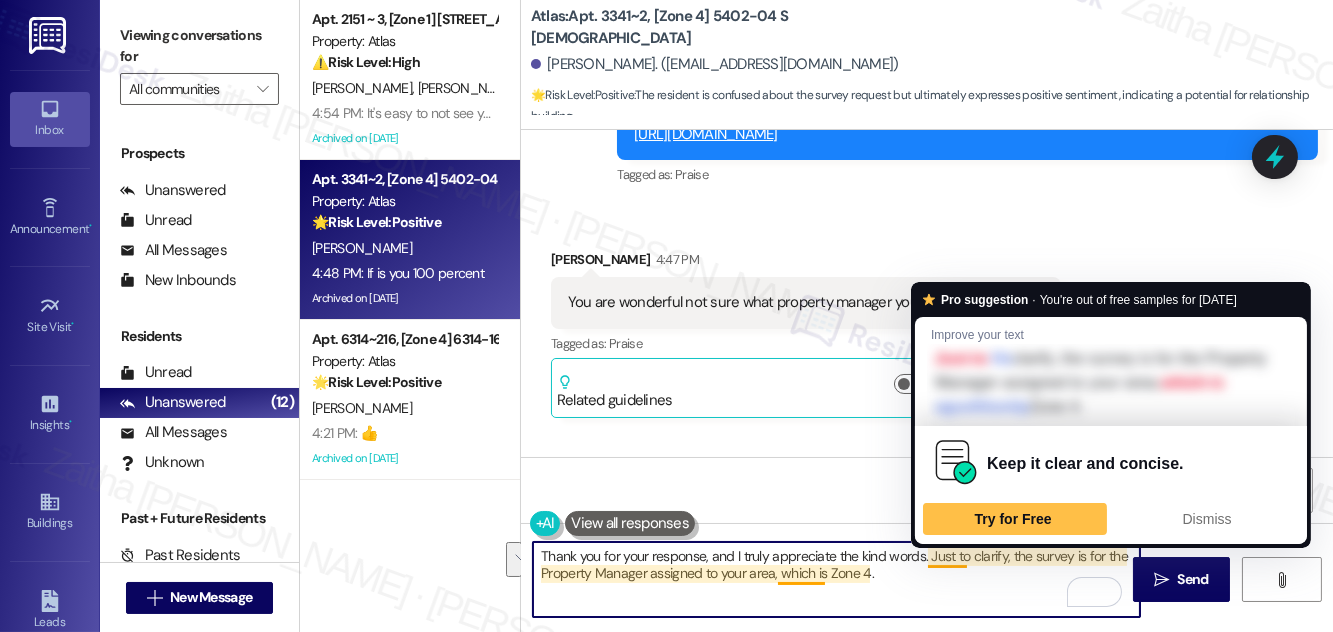 drag, startPoint x: 931, startPoint y: 553, endPoint x: 938, endPoint y: 583, distance: 30.805843 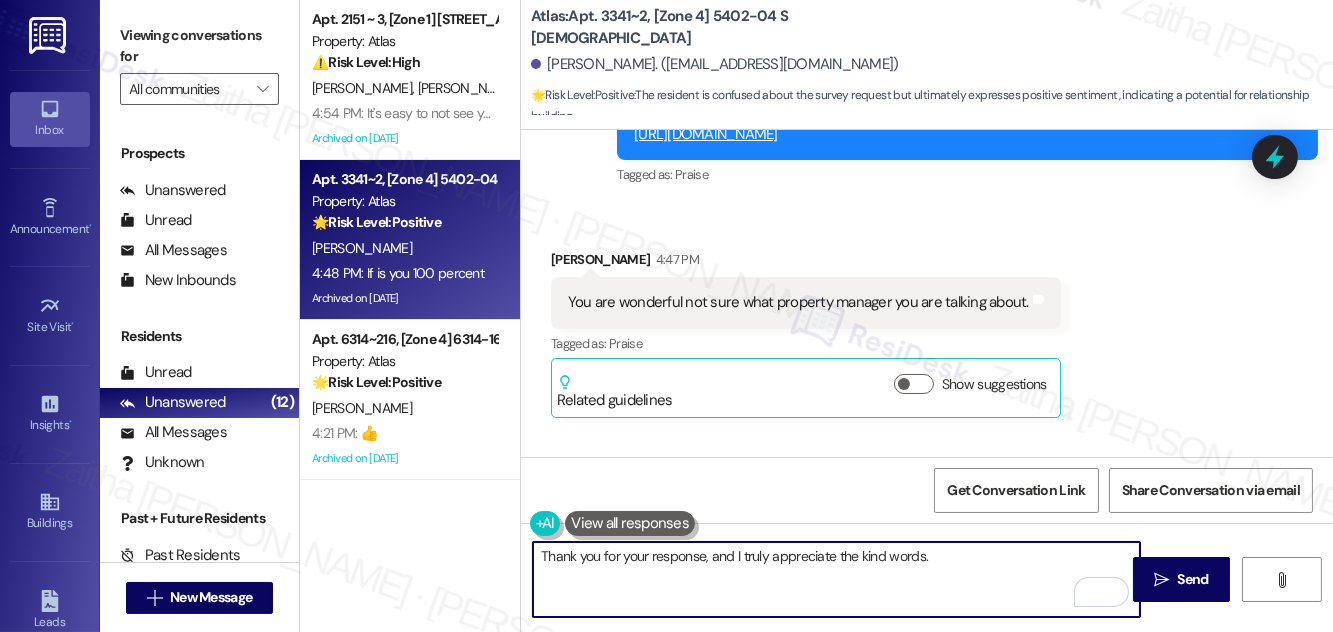 paste on "The Property Manager I’m referring to is the one assigned to your zone (Zone 4)." 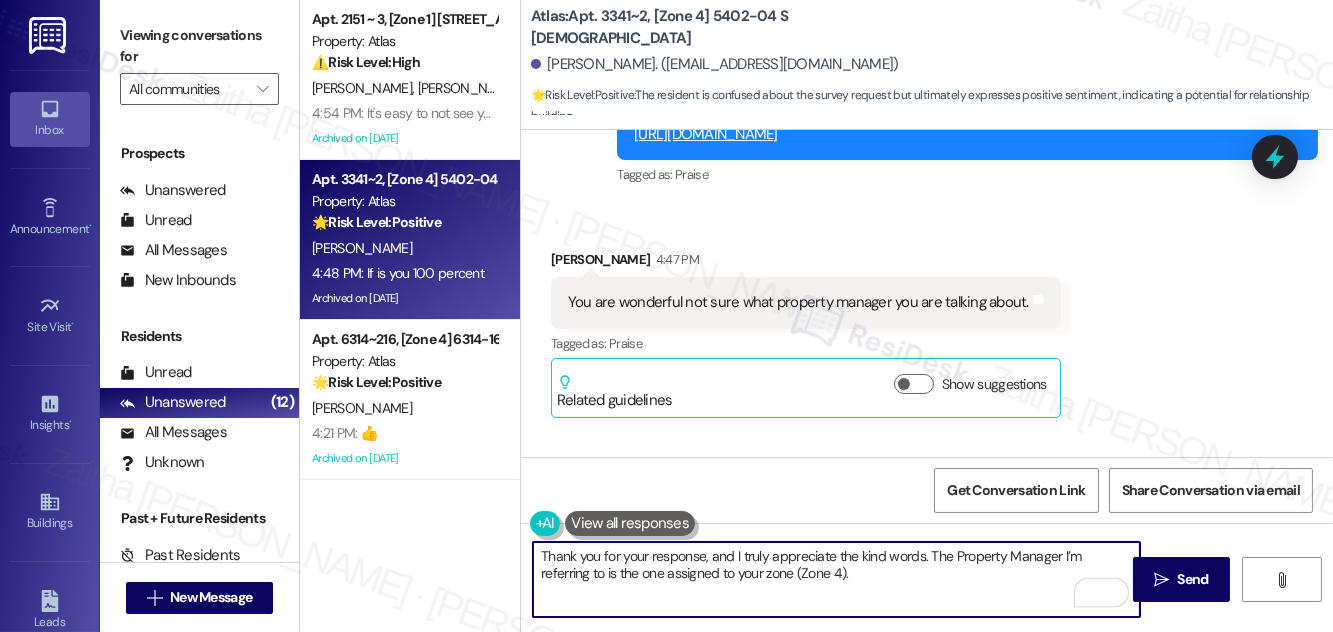 click on "Thank you for your response, and I truly appreciate the kind words. The Property Manager I’m referring to is the one assigned to your zone (Zone 4)." at bounding box center (836, 579) 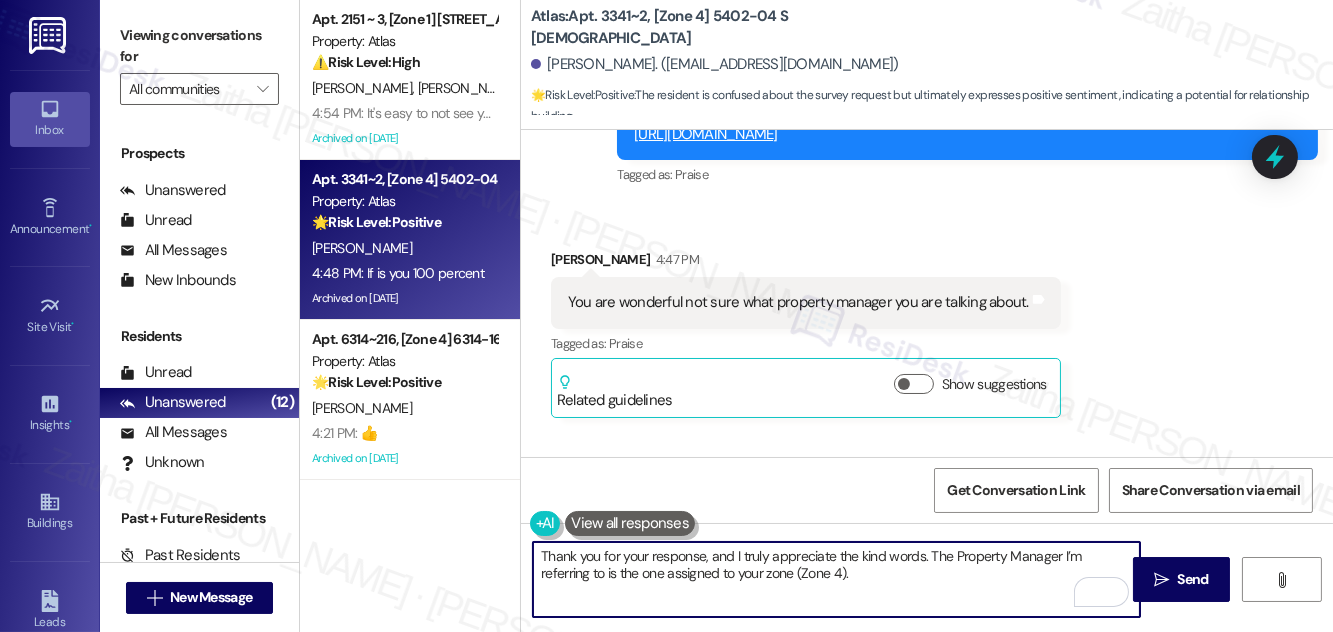 click on "Thank you for your response, and I truly appreciate the kind words. The Property Manager I’m referring to is the one assigned to your zone (Zone 4)." at bounding box center (836, 579) 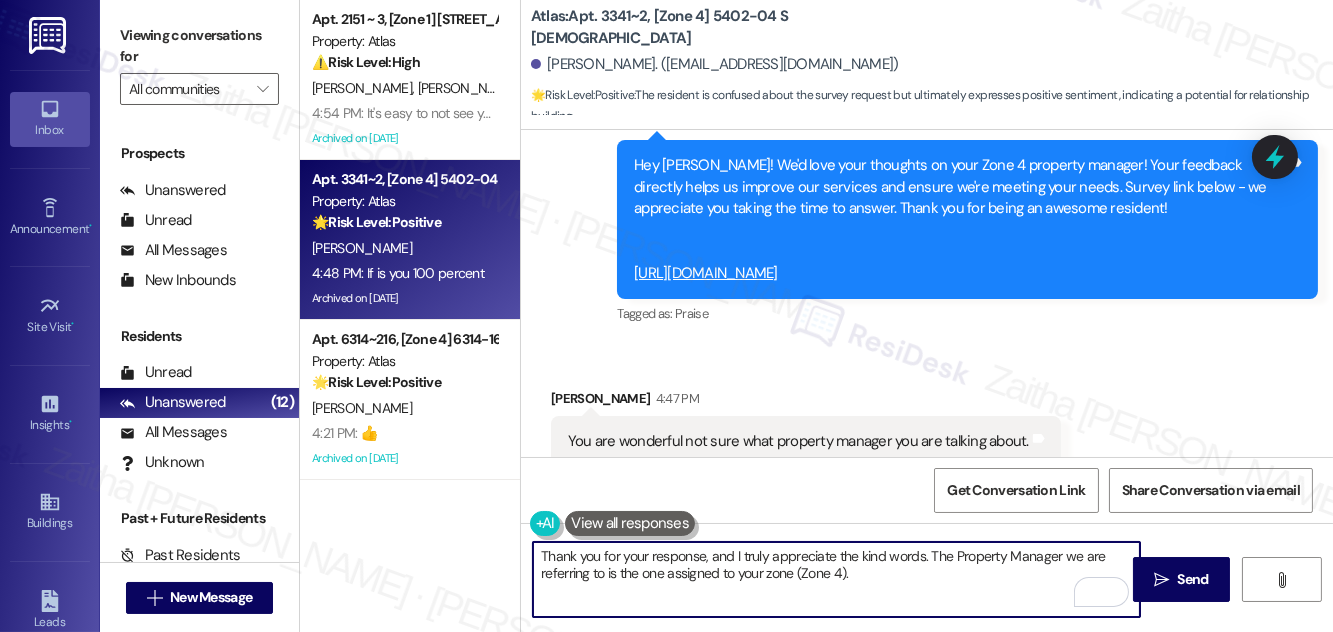 scroll, scrollTop: 13495, scrollLeft: 0, axis: vertical 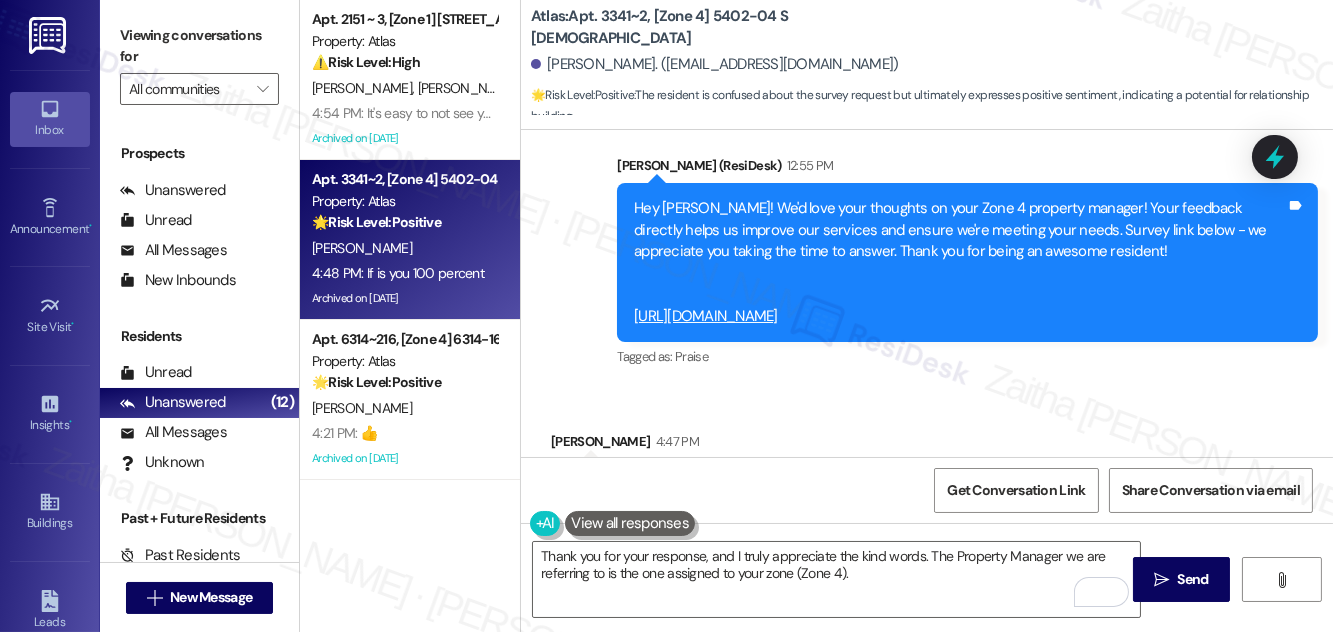 click on "[URL][DOMAIN_NAME]" at bounding box center (706, 316) 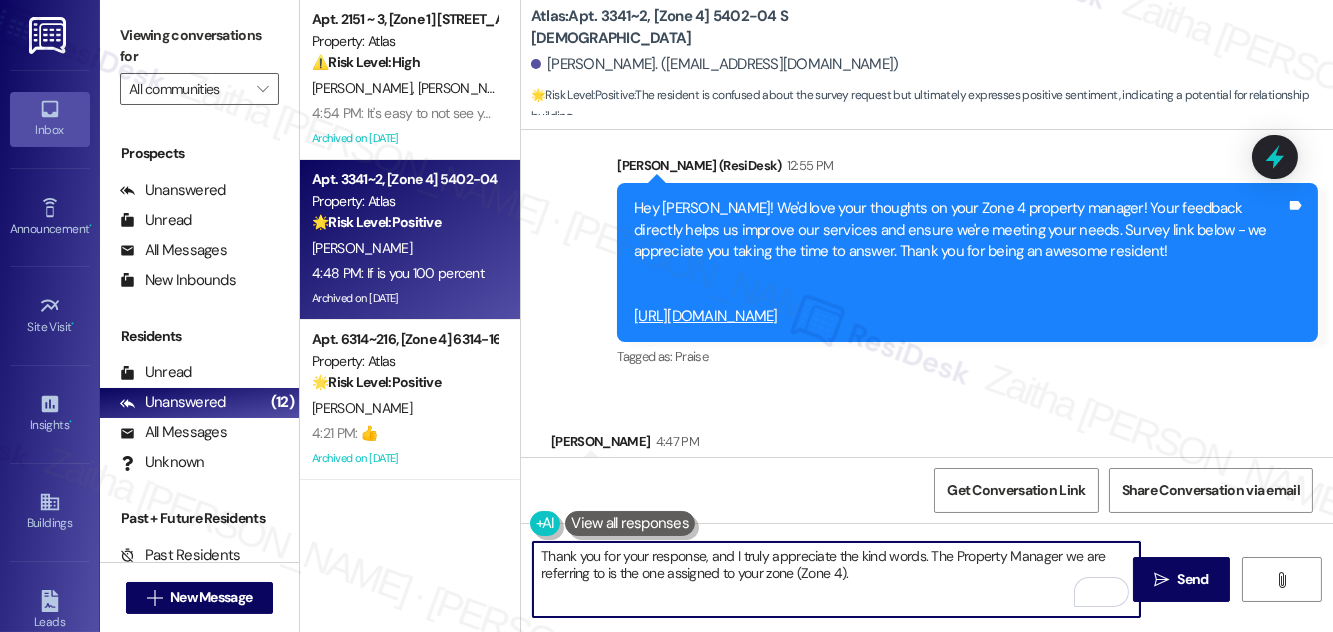 click on "Thank you for your response, and I truly appreciate the kind words. The Property Manager we are referring to is the one assigned to your zone (Zone 4)." at bounding box center [836, 579] 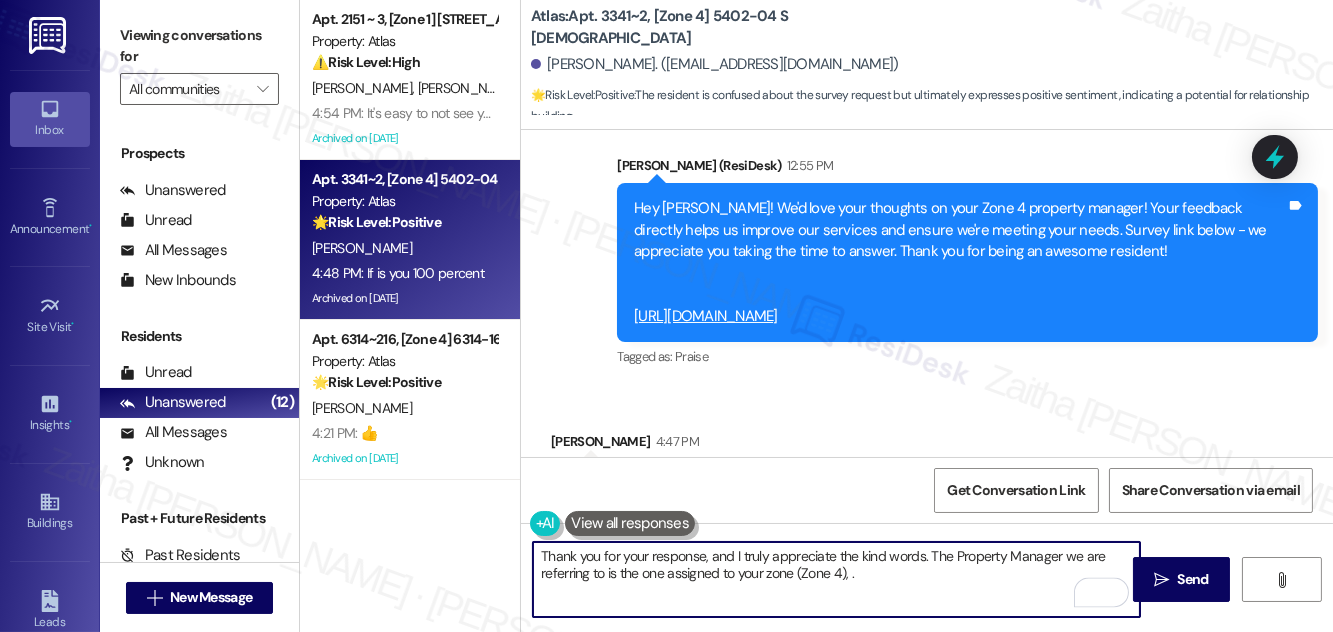 paste on "which is Jessica H" 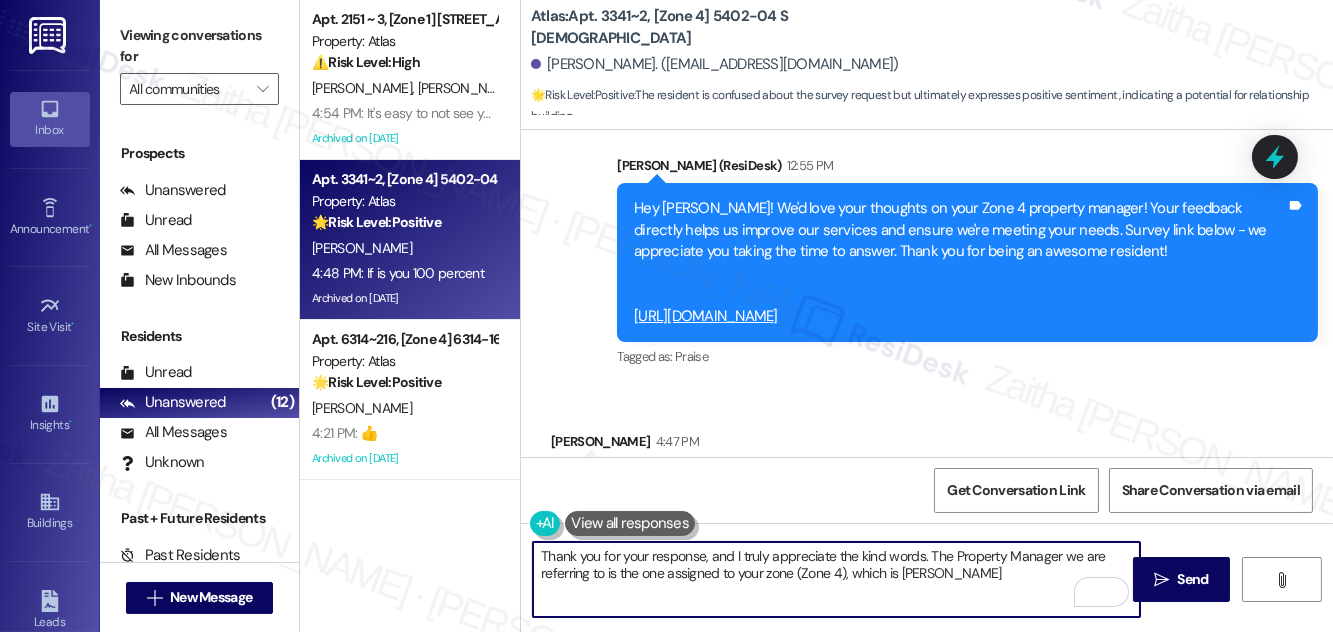 click on "Thank you for your response, and I truly appreciate the kind words. The Property Manager we are referring to is the one assigned to your zone (Zone 4), which is Jessica H." at bounding box center [836, 579] 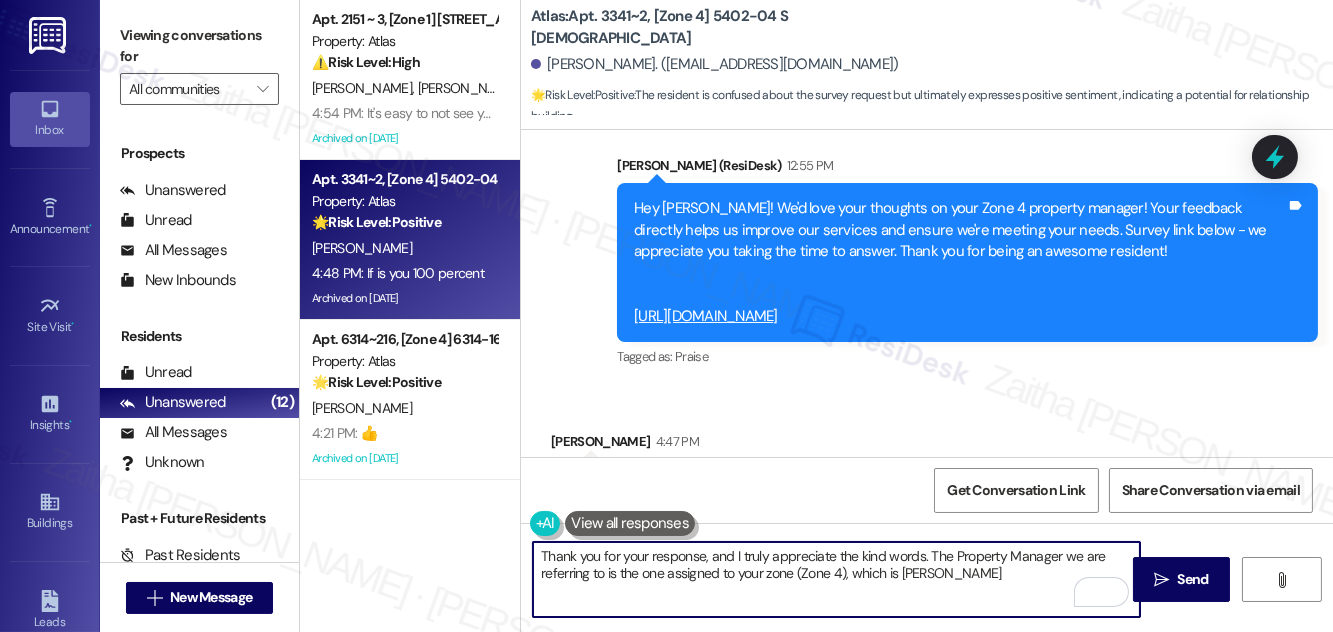 type on "Thank you for your response, and I truly appreciate the kind words. The Property Manager we are referring to is the one assigned to your zone (Zone 4), which is Jessica H." 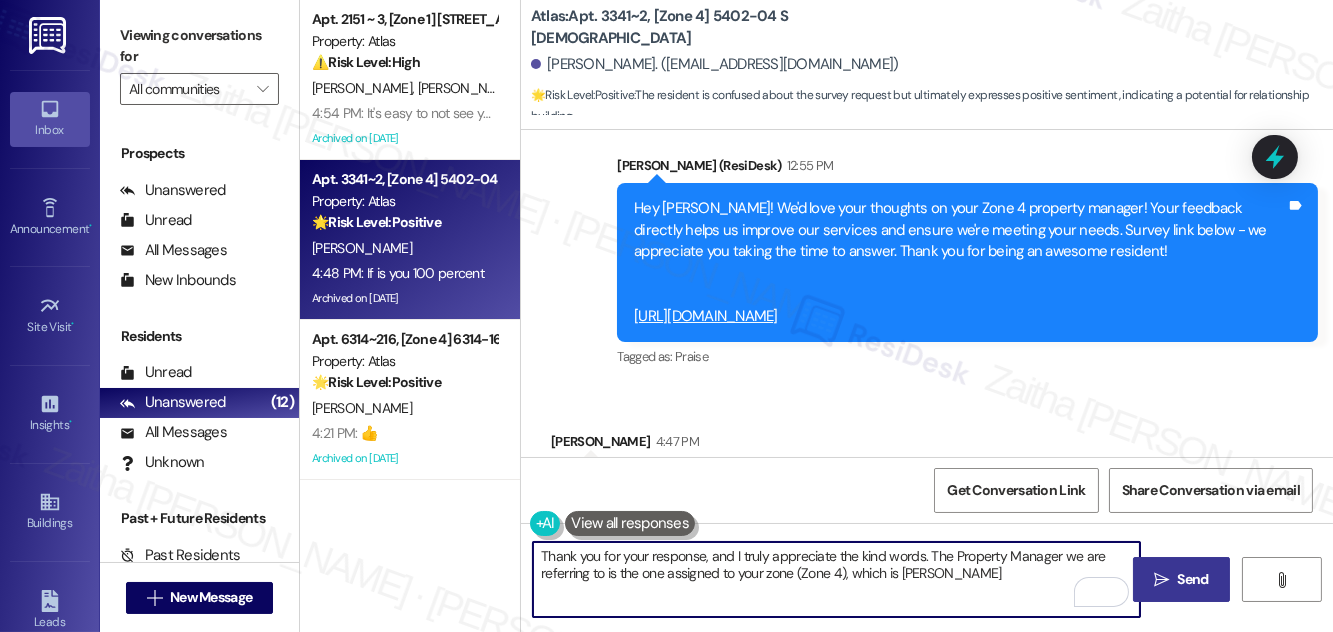 click on "Send" at bounding box center [1193, 579] 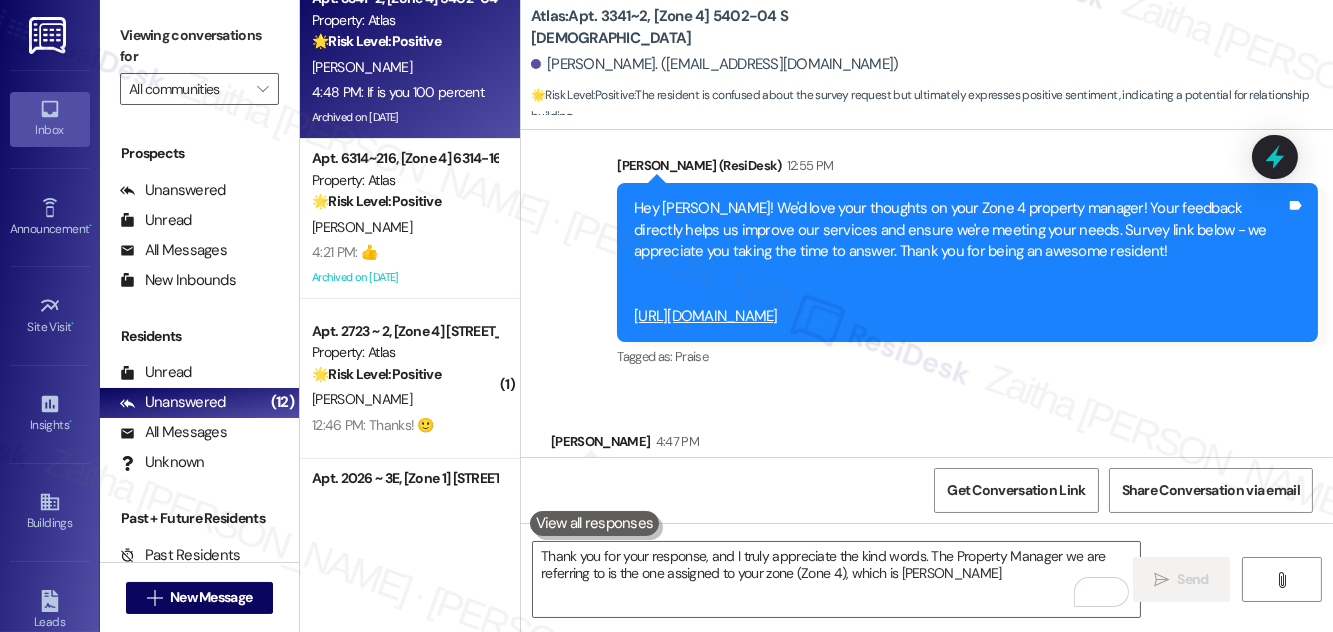 scroll, scrollTop: 272, scrollLeft: 0, axis: vertical 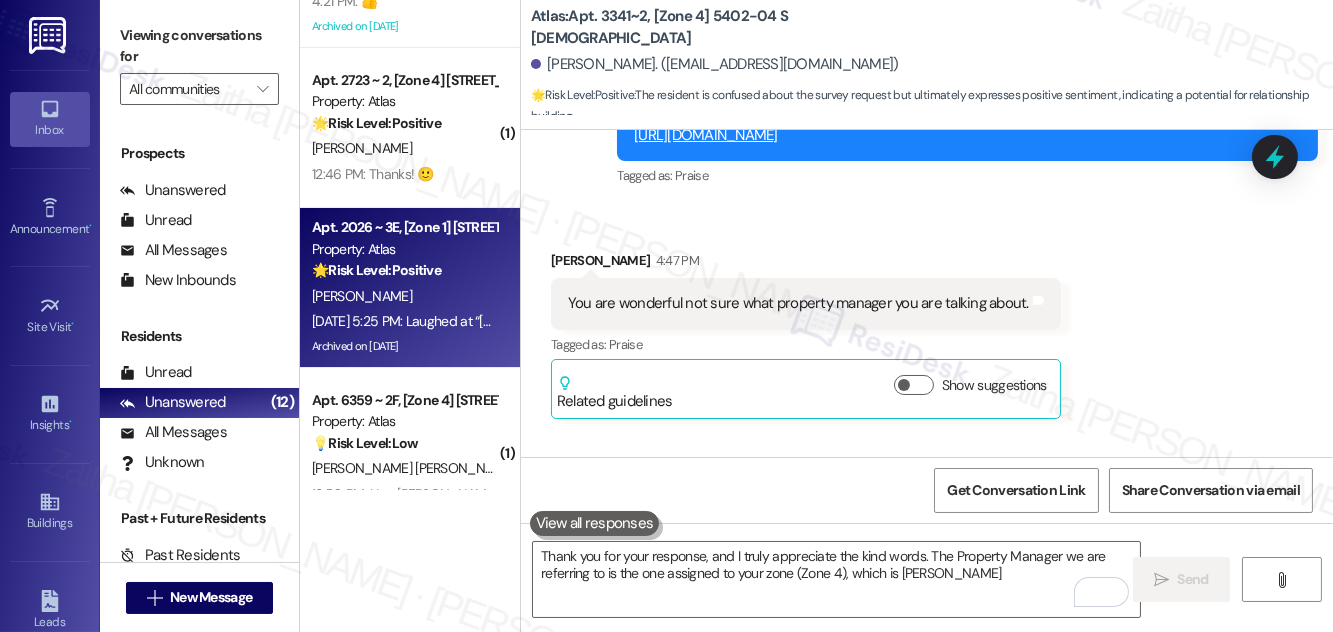 click on "[PERSON_NAME]" at bounding box center [404, 296] 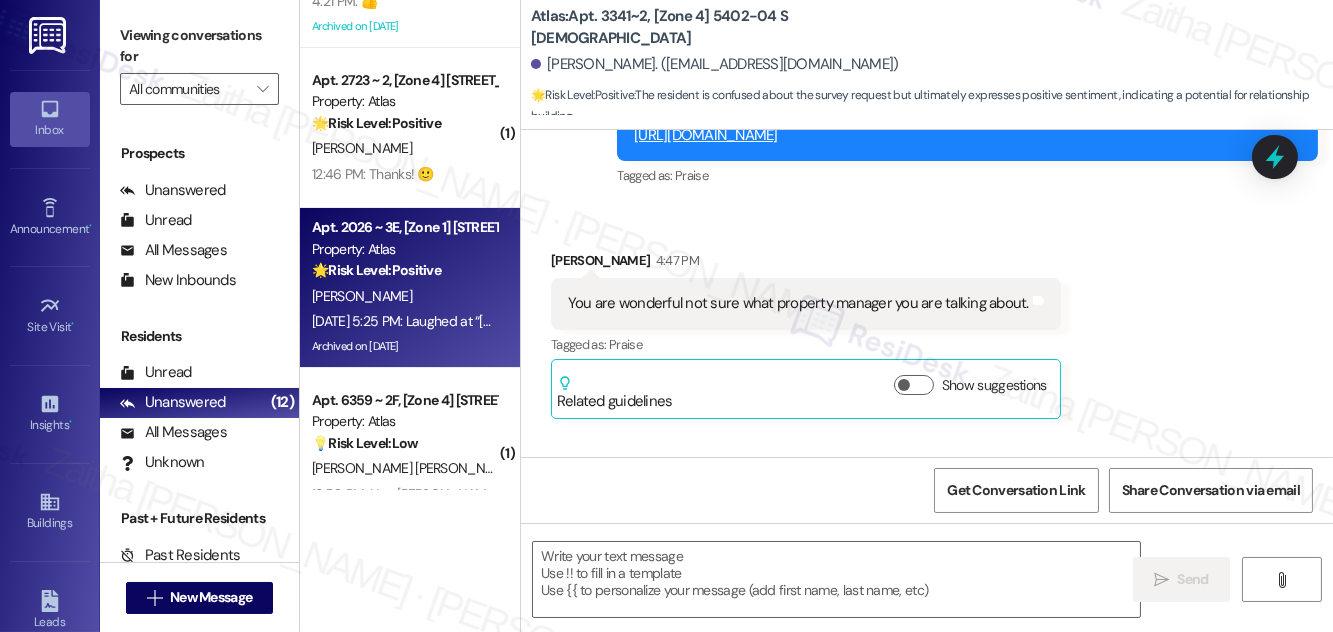 type on "Fetching suggested responses. Please feel free to read through the conversation in the meantime." 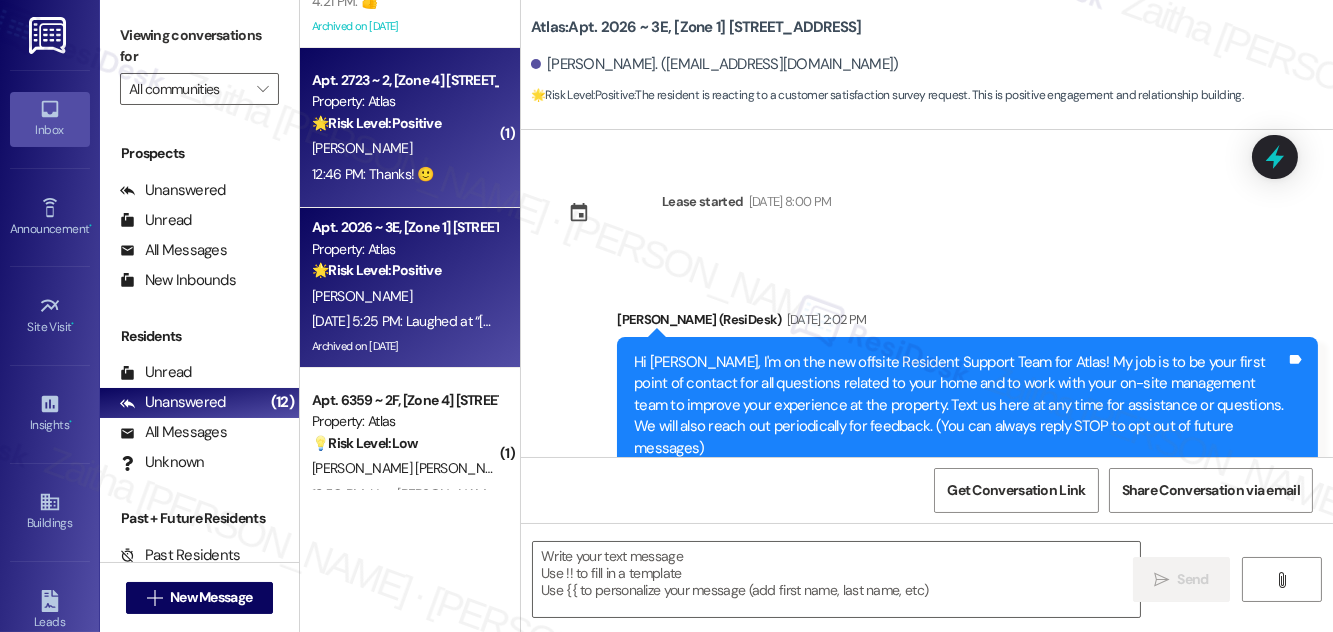 click on "[PERSON_NAME]" at bounding box center (404, 148) 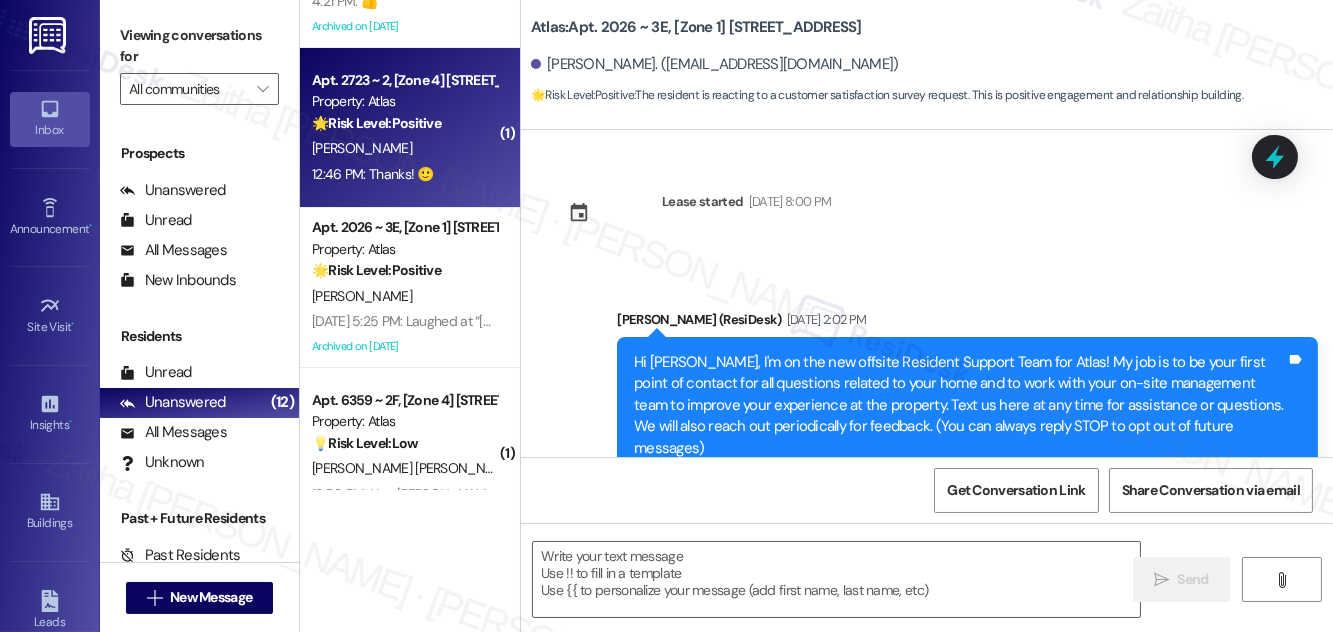 scroll, scrollTop: 0, scrollLeft: 0, axis: both 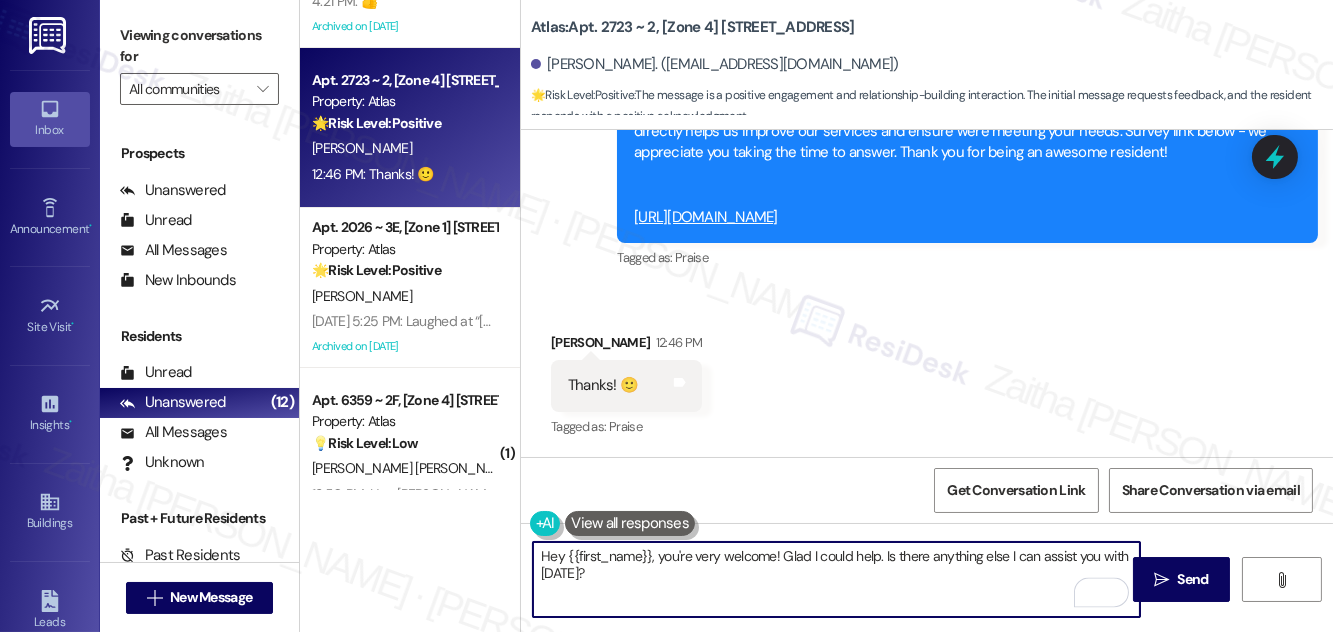 drag, startPoint x: 664, startPoint y: 554, endPoint x: 549, endPoint y: 562, distance: 115.27792 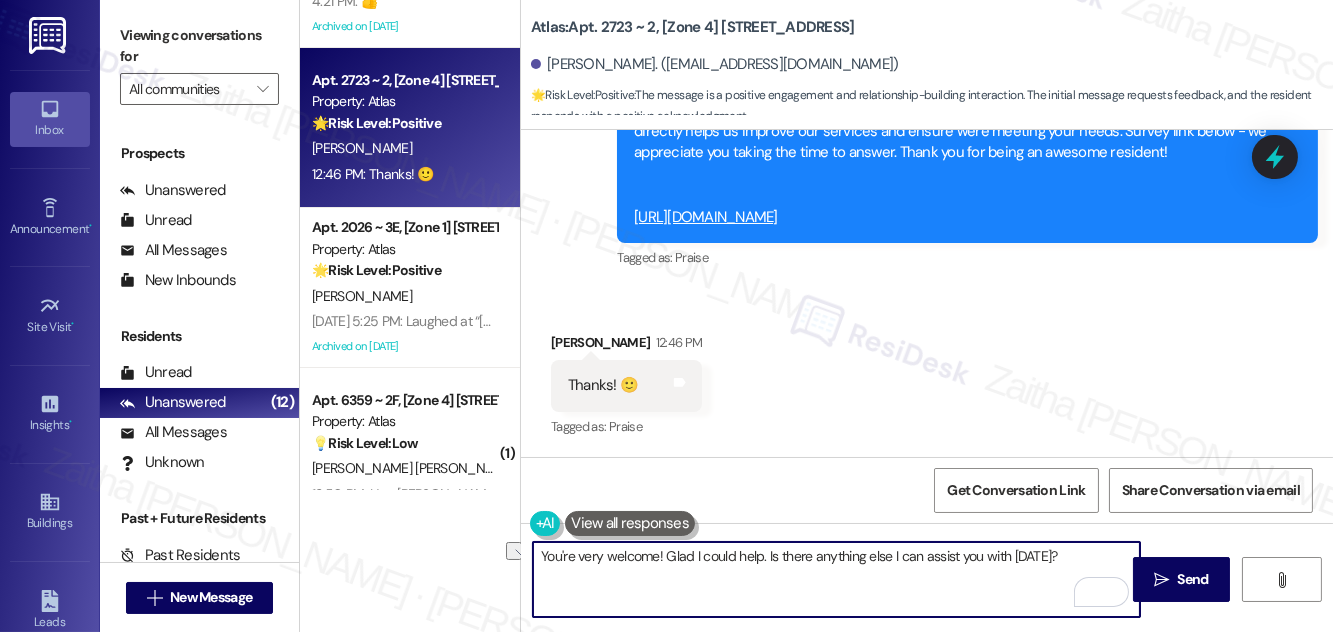 drag, startPoint x: 668, startPoint y: 551, endPoint x: 1051, endPoint y: 558, distance: 383.06396 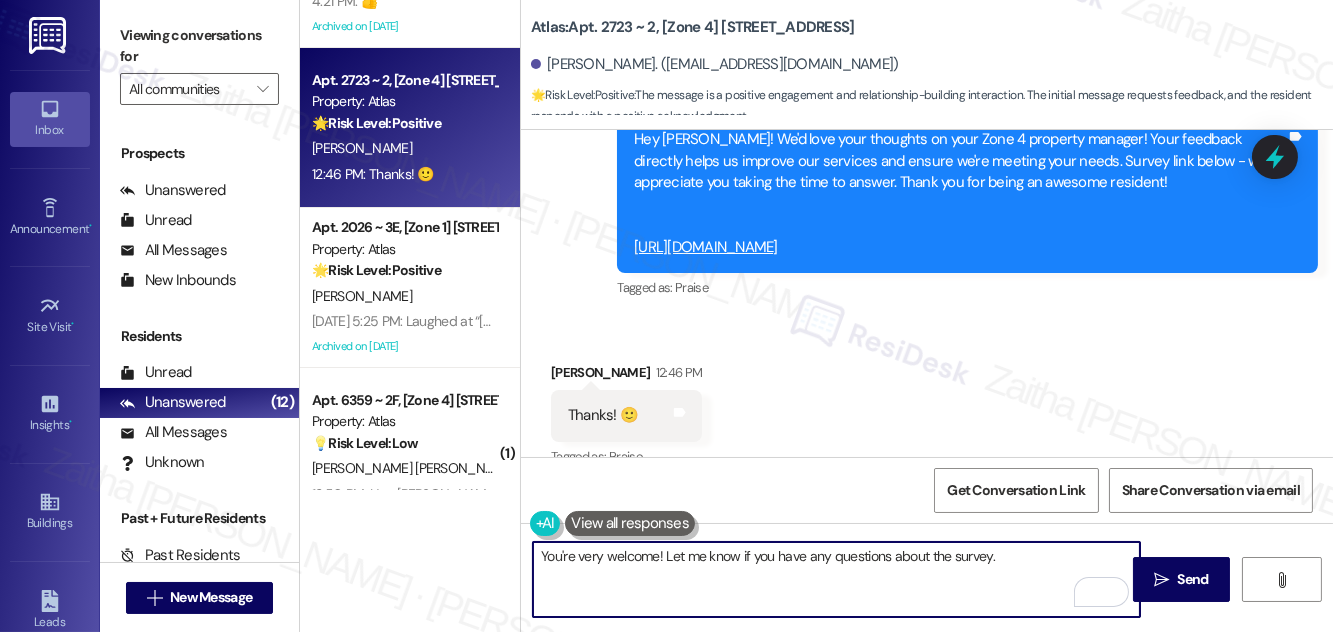 scroll, scrollTop: 697, scrollLeft: 0, axis: vertical 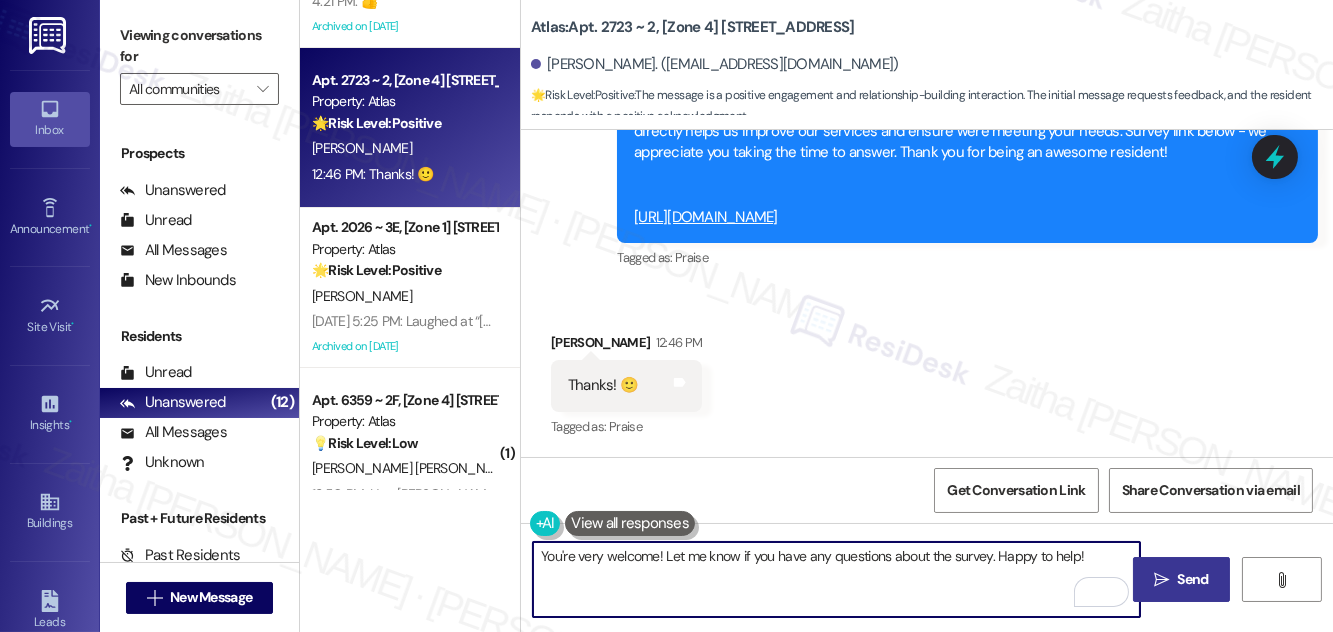 type on "You're very welcome! Let me know if you have any questions about the survey. Happy to help!" 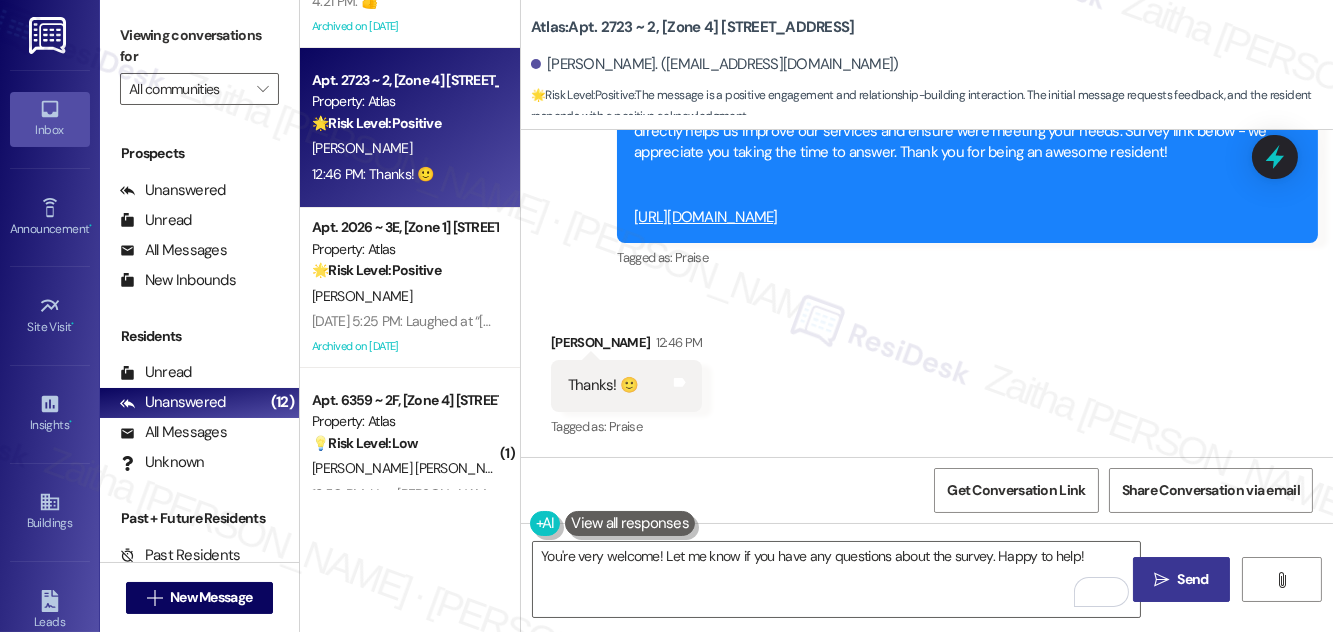 click on " Send" at bounding box center (1181, 579) 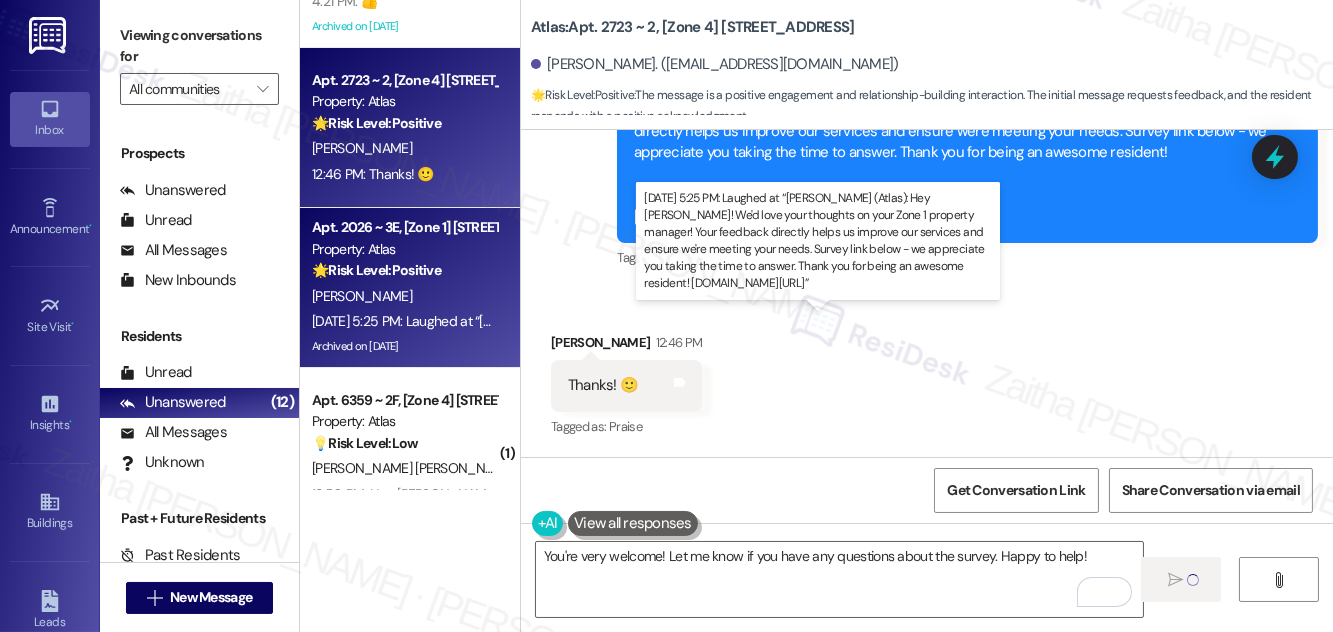 type 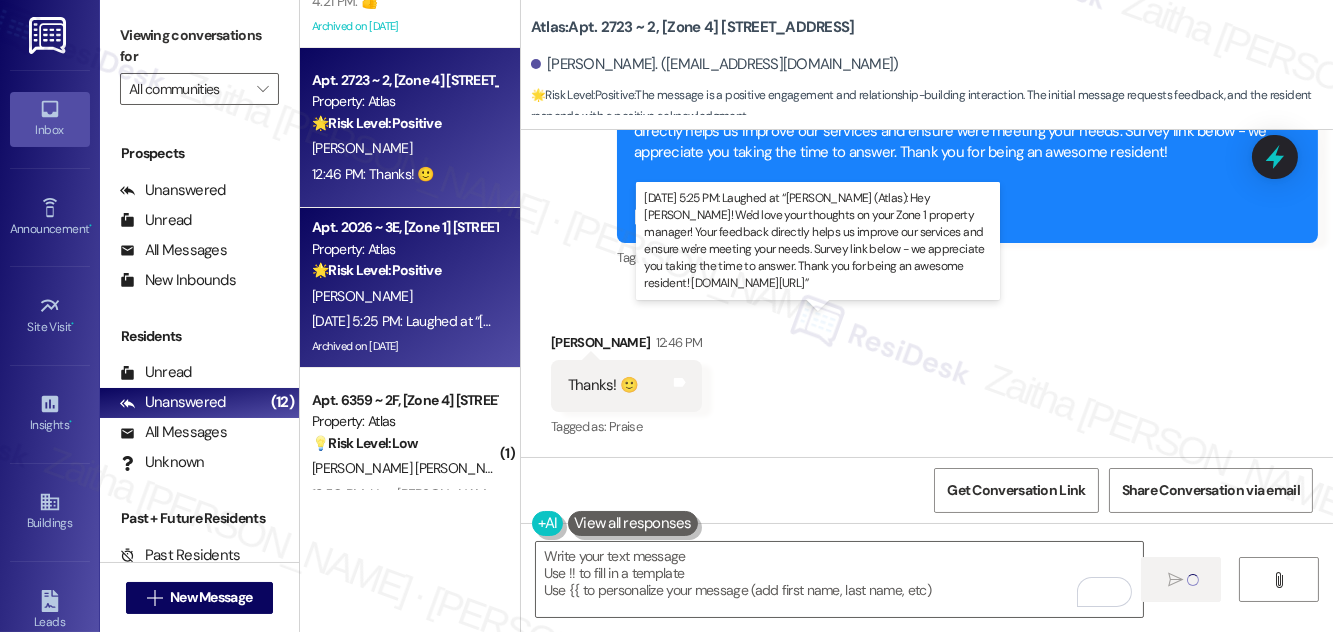 scroll, scrollTop: 696, scrollLeft: 0, axis: vertical 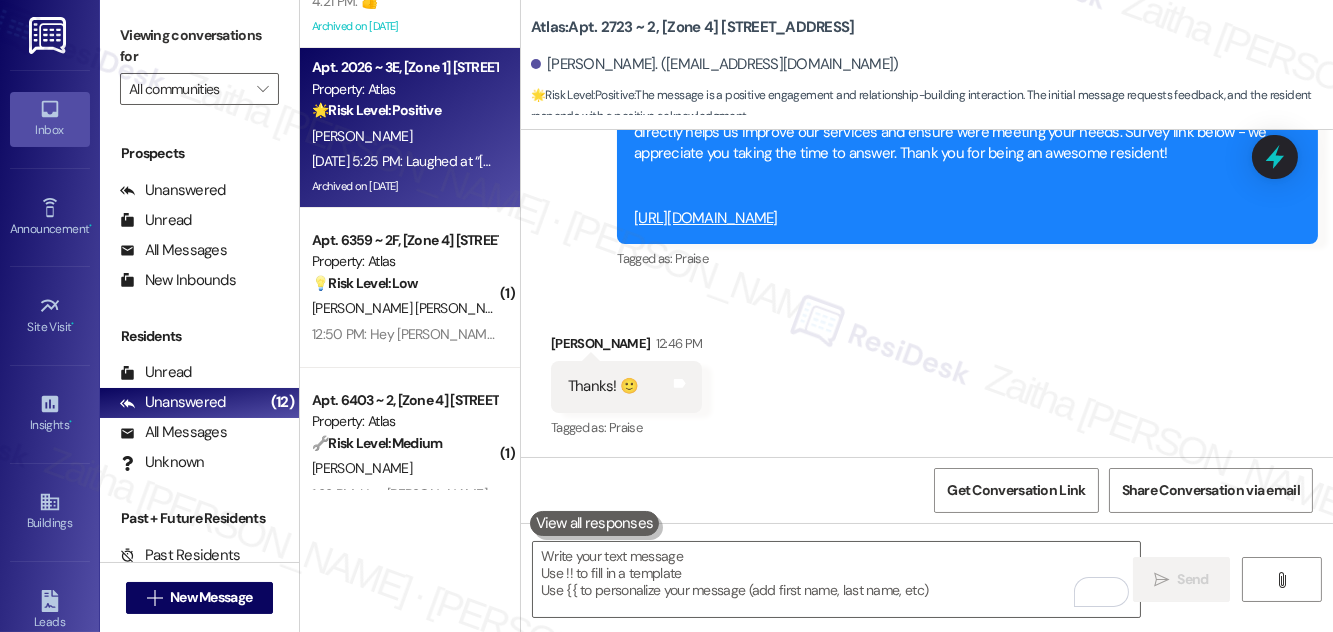 click on "[PERSON_NAME]" at bounding box center (404, 136) 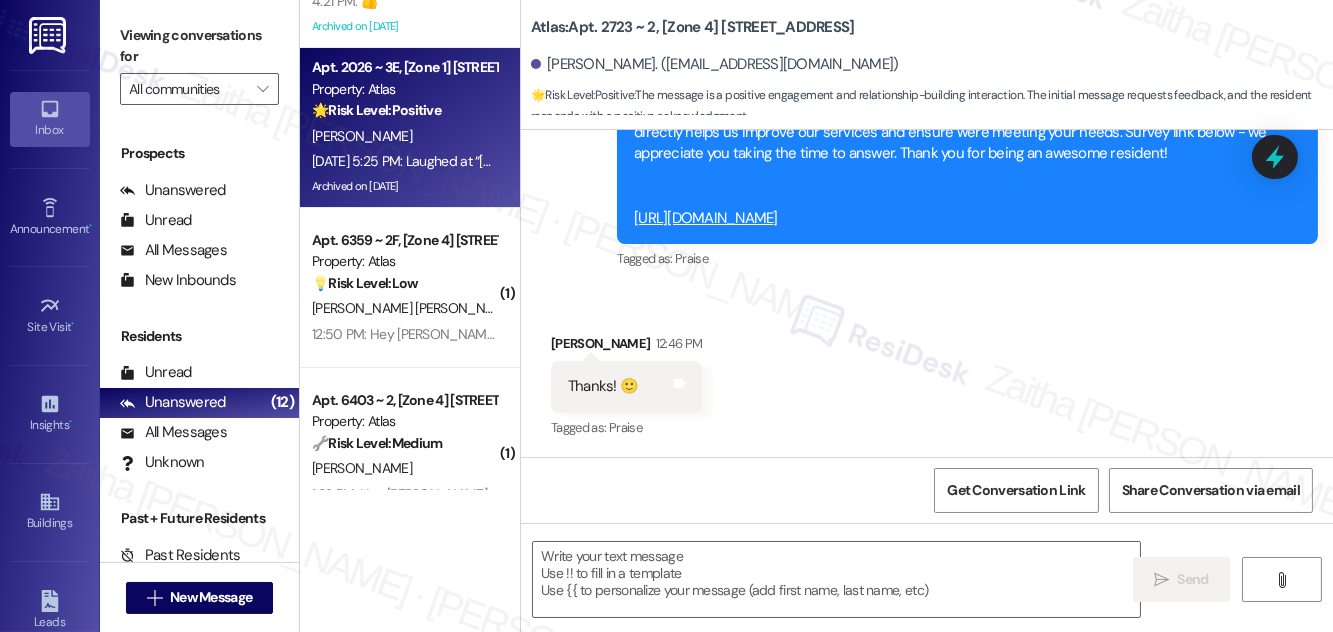 type on "Fetching suggested responses. Please feel free to read through the conversation in the meantime." 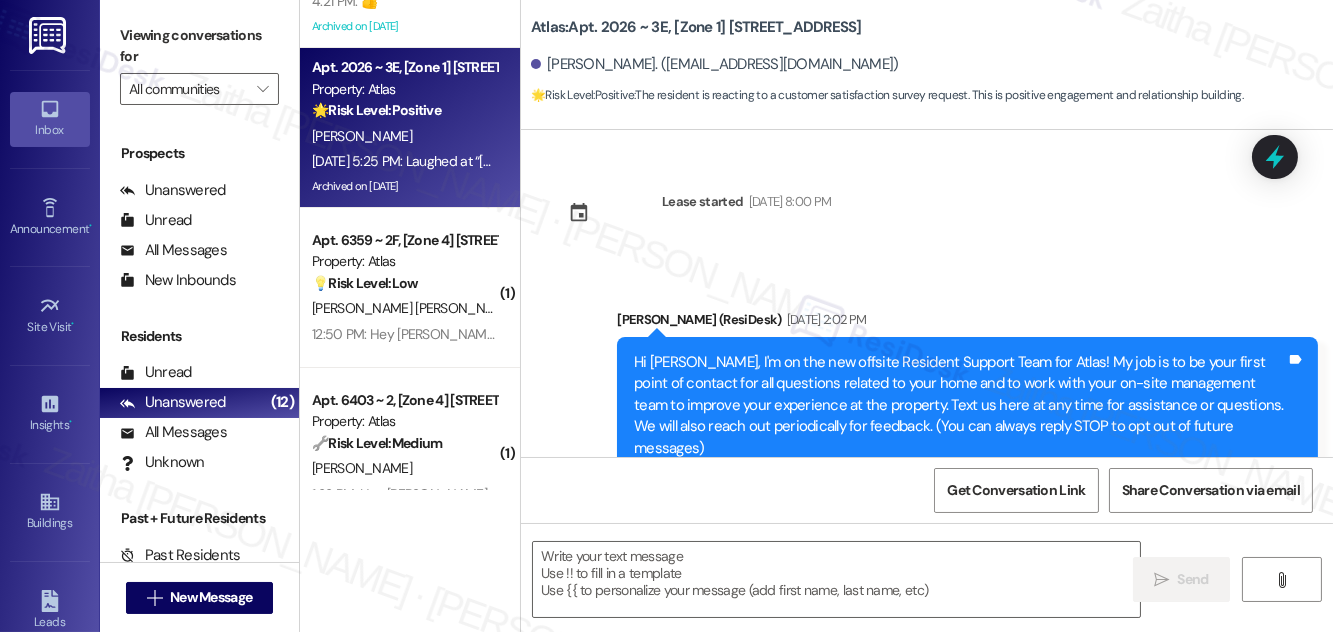 scroll, scrollTop: 28397, scrollLeft: 0, axis: vertical 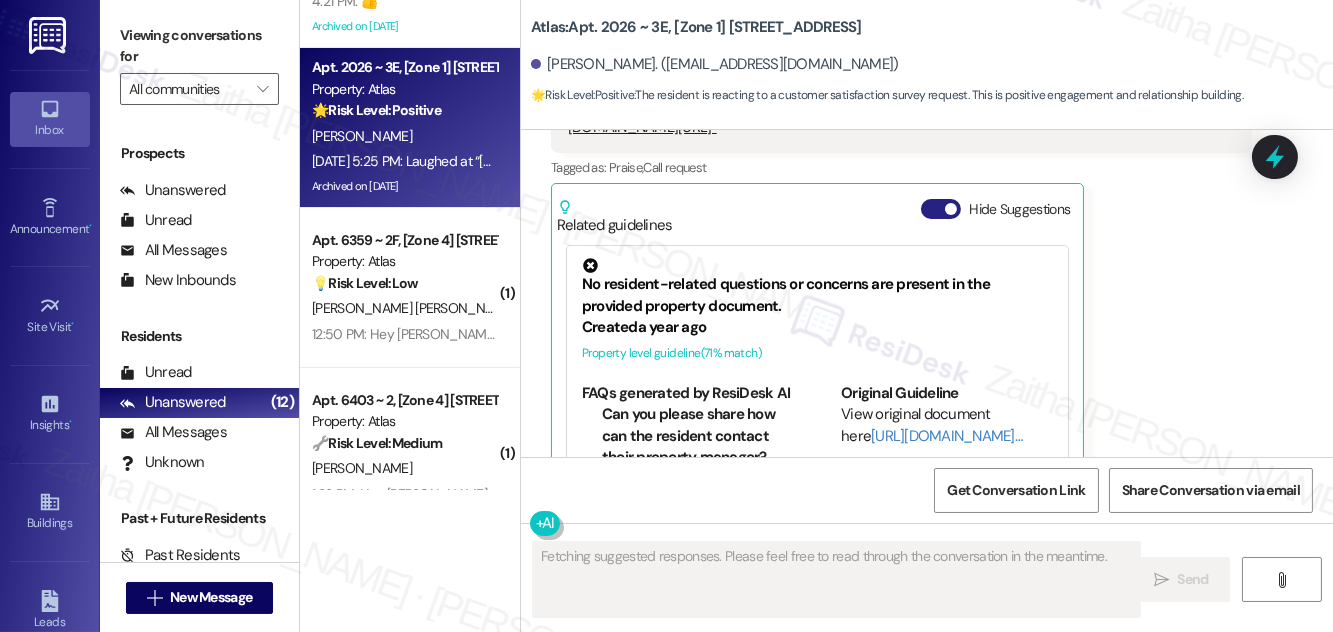 click on "Hide Suggestions" at bounding box center (941, 209) 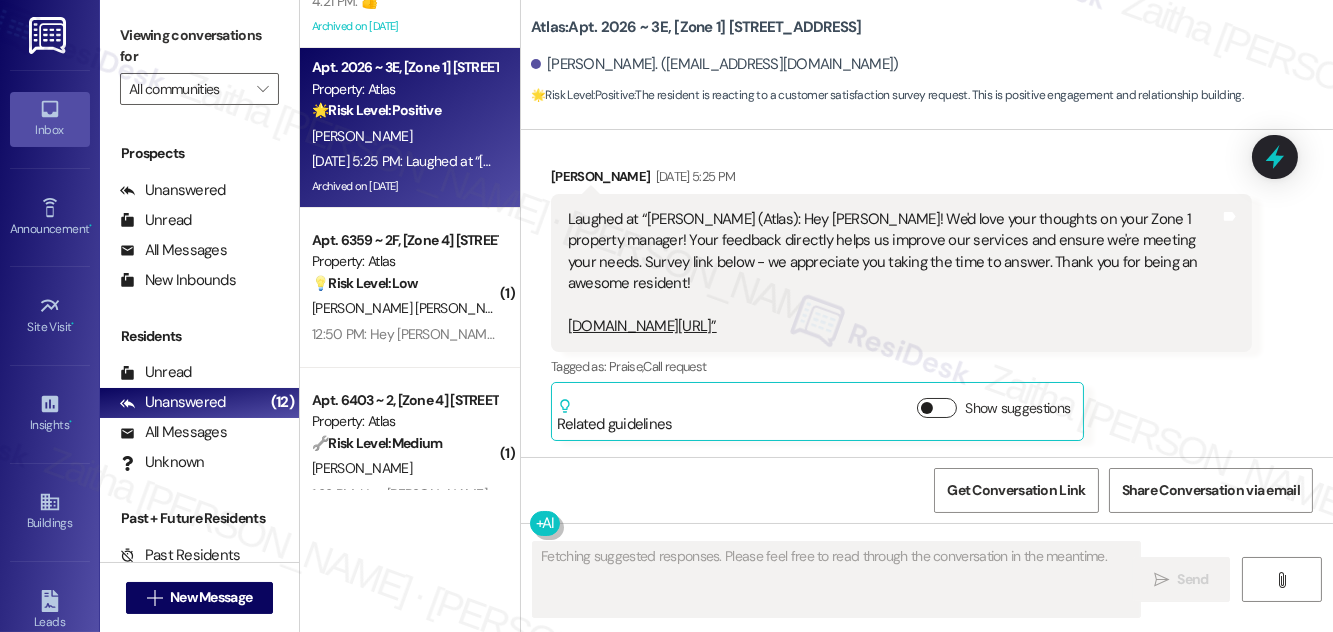 scroll, scrollTop: 28144, scrollLeft: 0, axis: vertical 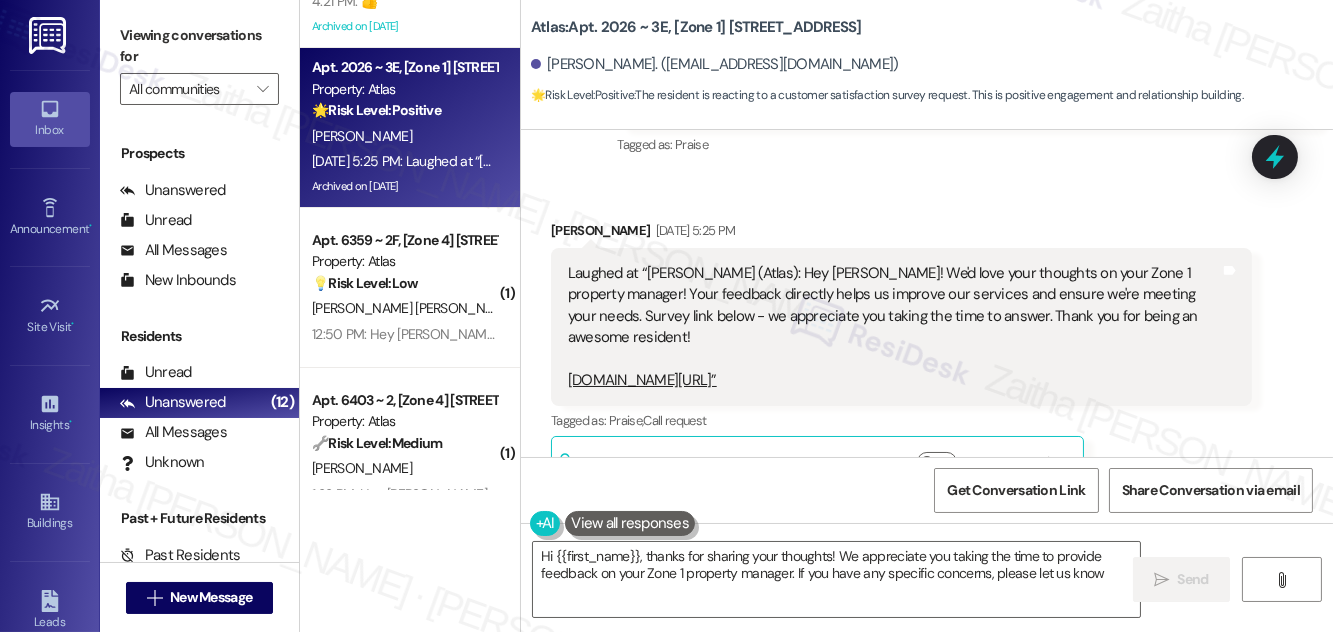 type on "Hi {{first_name}}, thanks for sharing your thoughts! We appreciate you taking the time to provide feedback on your Zone 1 property manager. If you have any specific concerns, please let us know!" 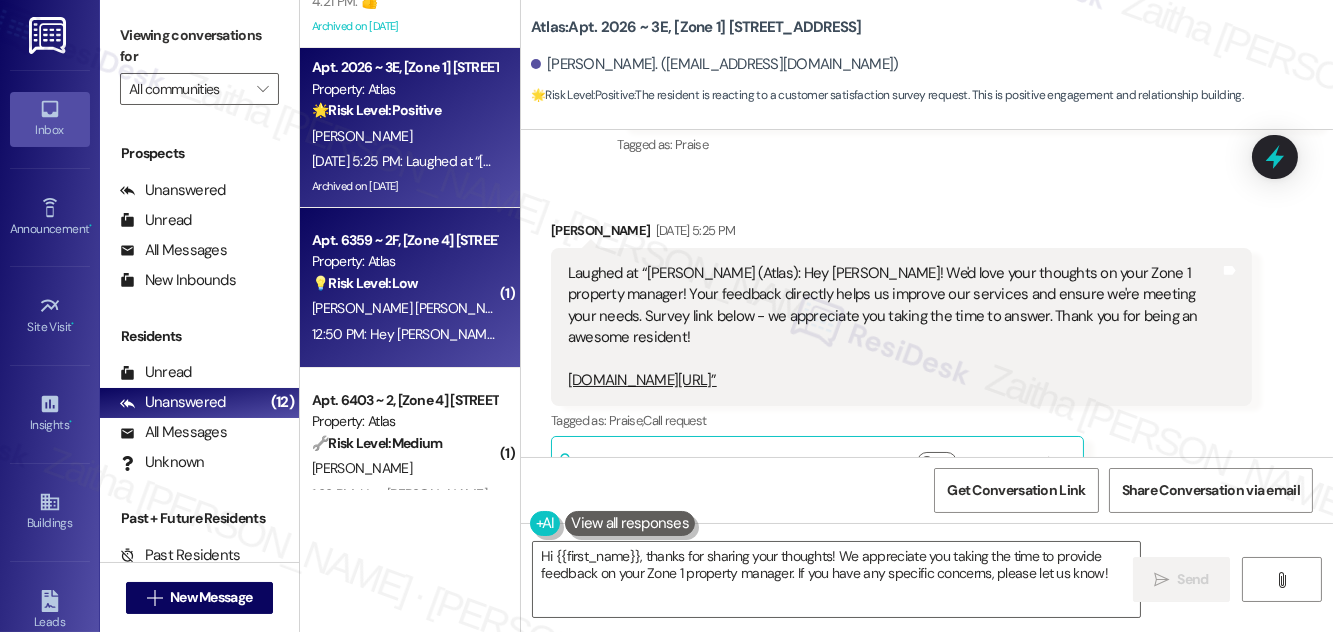 click on "[PERSON_NAME] Cordoba" at bounding box center (598, 308) 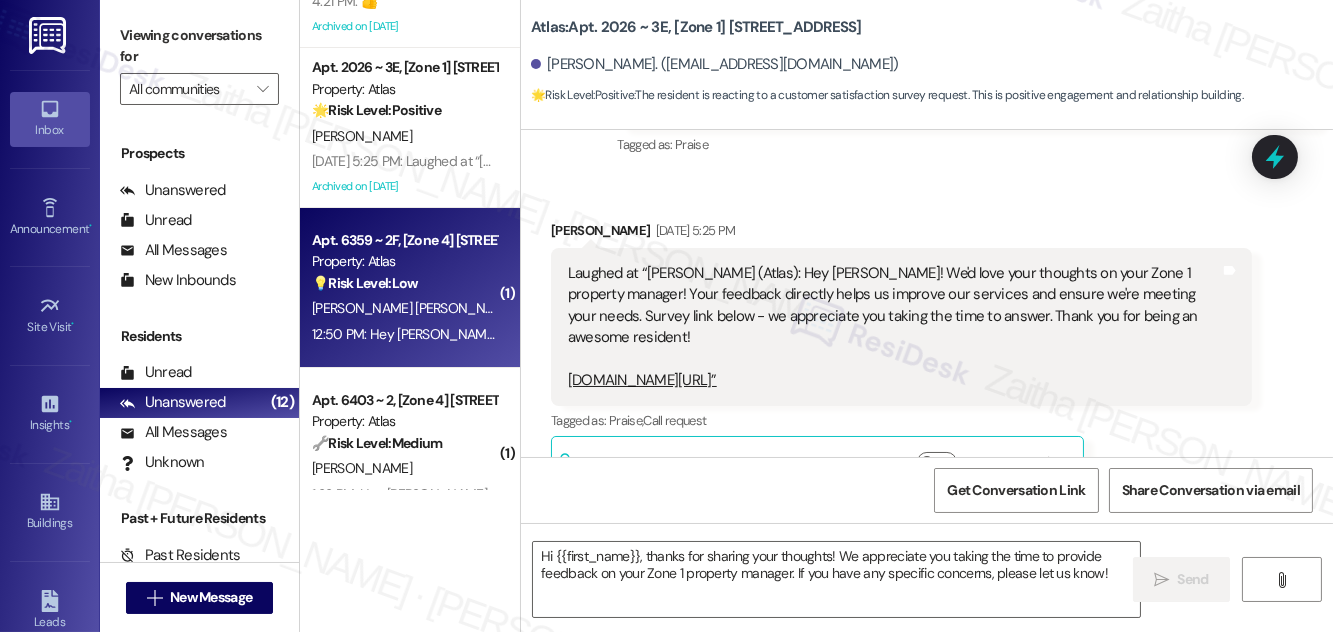 type on "Fetching suggested responses. Please feel free to read through the conversation in the meantime." 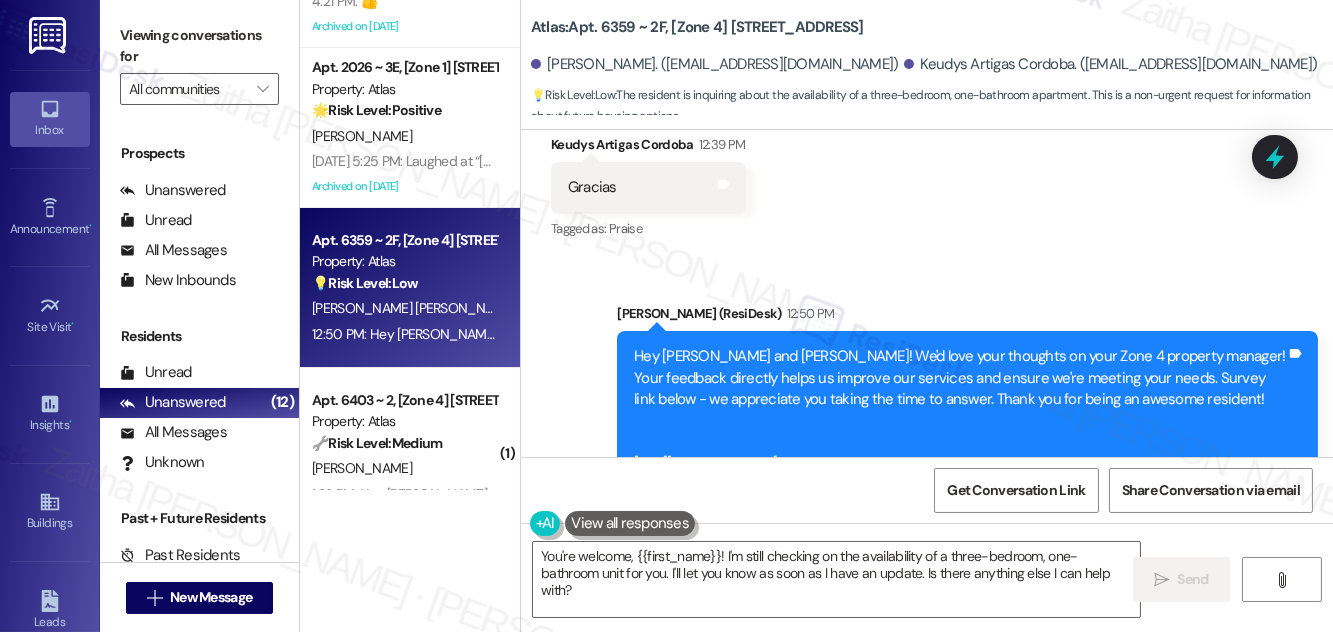 scroll, scrollTop: 7320, scrollLeft: 0, axis: vertical 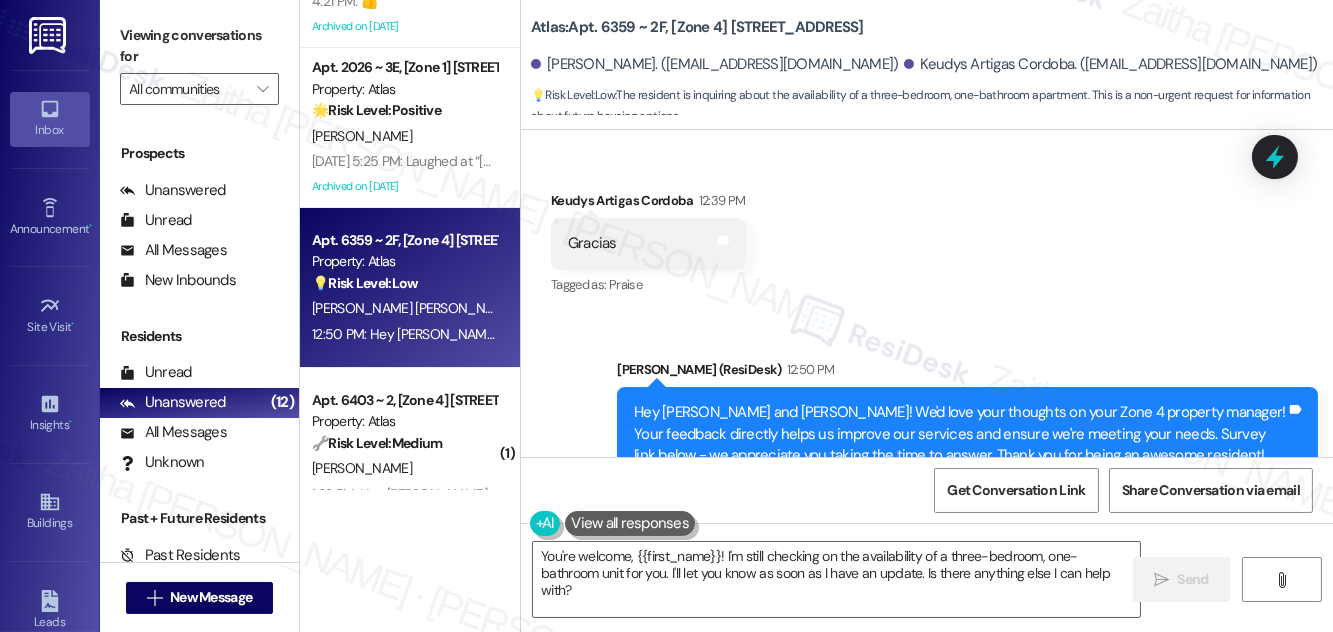 click on "Keudys Artigas Cordoba 12:39 PM" at bounding box center [648, 204] 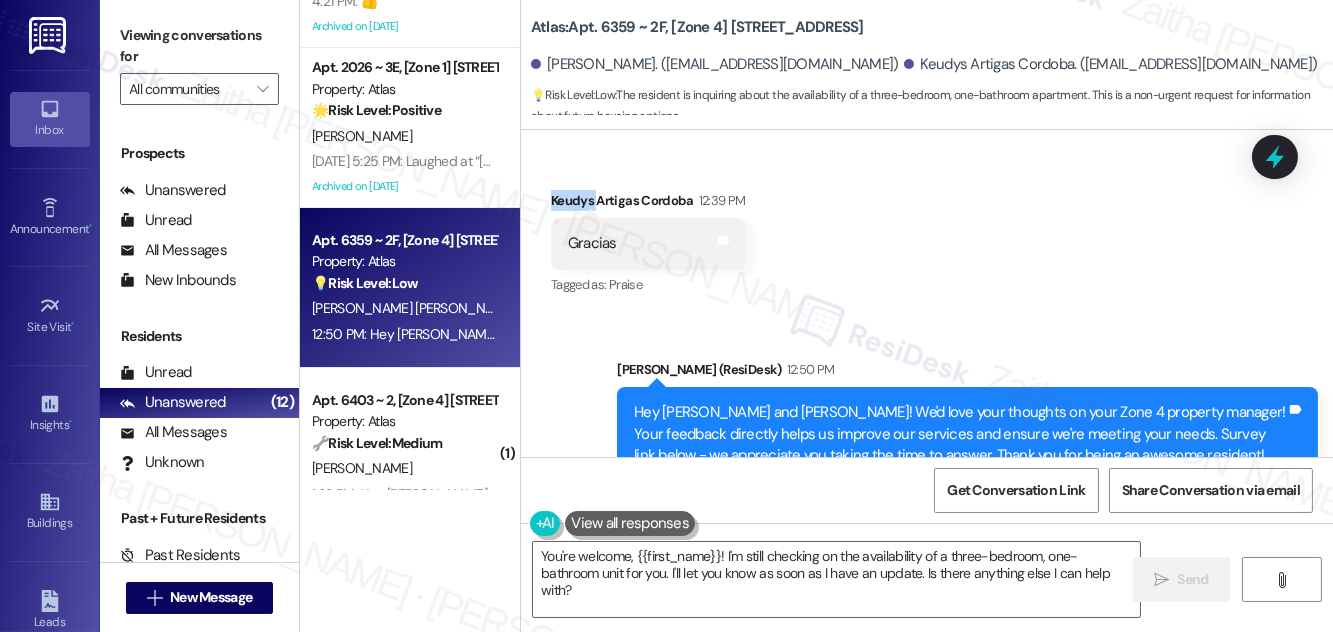 click on "Keudys Artigas Cordoba 12:39 PM" at bounding box center (648, 204) 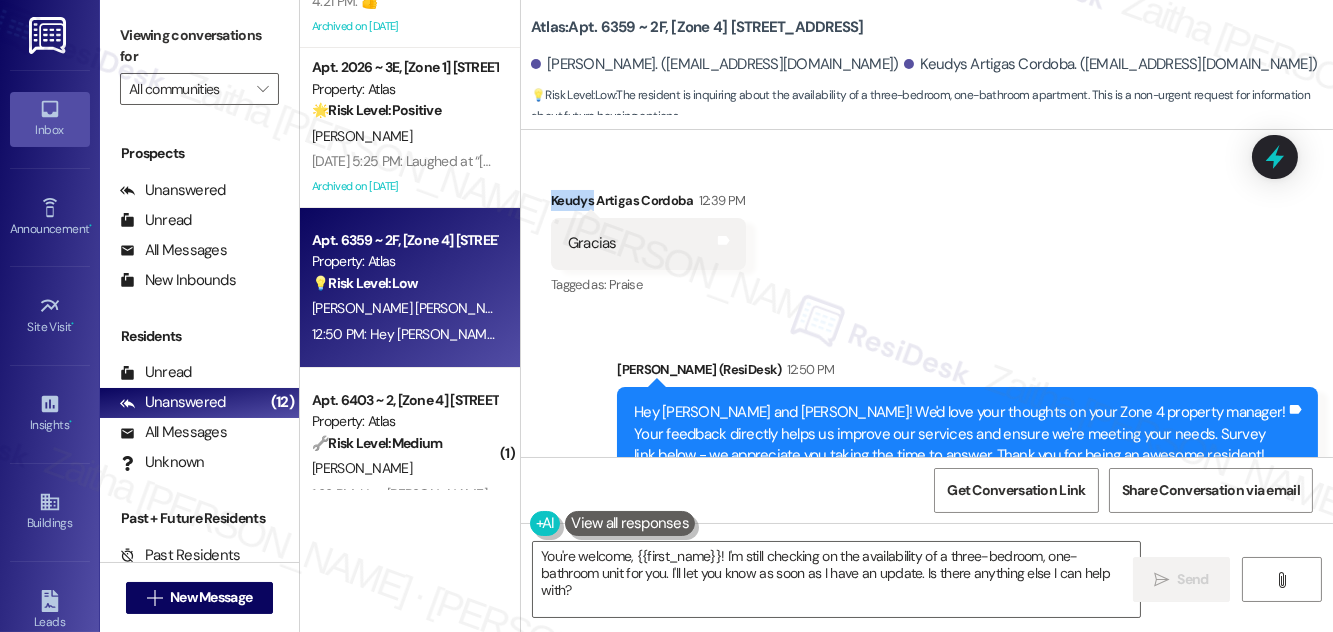copy on "Keudys" 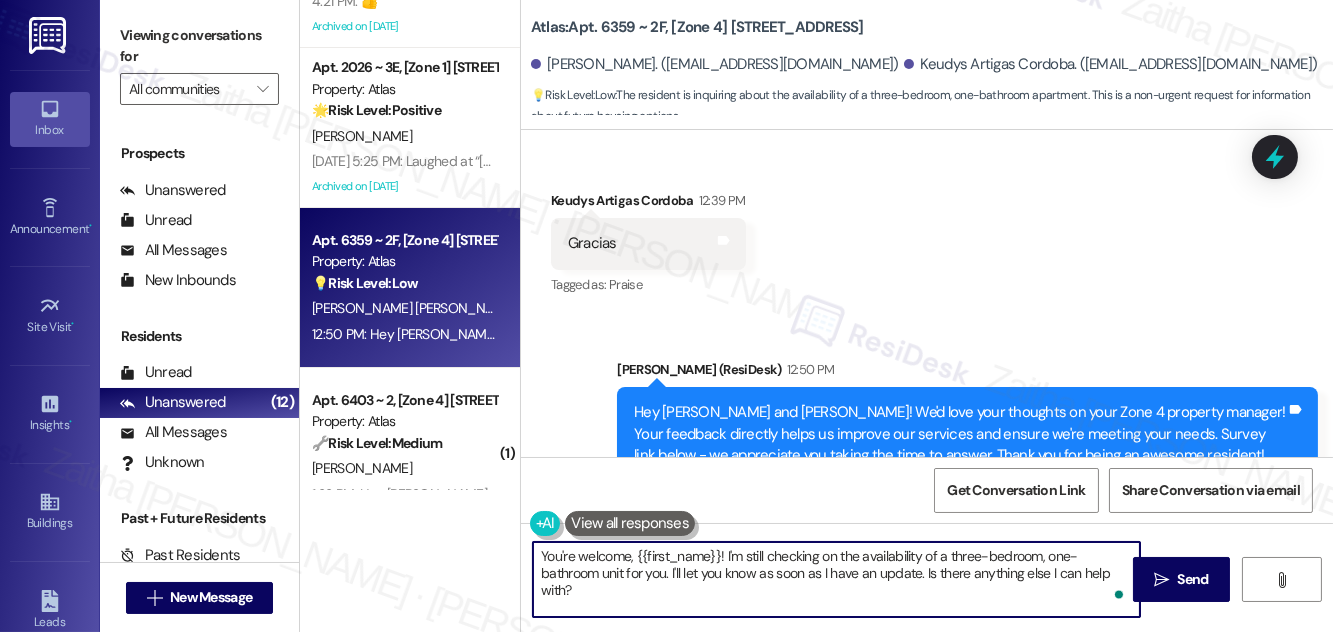 drag, startPoint x: 637, startPoint y: 552, endPoint x: 661, endPoint y: 587, distance: 42.43819 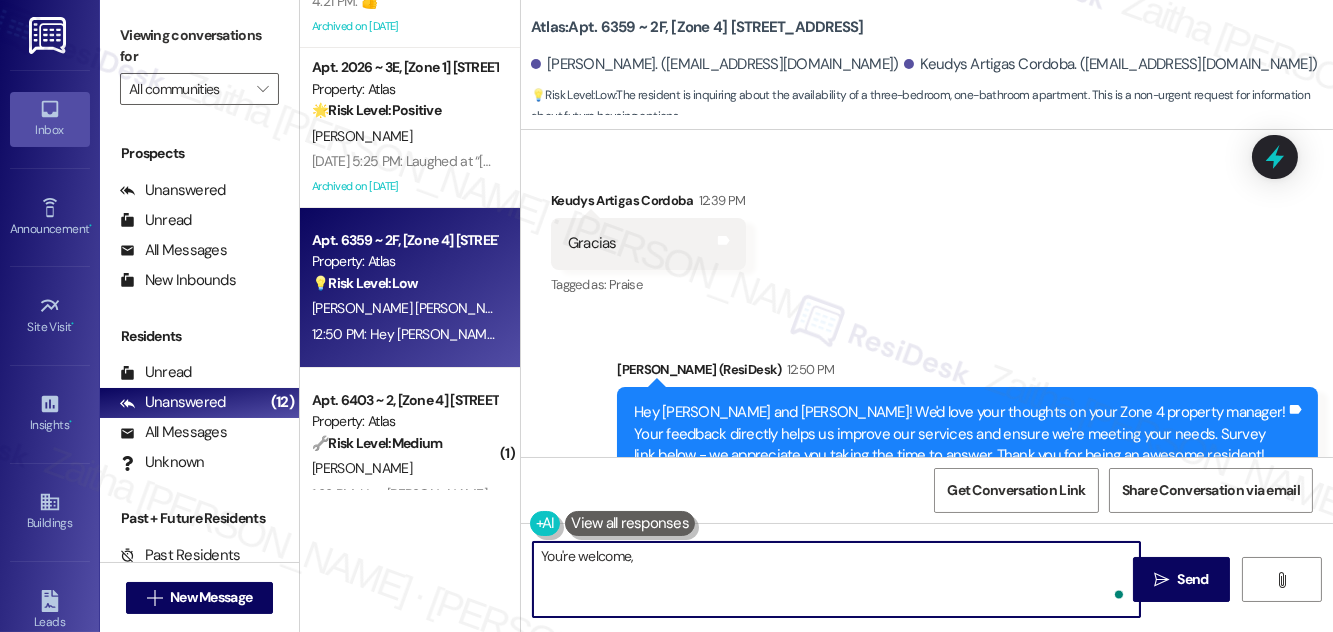 paste on "Keudys" 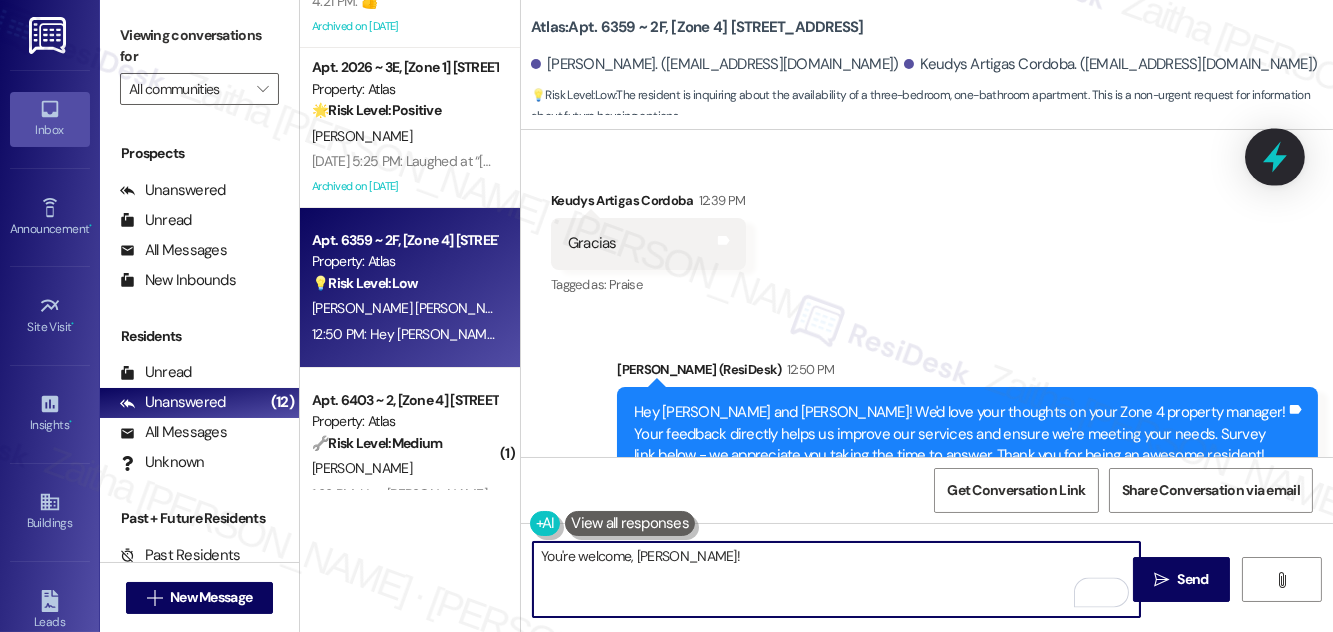 type on "You're welcome, Keudys!" 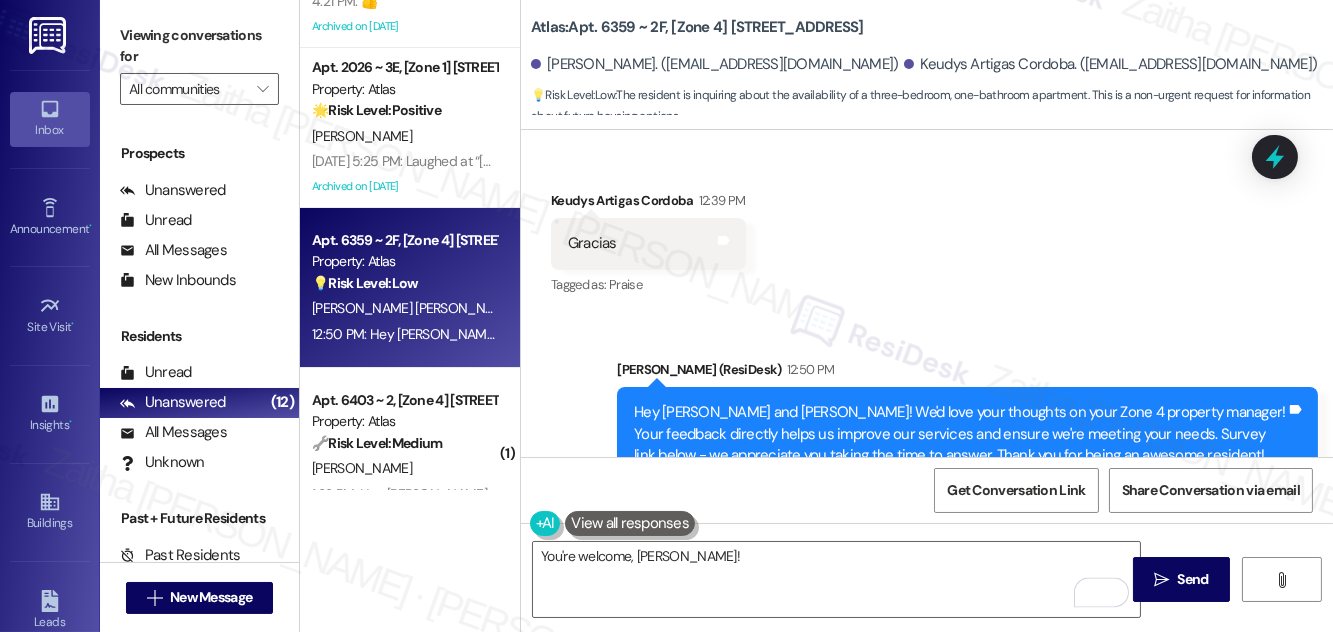 click 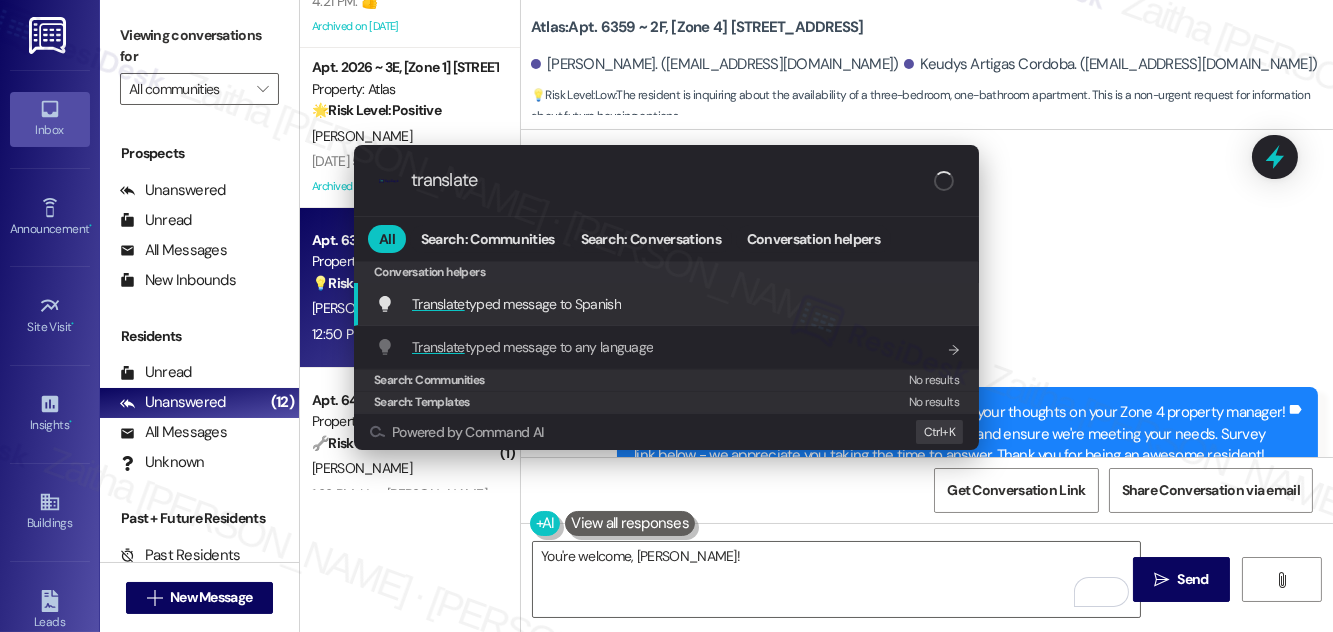 type on "translate" 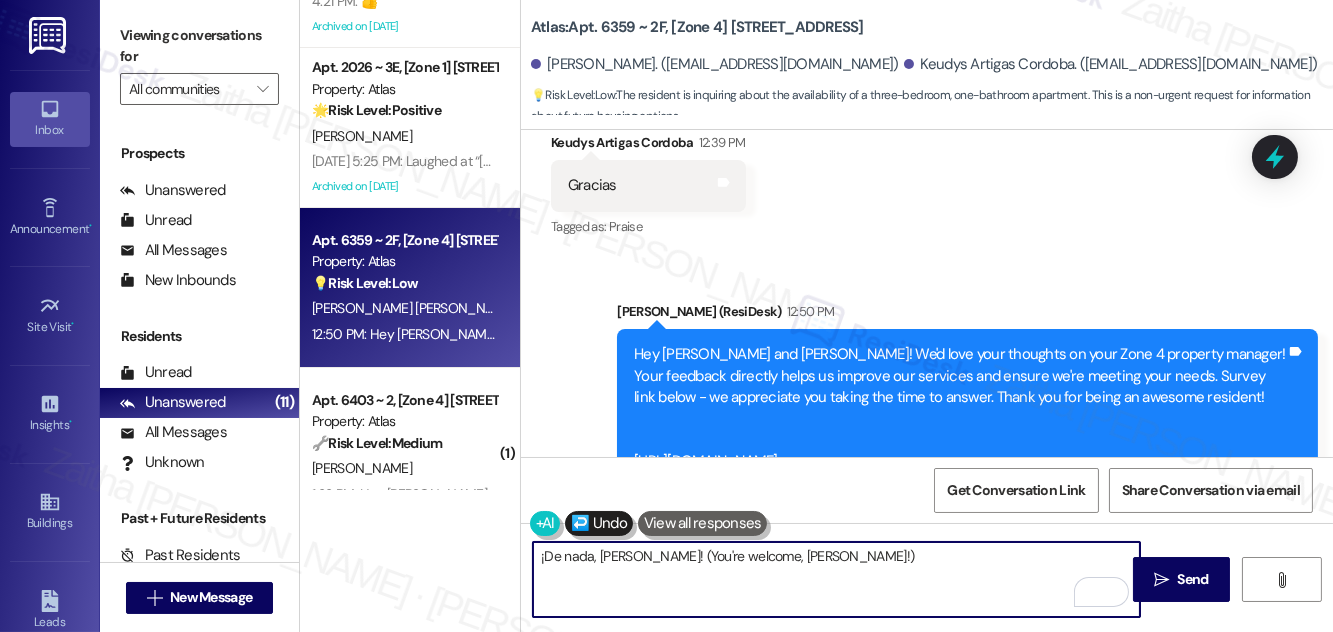 scroll, scrollTop: 7410, scrollLeft: 0, axis: vertical 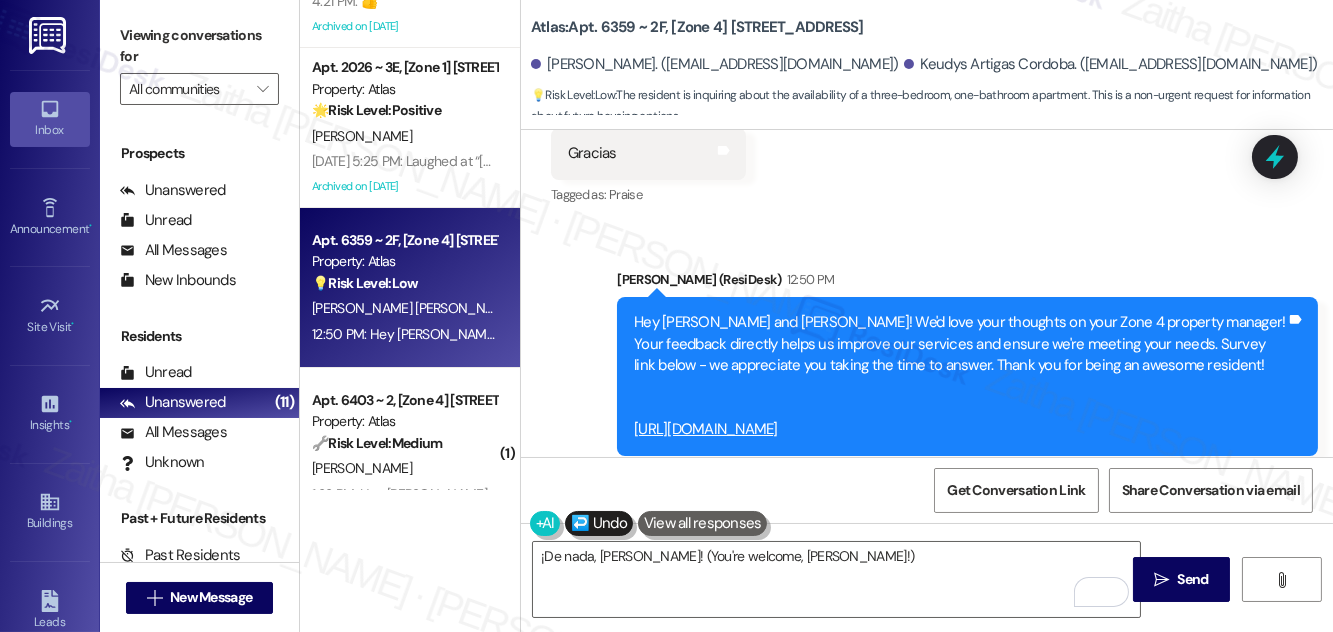 click at bounding box center (599, 523) 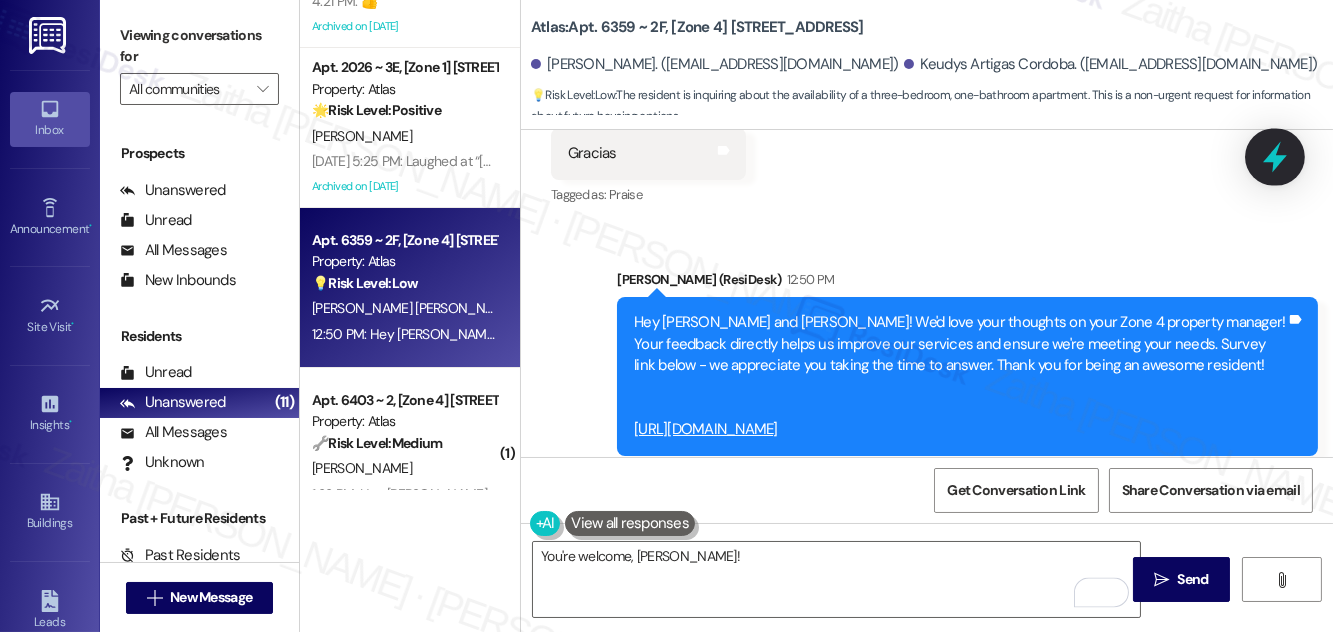 click 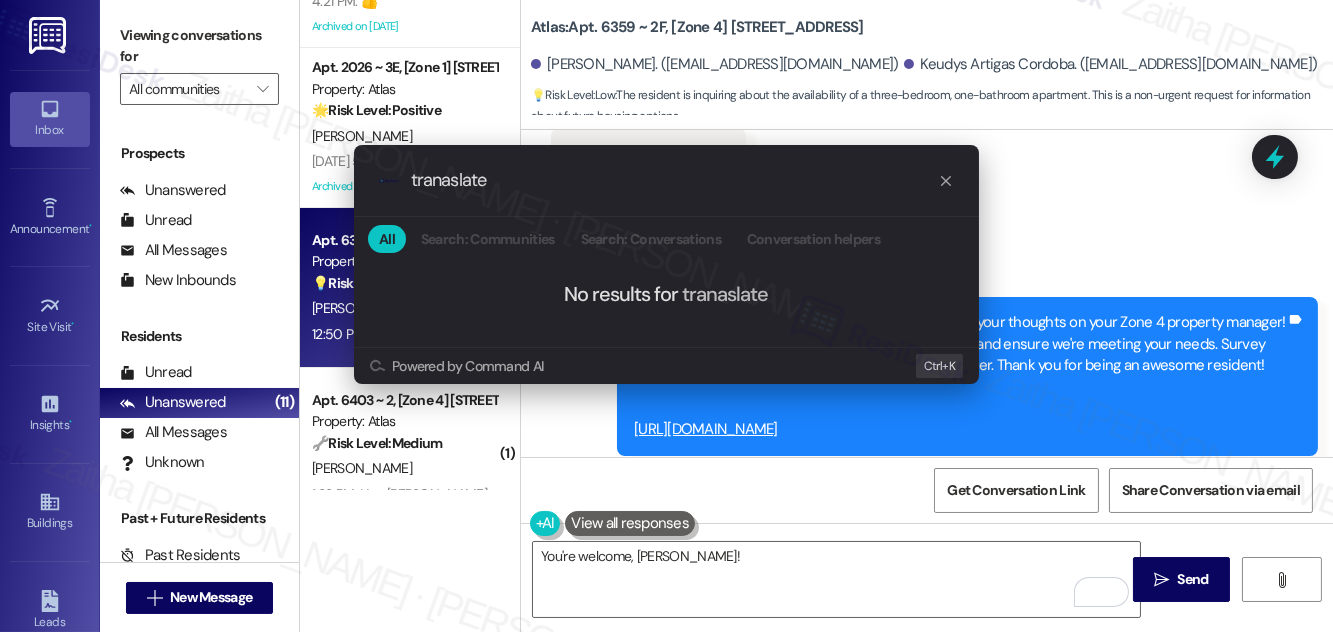 click on "tranaslate" at bounding box center (674, 180) 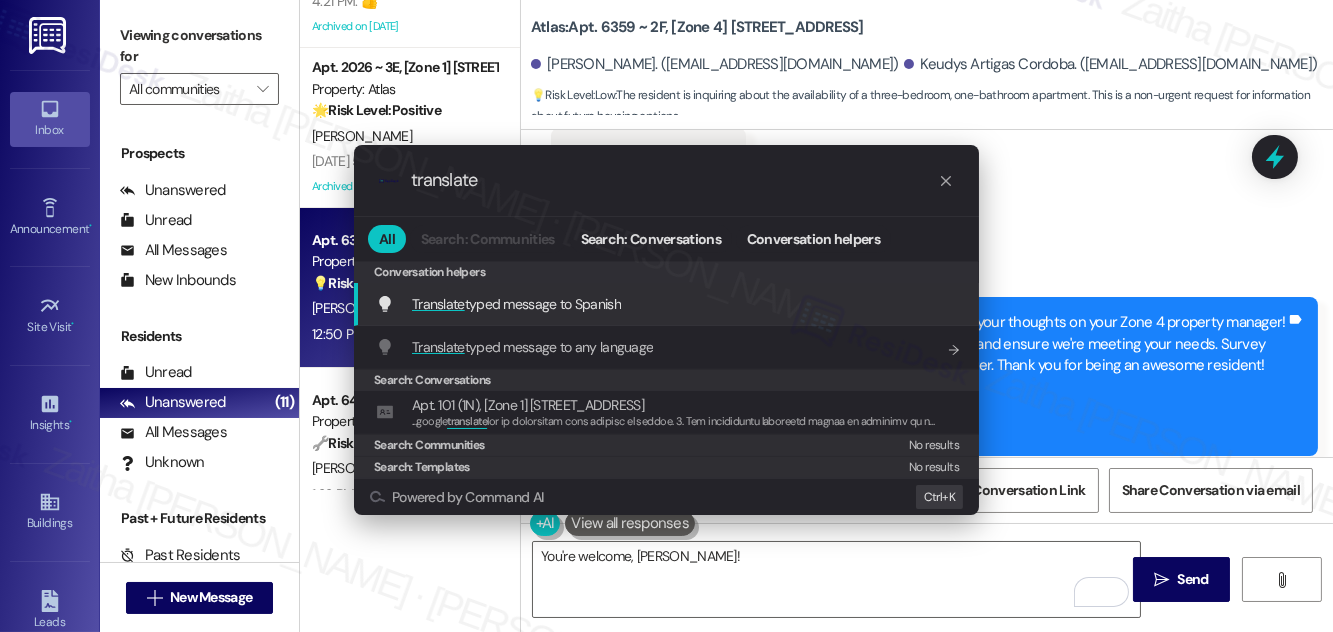 type on "translate" 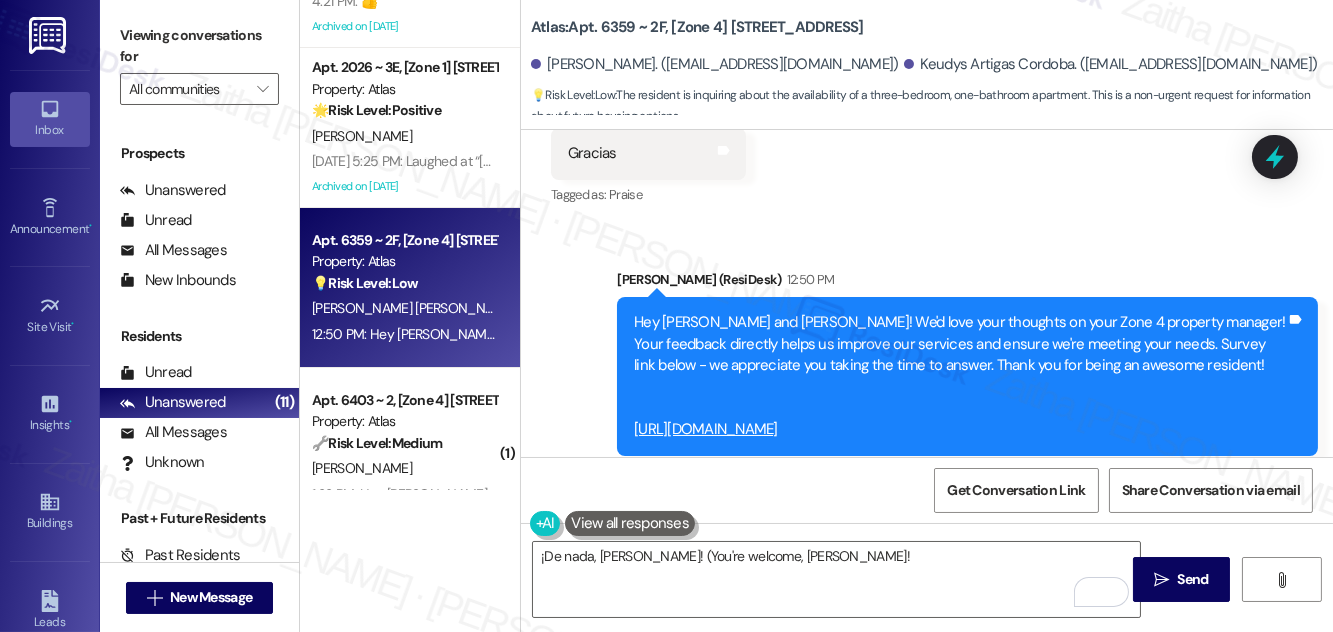 type on "¡De nada, Keudys! (You're welcome, Keudys!)" 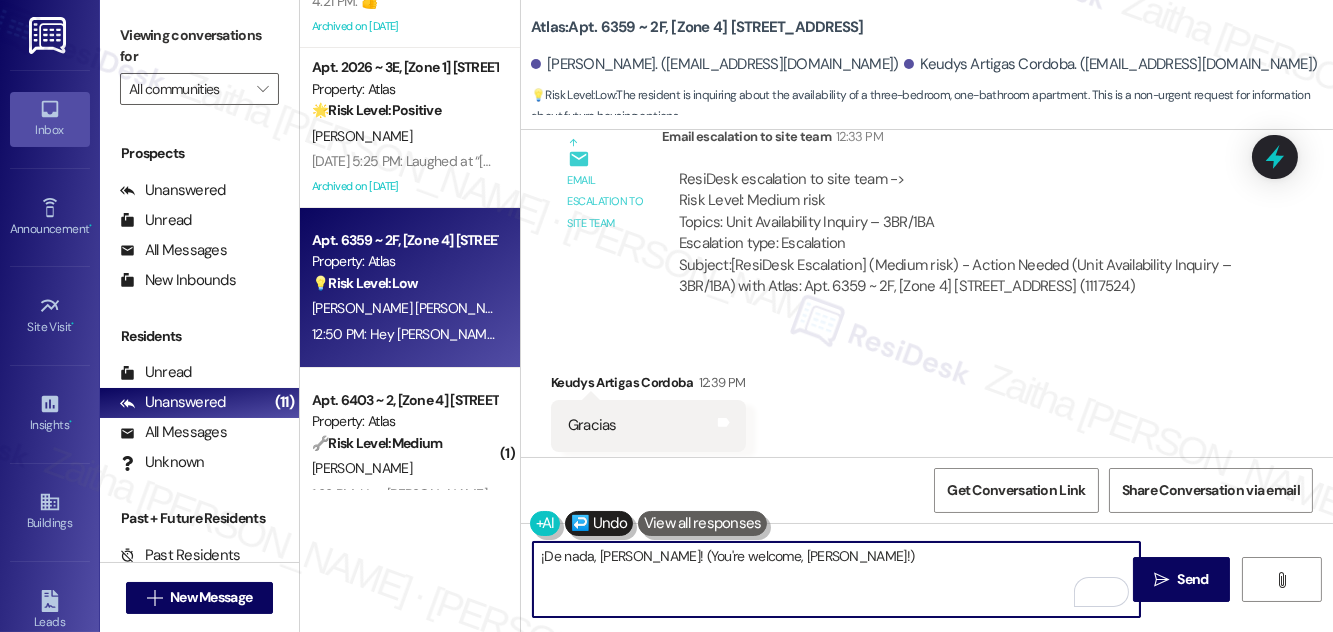 scroll, scrollTop: 7410, scrollLeft: 0, axis: vertical 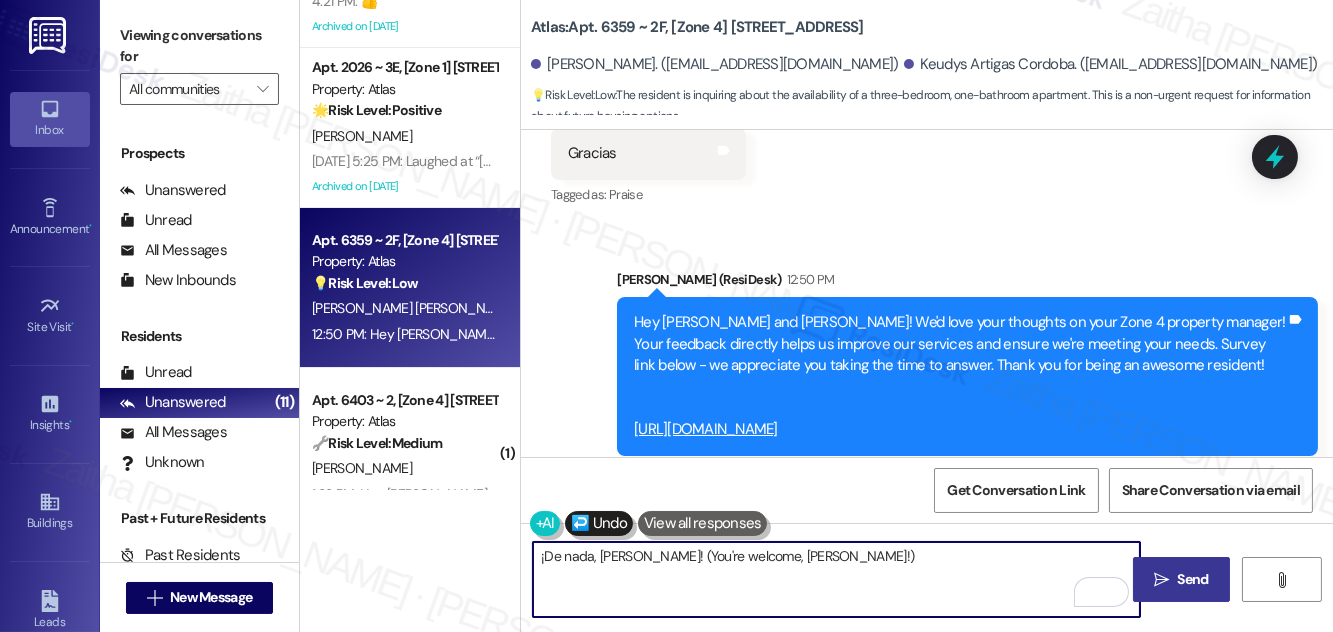click on "Send" at bounding box center (1193, 579) 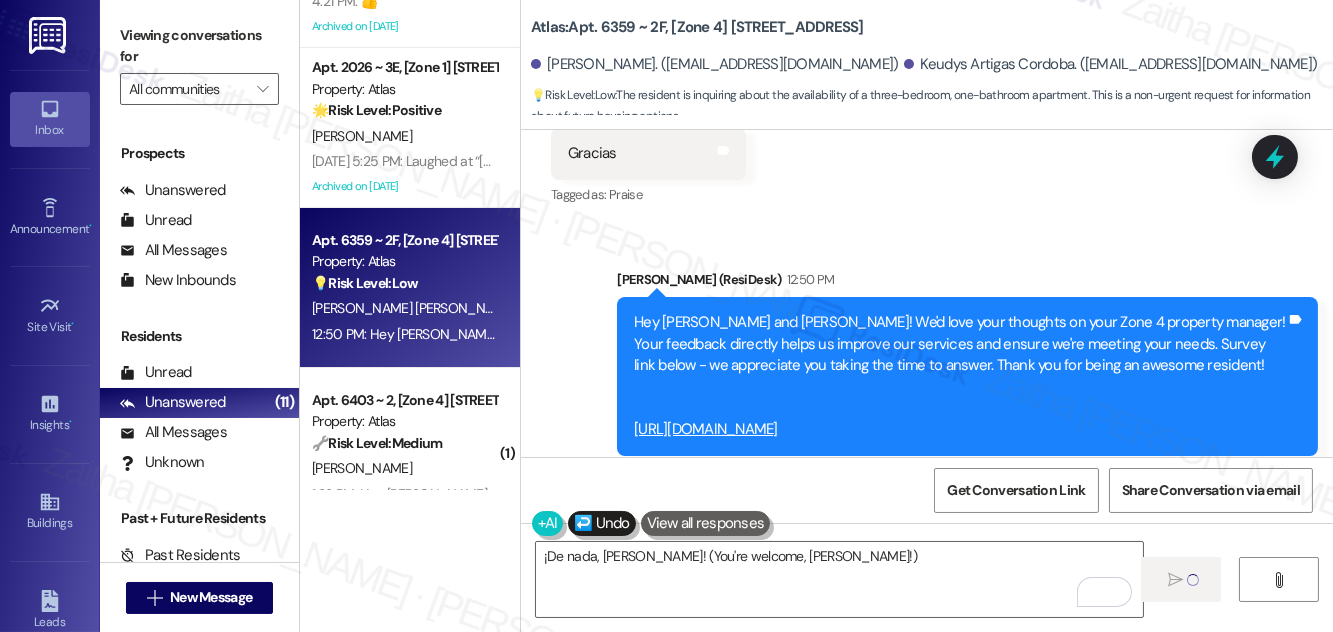 type 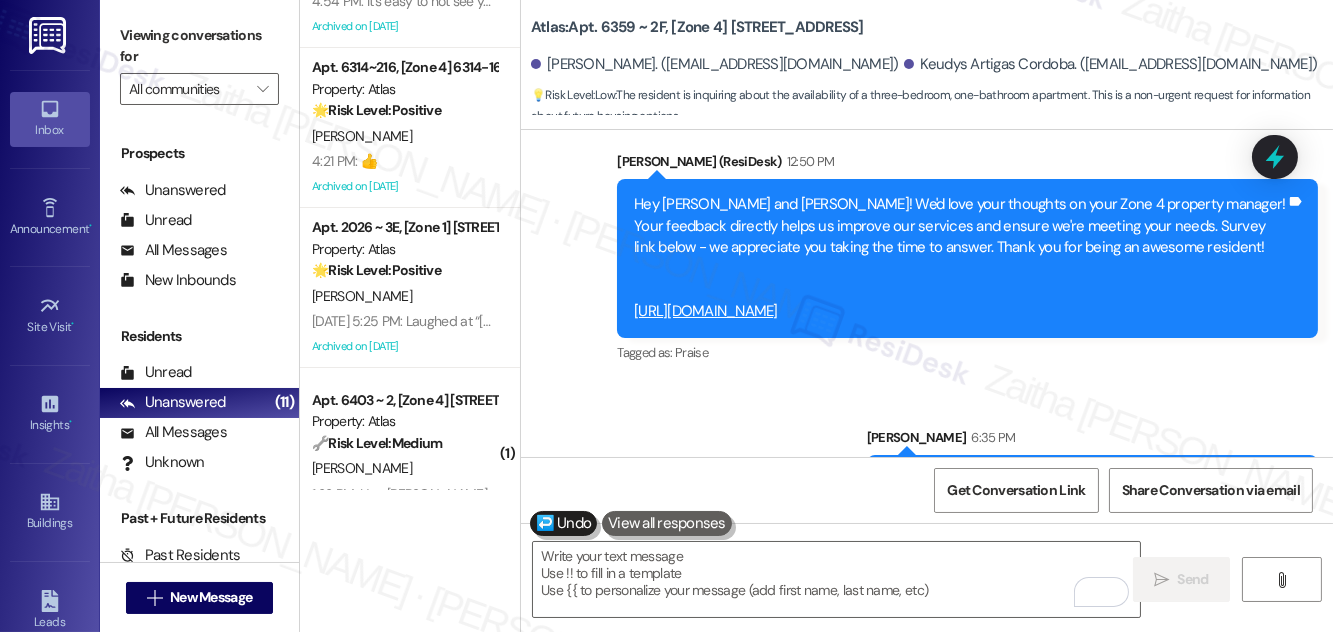 scroll, scrollTop: 7549, scrollLeft: 0, axis: vertical 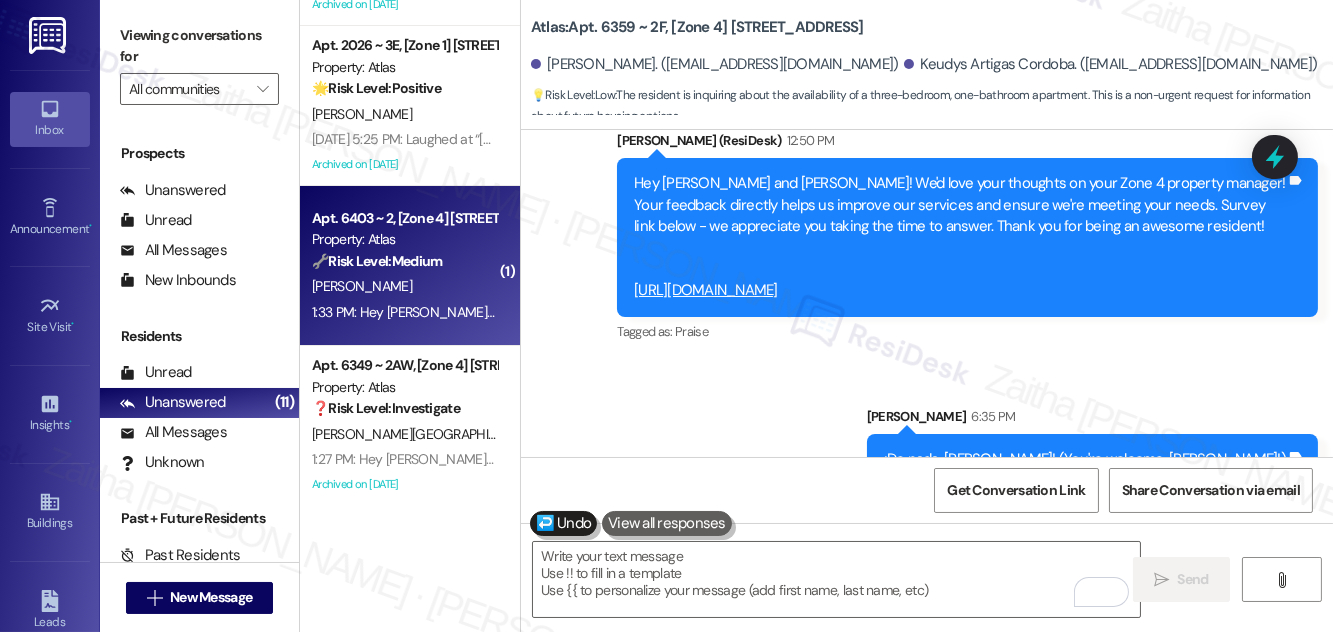 click on "🔧  Risk Level:  Medium The resident is following up on a previous inquiry about lease options (3-6 month or month-to-month). This is a standard leasing question and does not indicate urgency or risk. The pest control notice is informational and does not require immediate action." at bounding box center [404, 261] 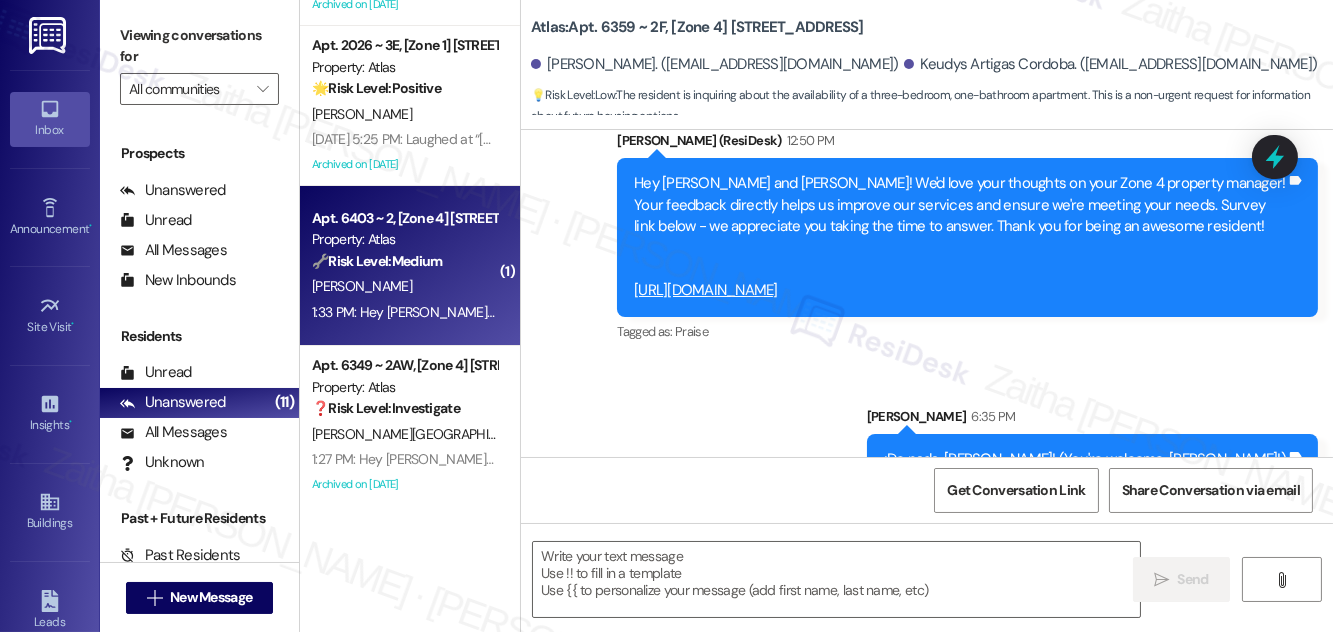 type on "Fetching suggested responses. Please feel free to read through the conversation in the meantime." 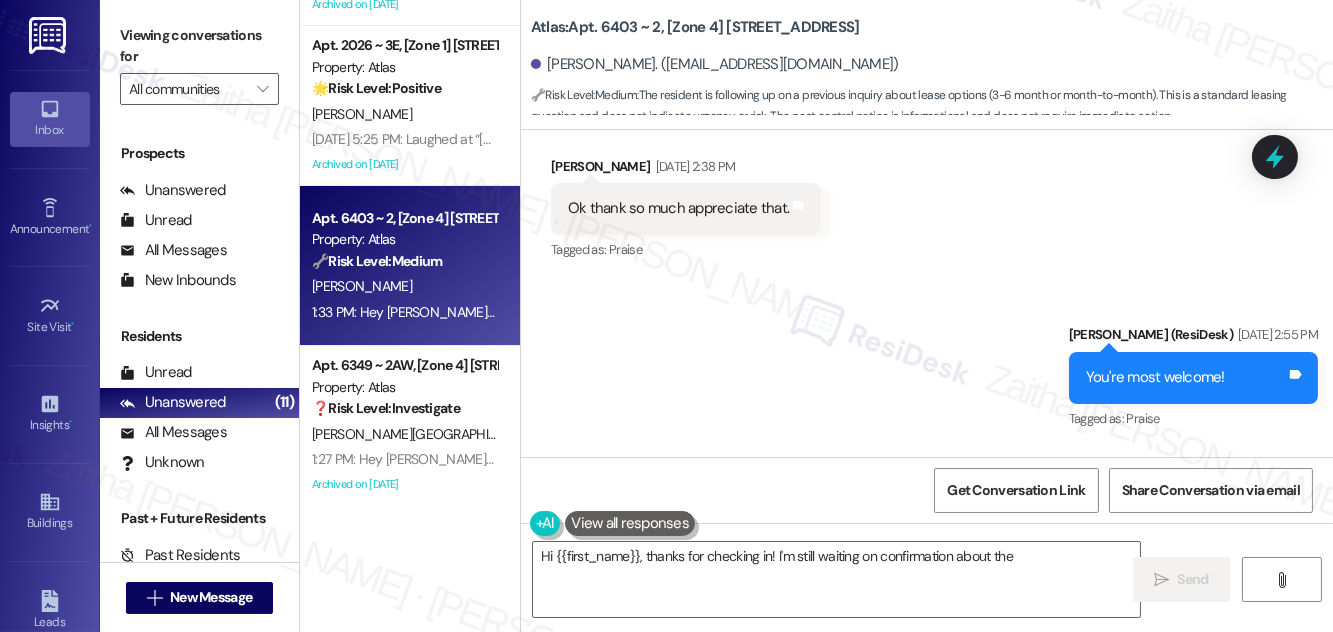 scroll, scrollTop: 34601, scrollLeft: 0, axis: vertical 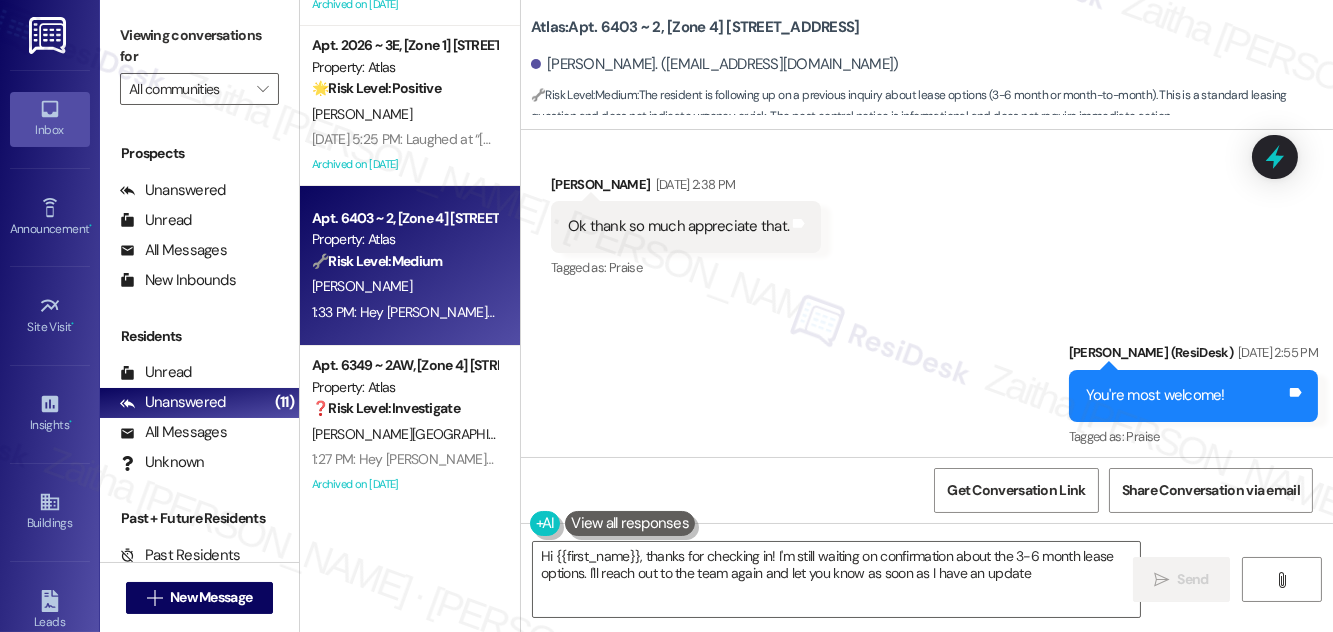 type on "Hi {{first_name}}, thanks for checking in! I'm still waiting on confirmation about the 3-6 month lease options. I'll reach out to the team again and let you know as soon as I have an update!" 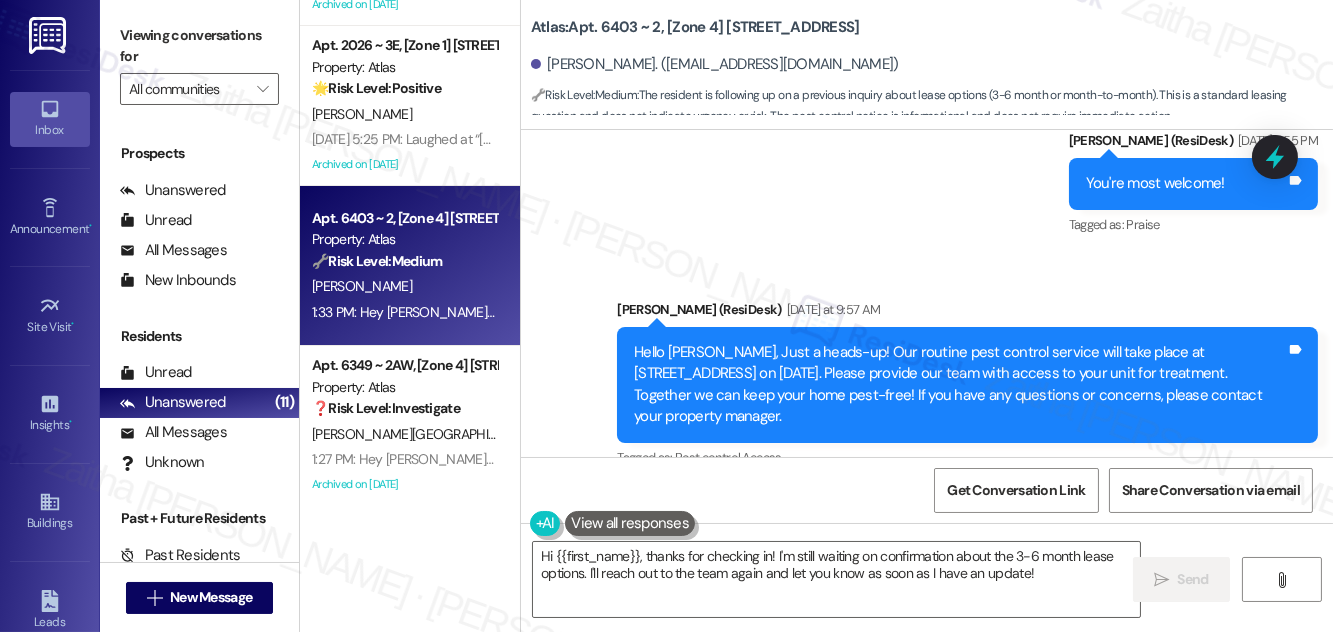 scroll, scrollTop: 34965, scrollLeft: 0, axis: vertical 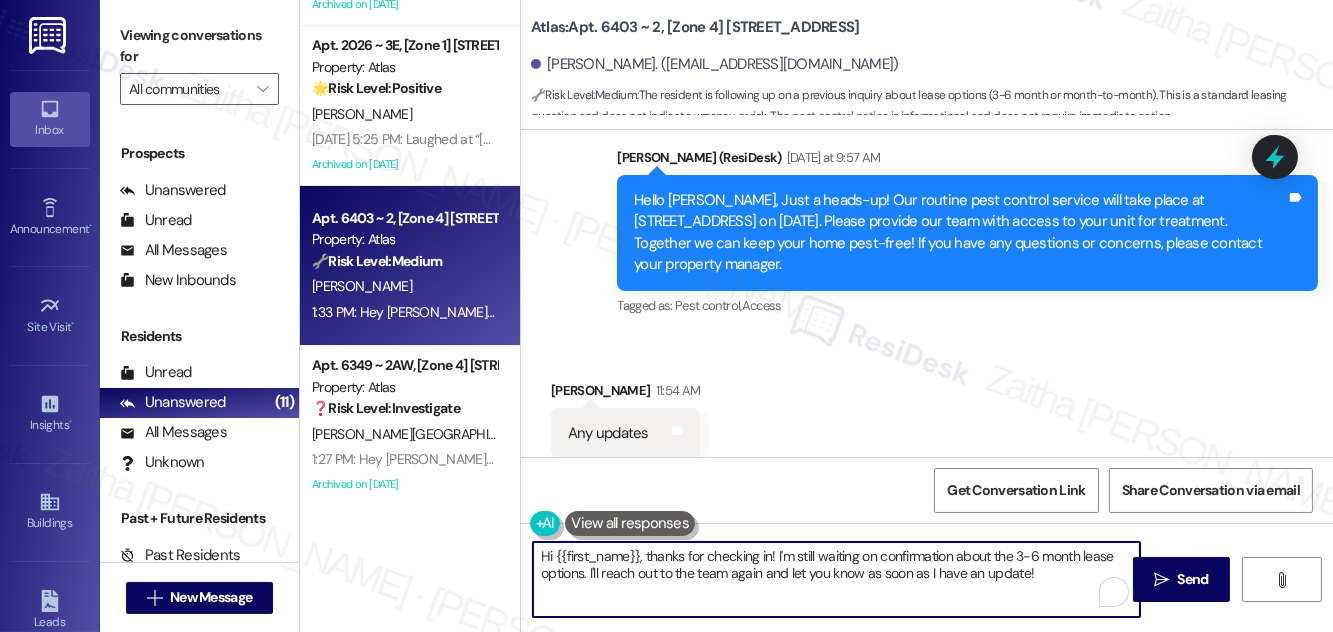 click on "Hi {{first_name}}, thanks for checking in! I'm still waiting on confirmation about the 3-6 month lease options. I'll reach out to the team again and let you know as soon as I have an update!" at bounding box center (836, 579) 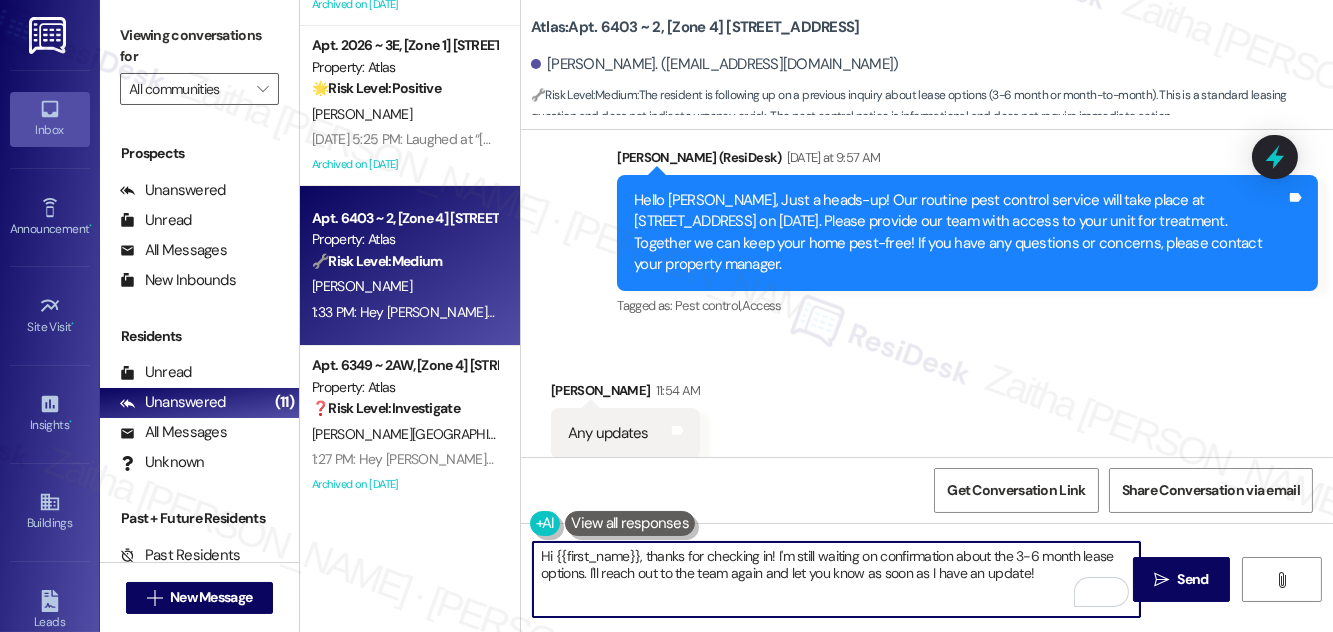 drag, startPoint x: 1194, startPoint y: 591, endPoint x: 1171, endPoint y: 551, distance: 46.141087 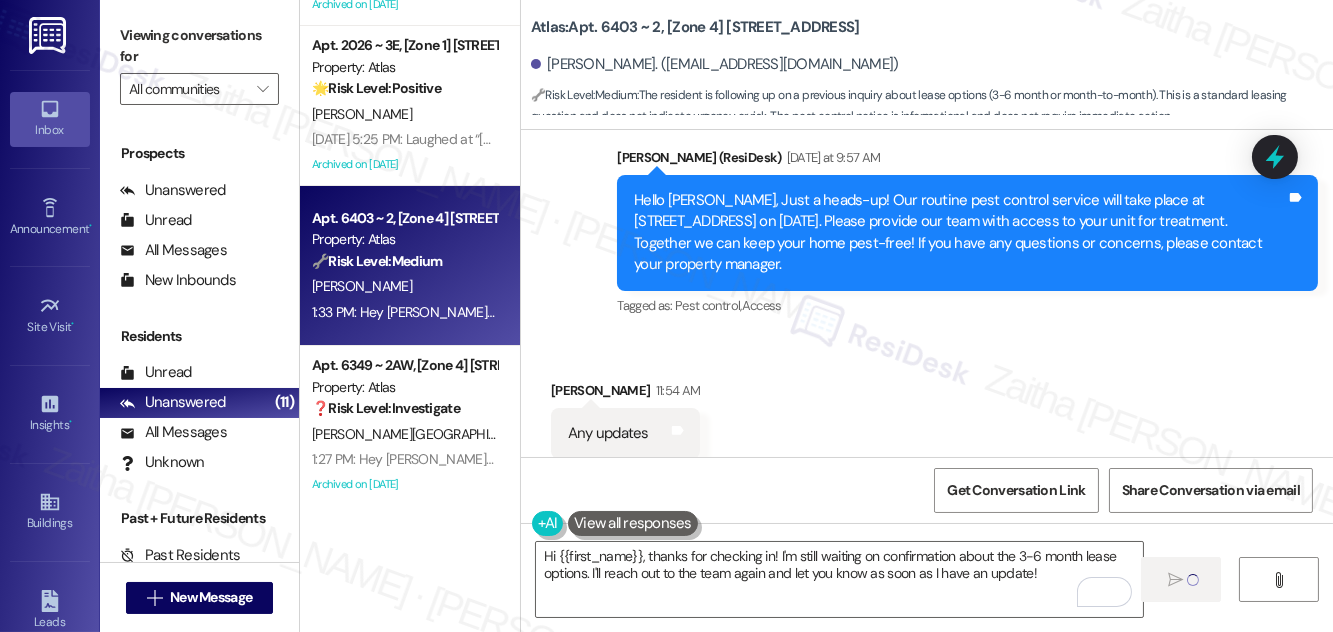 type 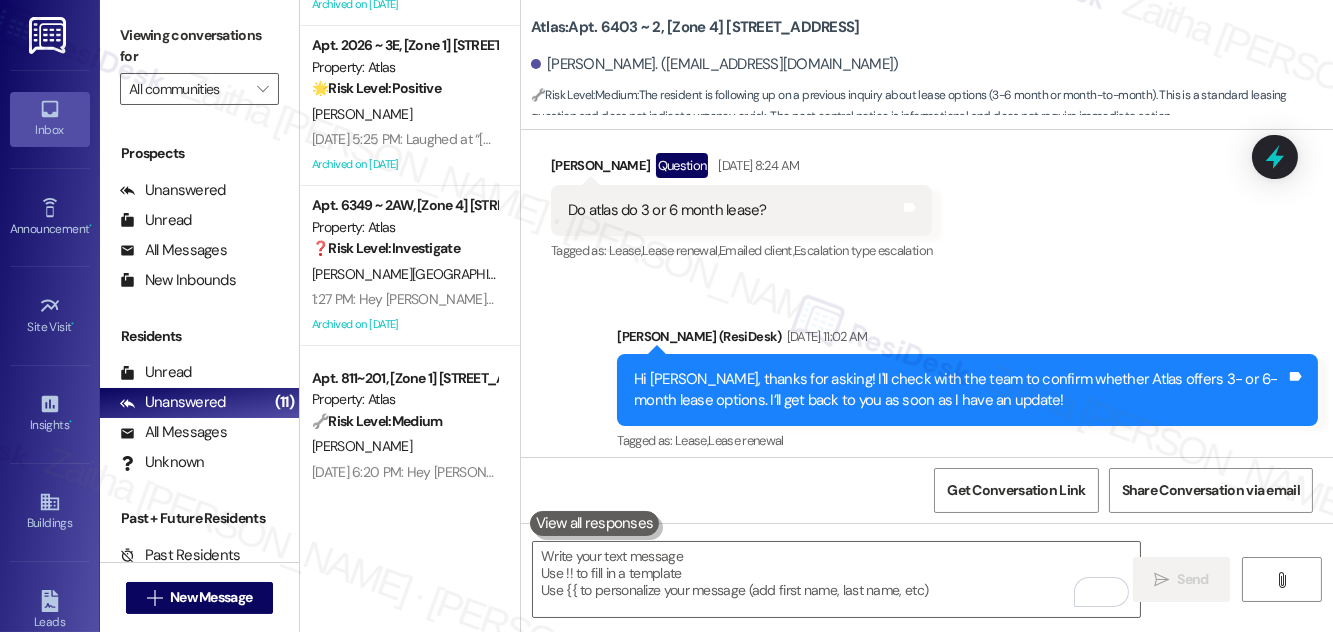 scroll, scrollTop: 32324, scrollLeft: 0, axis: vertical 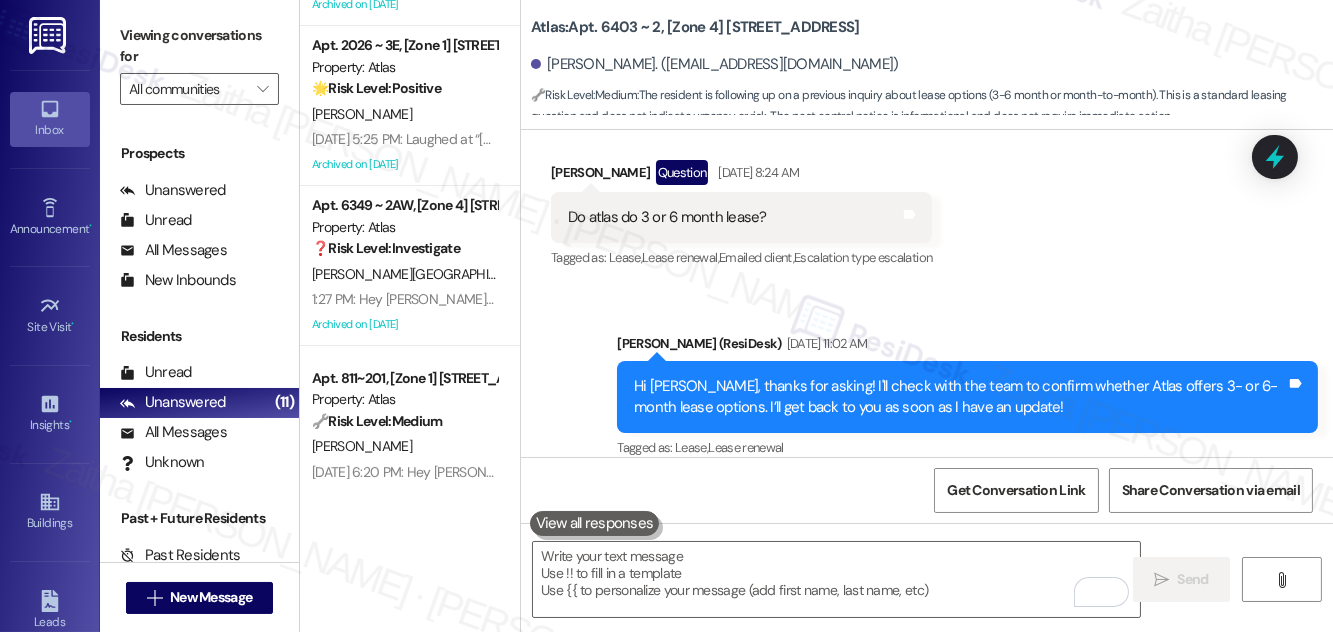 drag, startPoint x: 725, startPoint y: 338, endPoint x: 877, endPoint y: 338, distance: 152 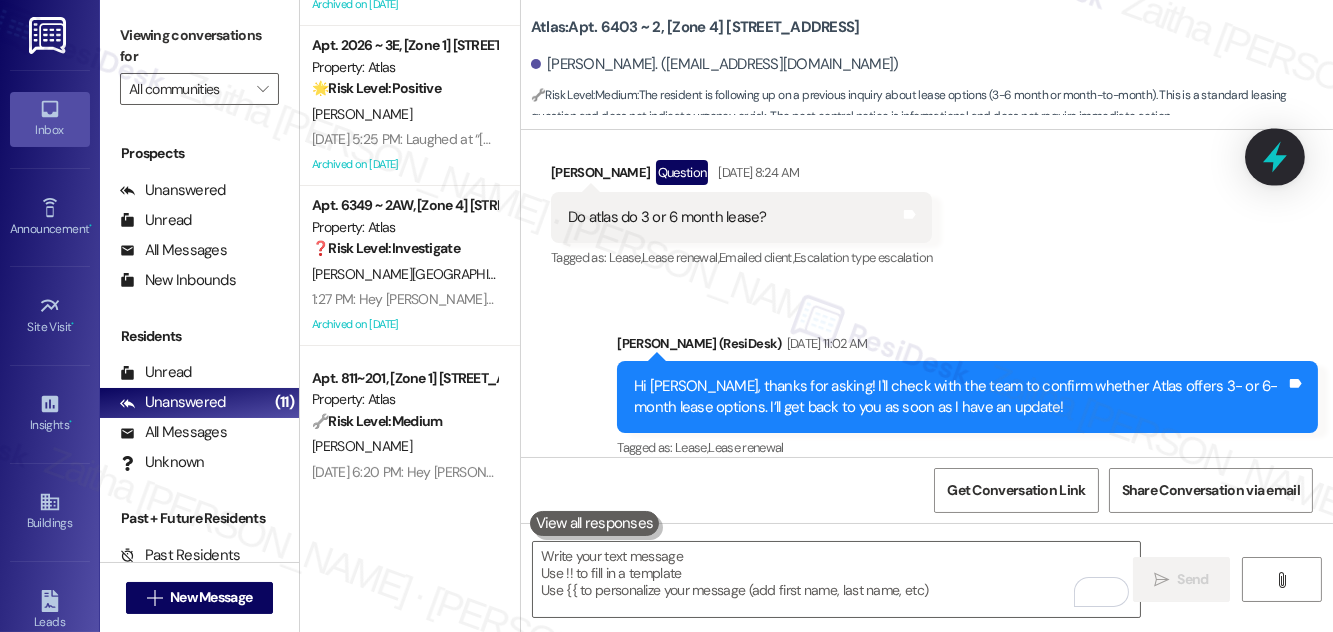click 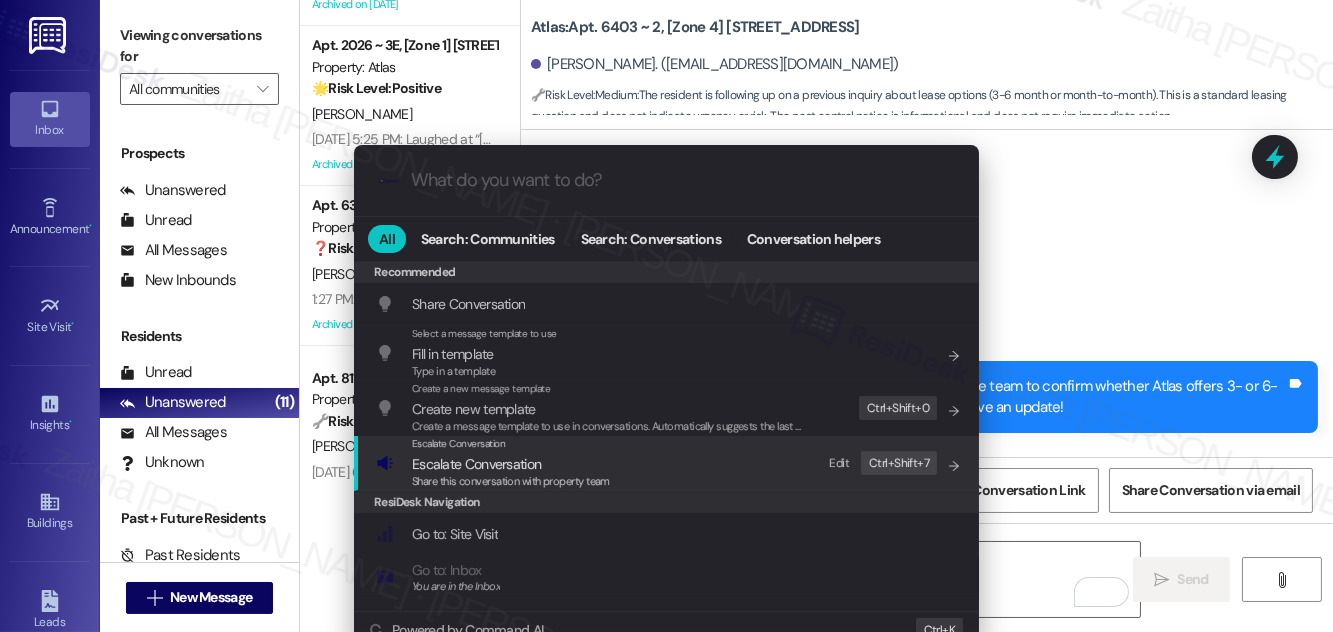 click on "Escalate Conversation" at bounding box center [476, 464] 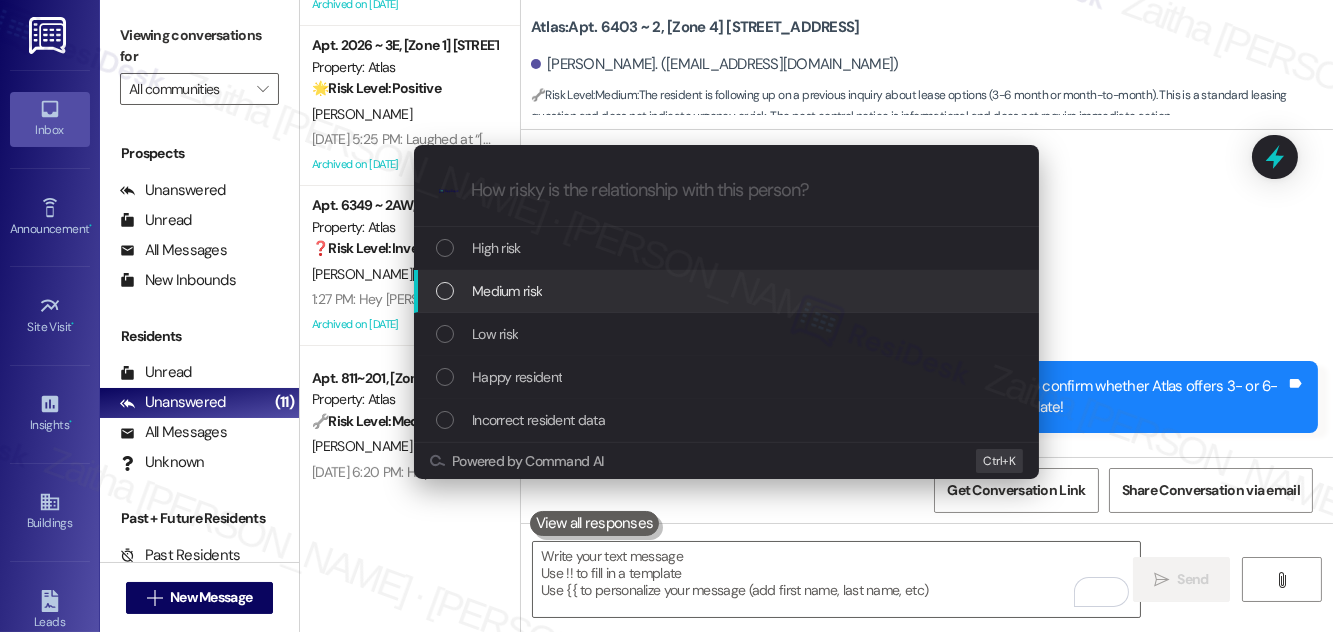 click on "Medium risk" at bounding box center [728, 291] 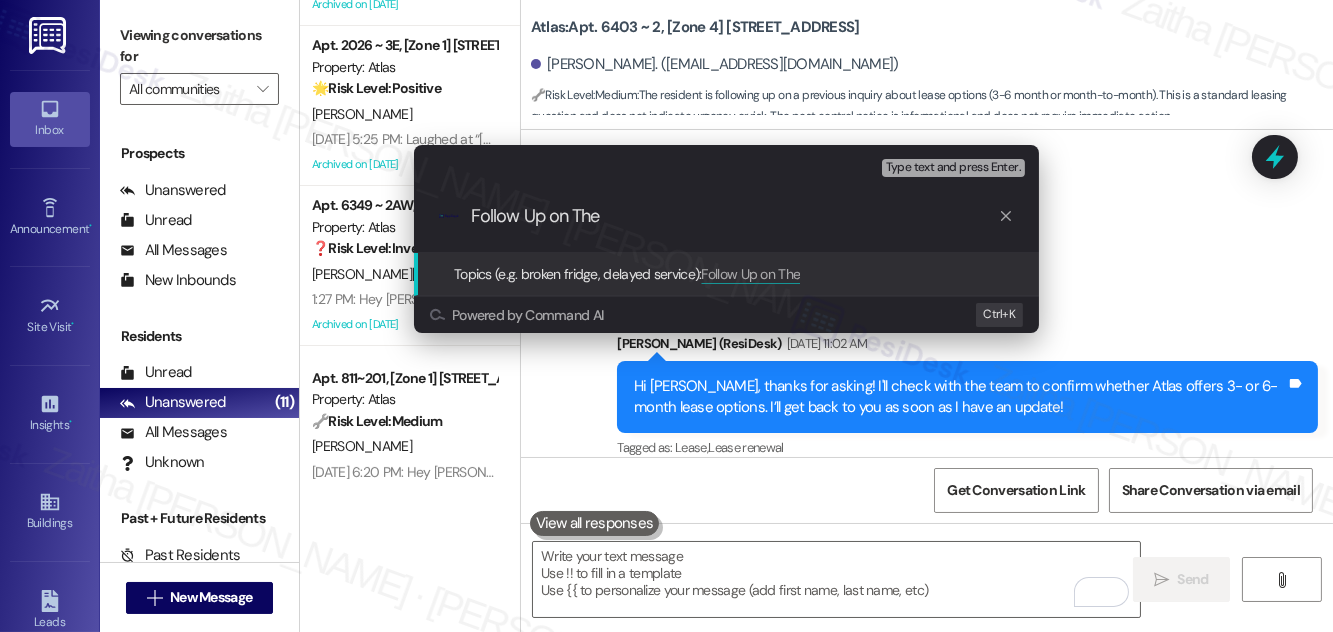 paste on "Lease Term Inquiry" 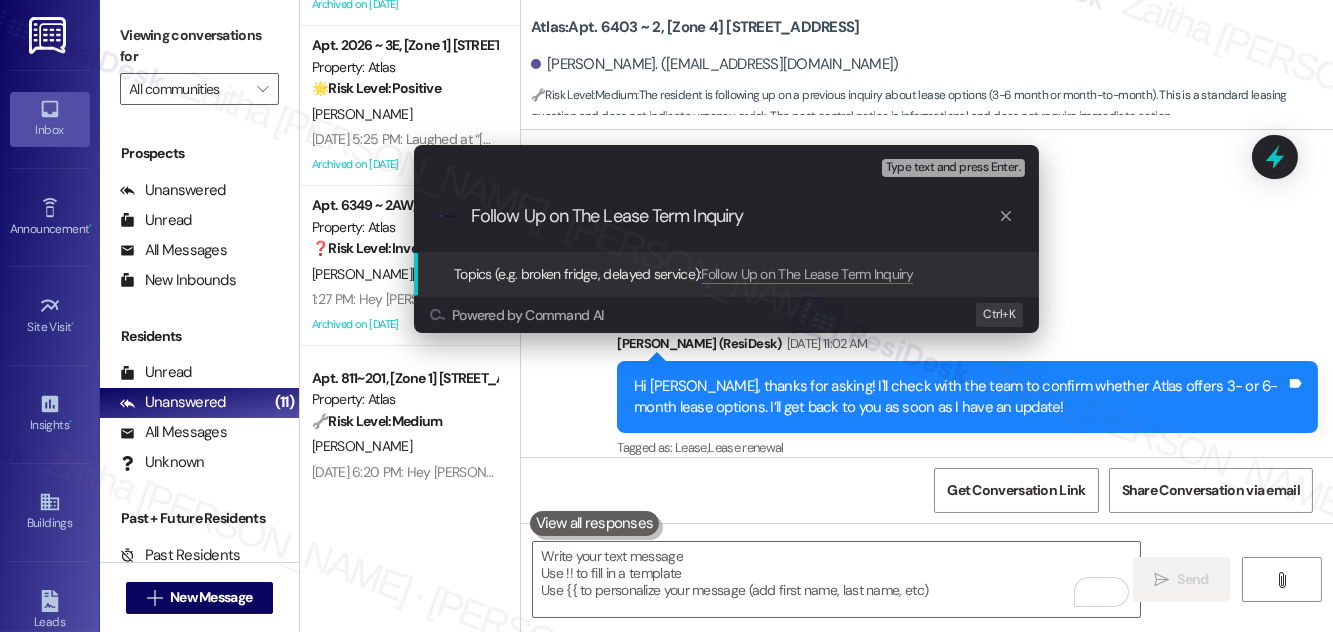type 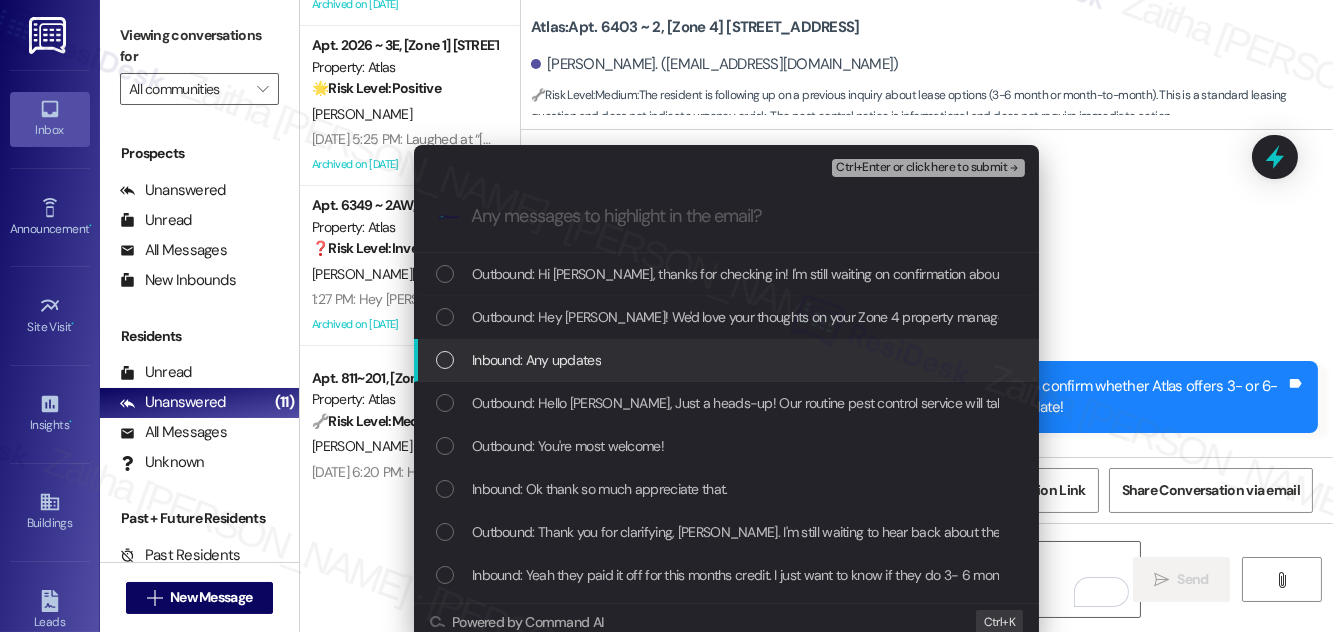click at bounding box center [445, 360] 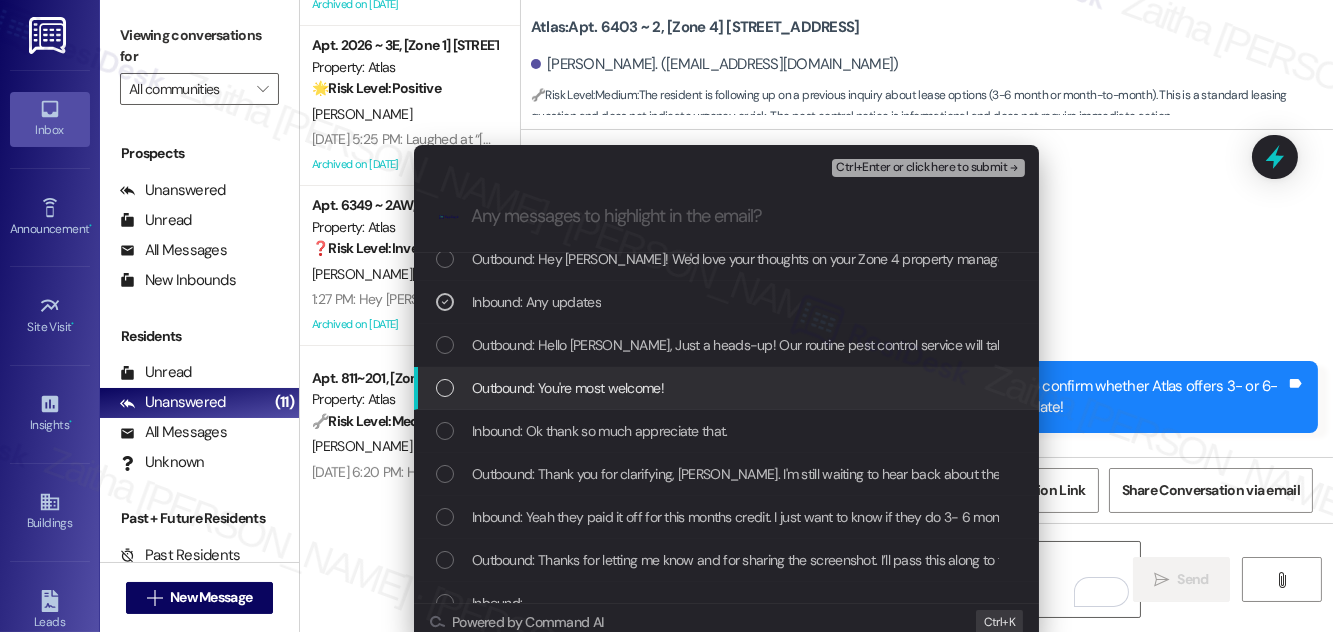 scroll, scrollTop: 90, scrollLeft: 0, axis: vertical 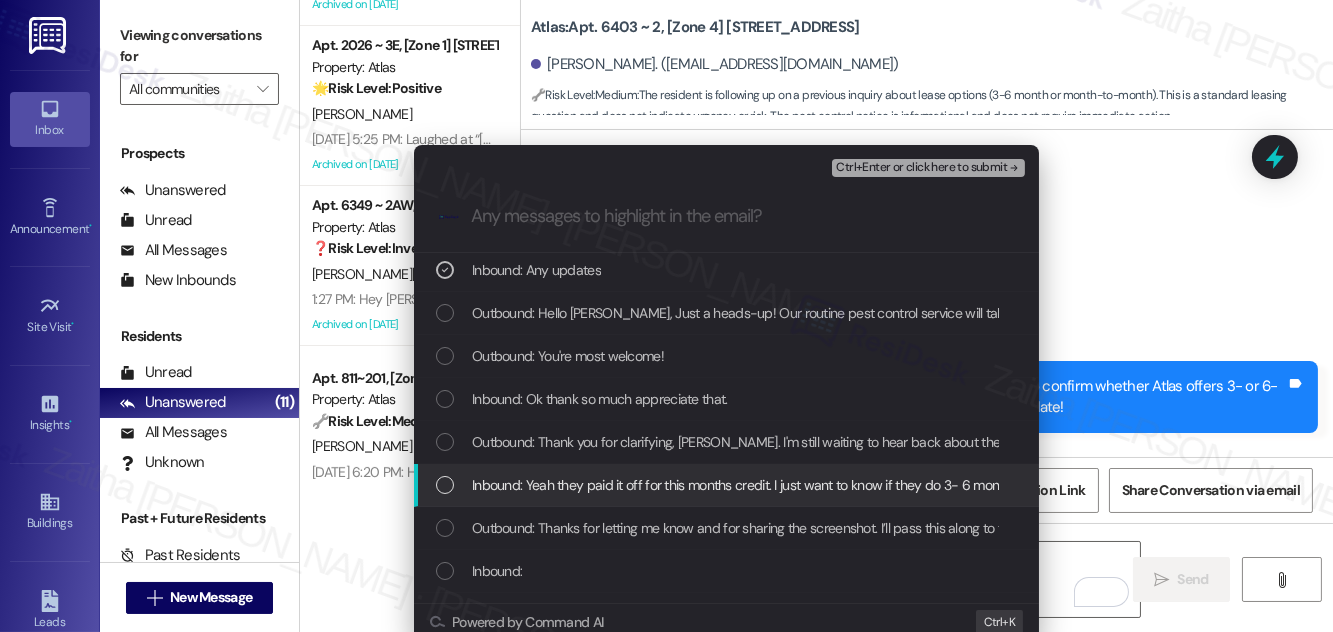 click at bounding box center (445, 485) 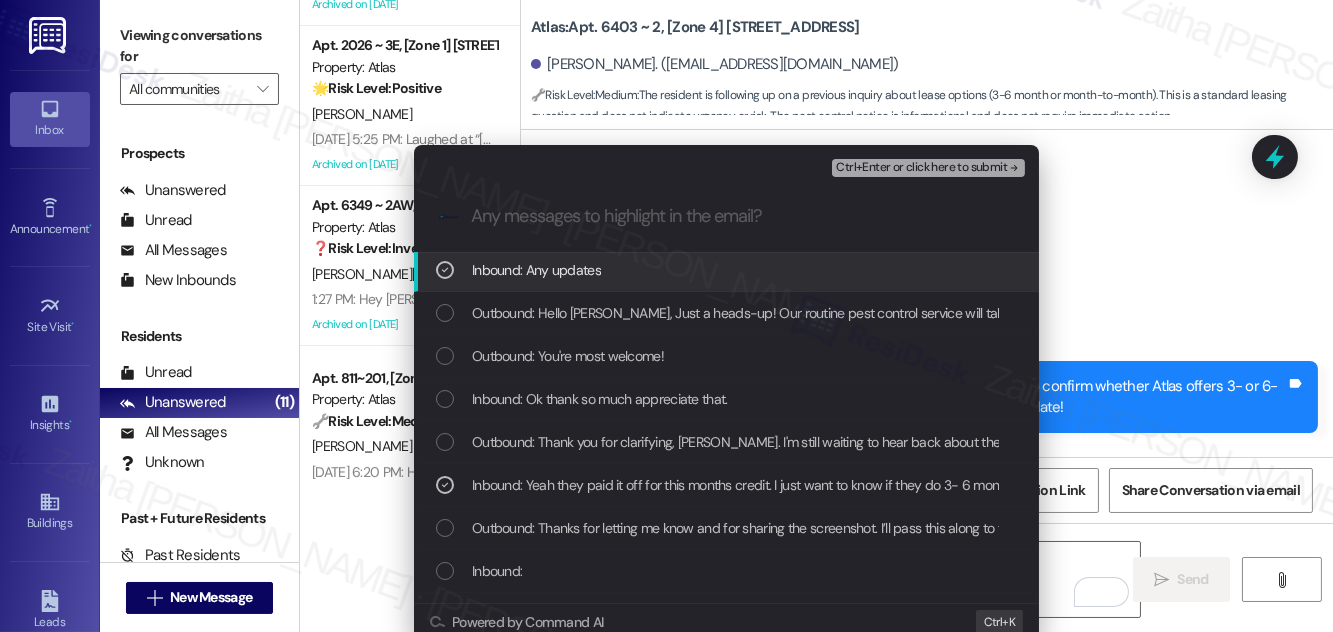 click on "Ctrl+Enter or click here to submit" at bounding box center [921, 168] 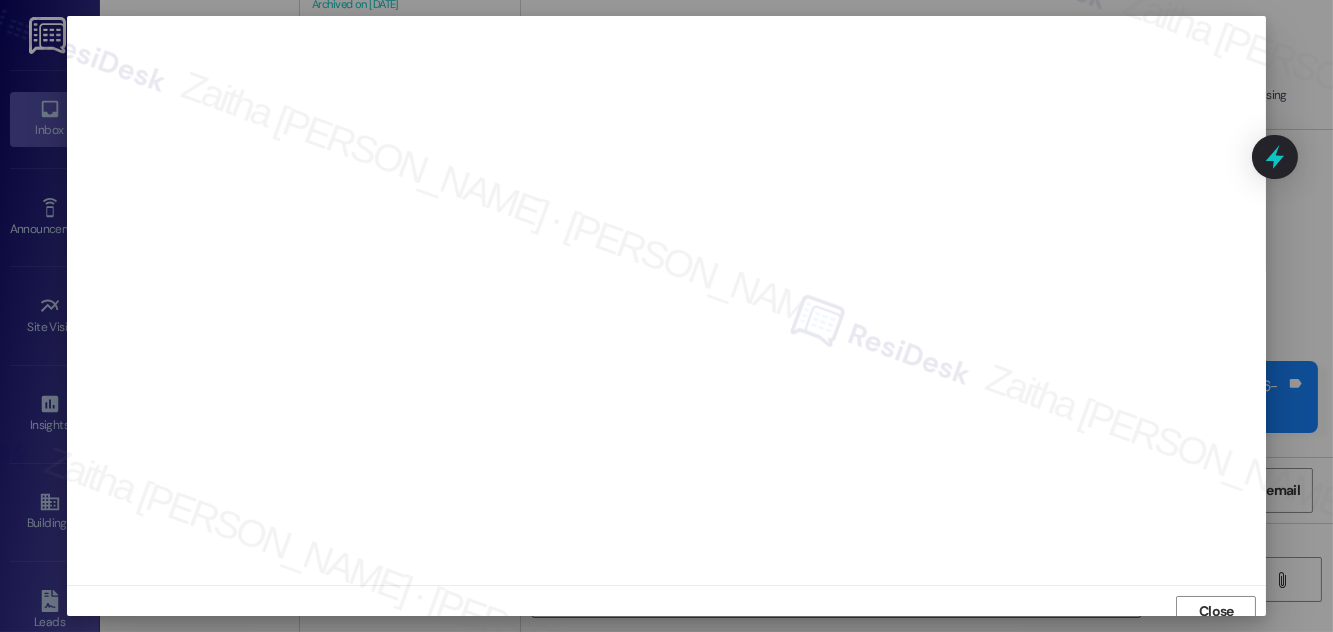 scroll, scrollTop: 11, scrollLeft: 0, axis: vertical 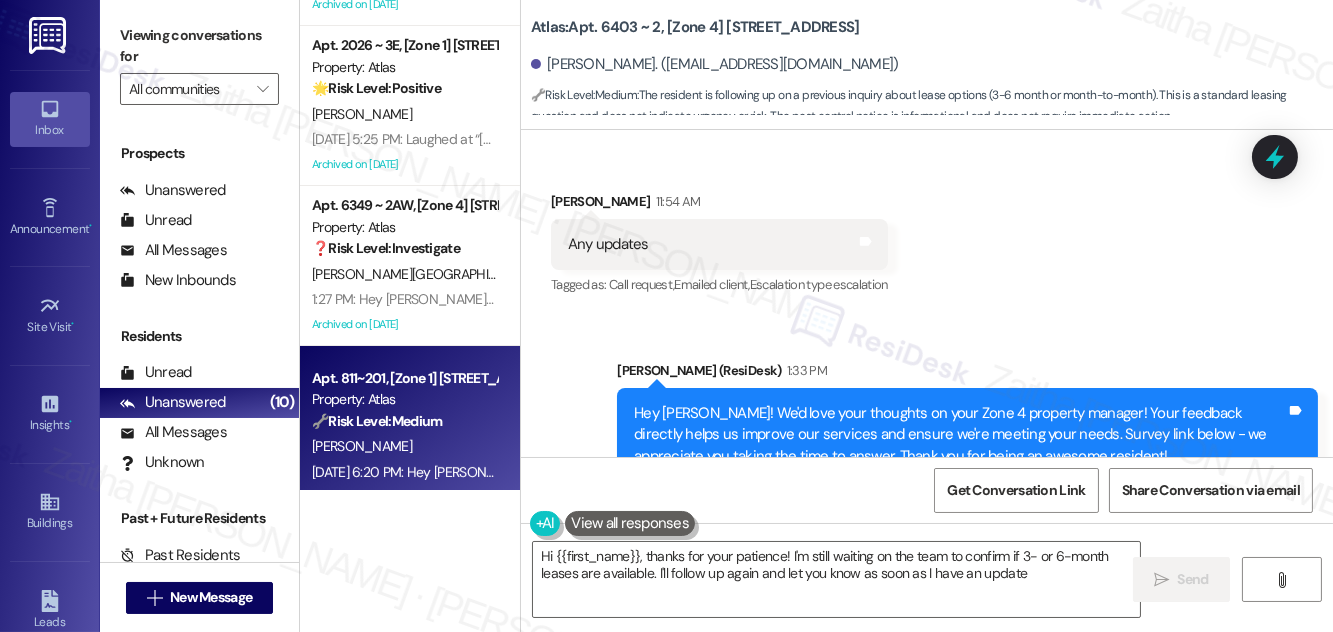 type on "Hi {{first_name}}, thanks for your patience! I'm still waiting on the team to confirm if 3- or 6-month leases are available. I'll follow up again and let you know as soon as I have an update!" 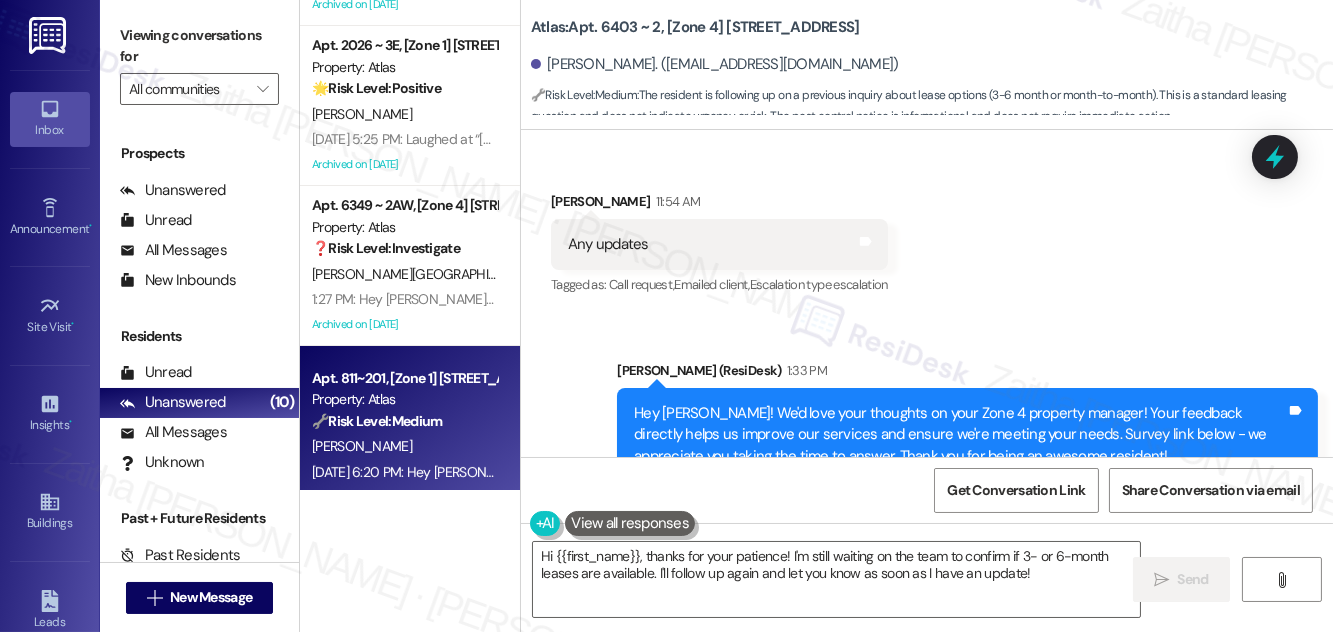 click on "R. Stofer" at bounding box center (404, 446) 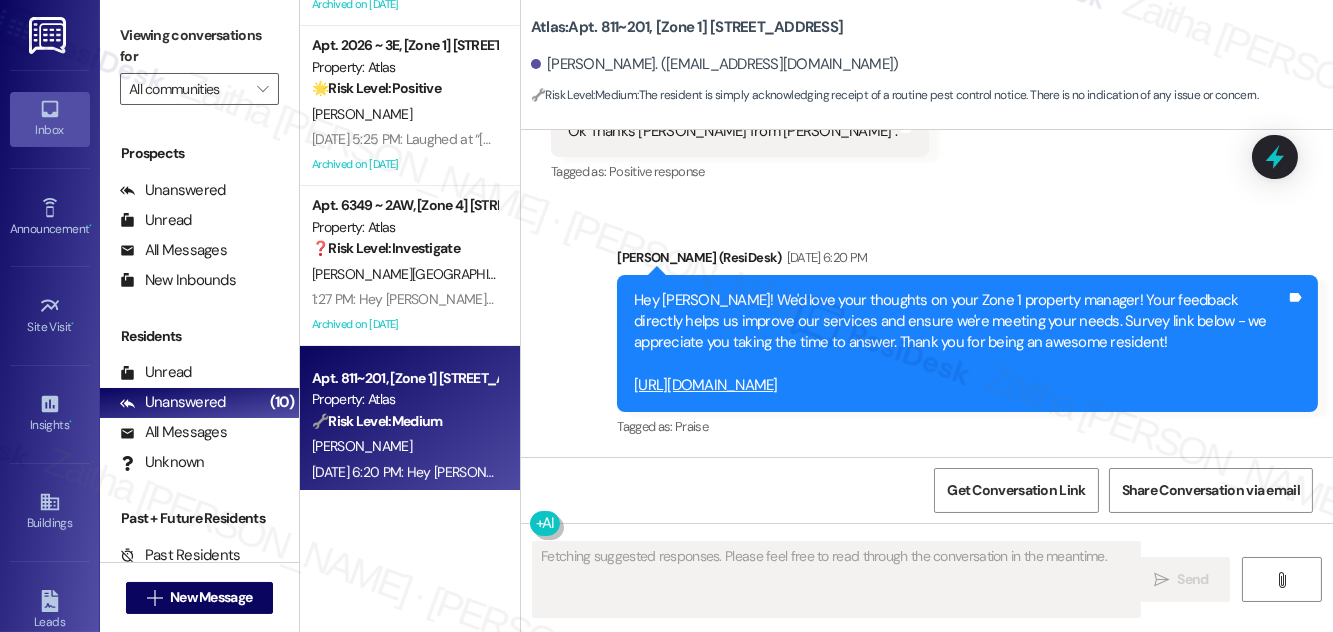 scroll, scrollTop: 12449, scrollLeft: 0, axis: vertical 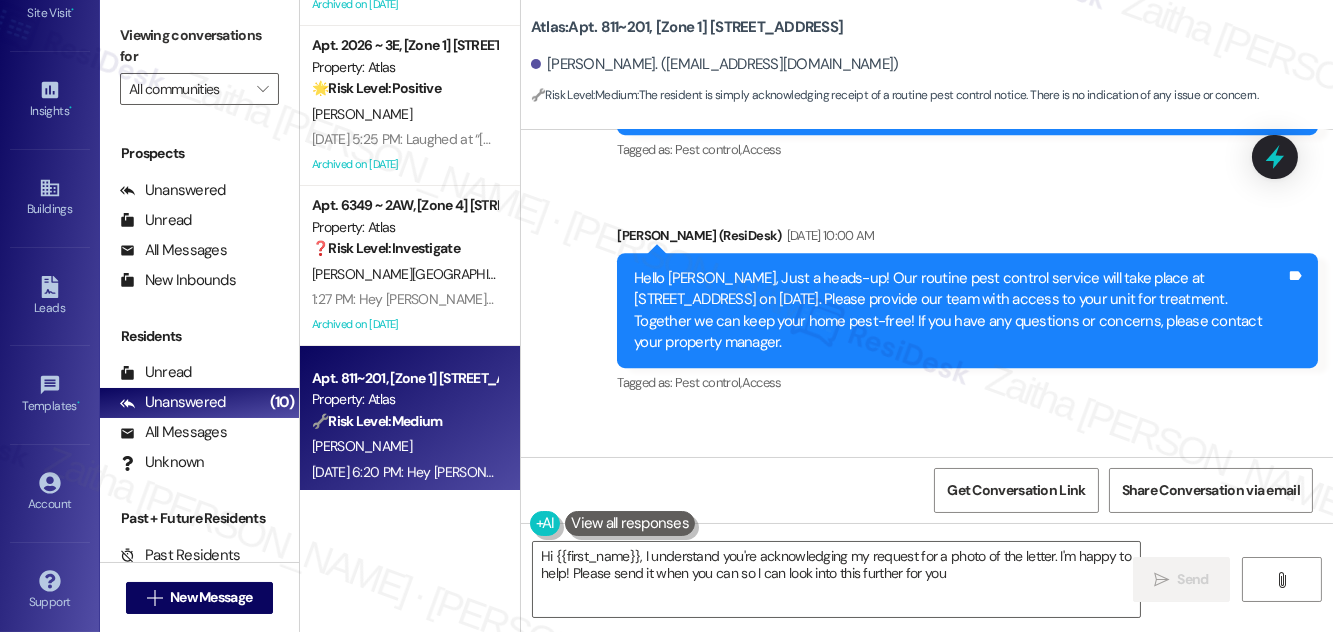 type on "Hi {{first_name}}, I understand you're acknowledging my request for a photo of the letter. I'm happy to help! Please send it when you can so I can look into this further for you." 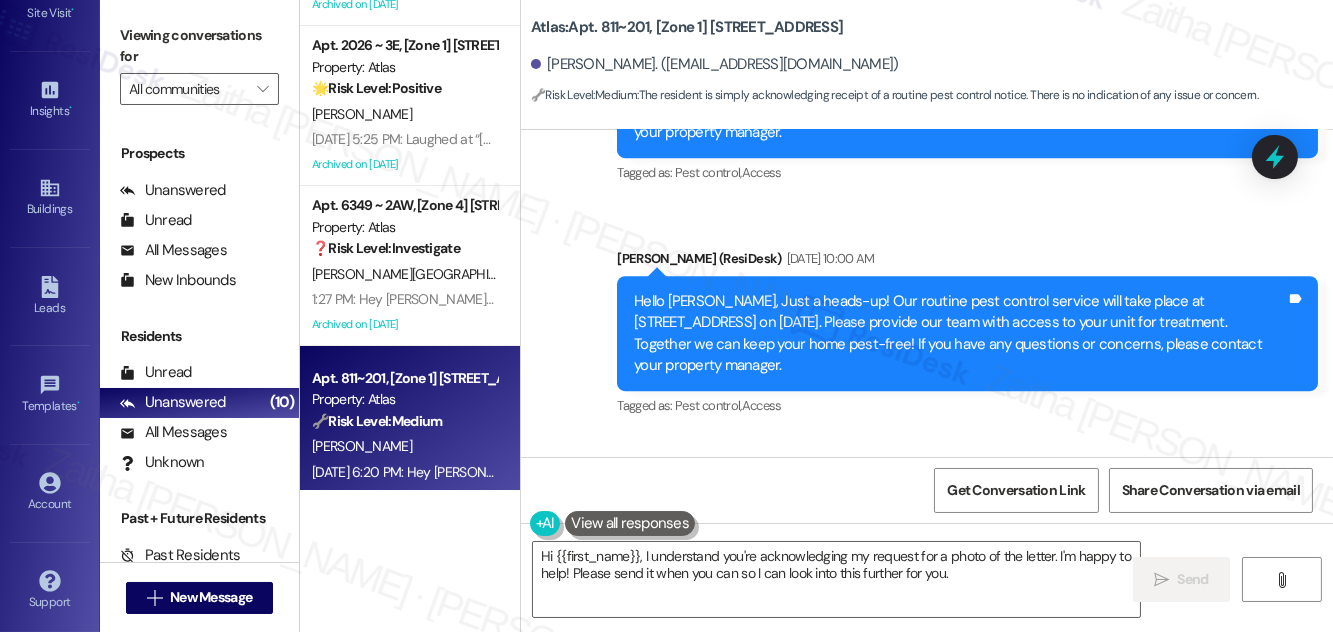 scroll, scrollTop: 12267, scrollLeft: 0, axis: vertical 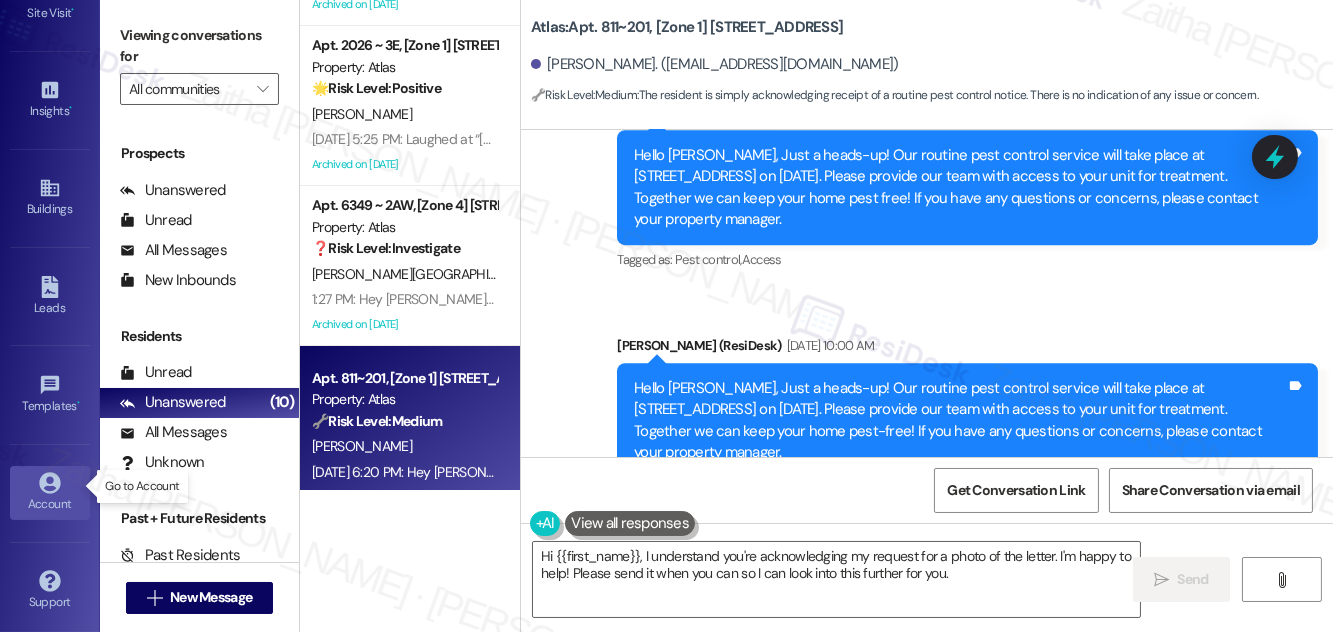 click on "Account" at bounding box center (50, 504) 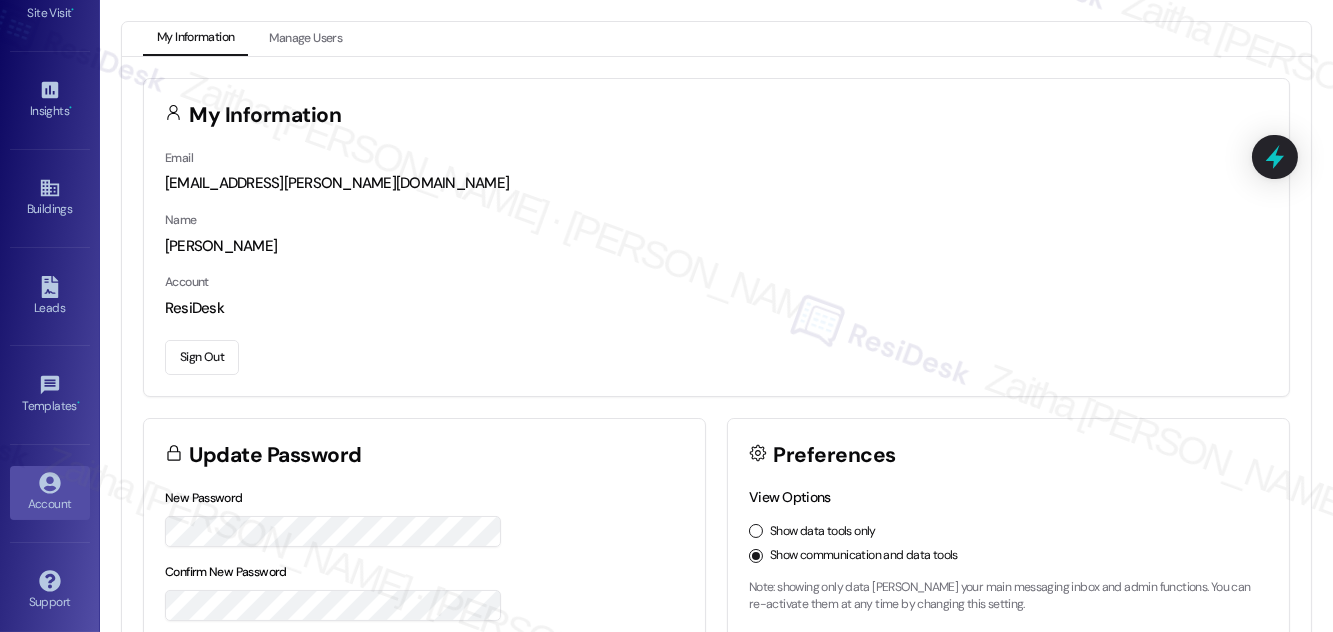 click on "Sign Out" at bounding box center (202, 357) 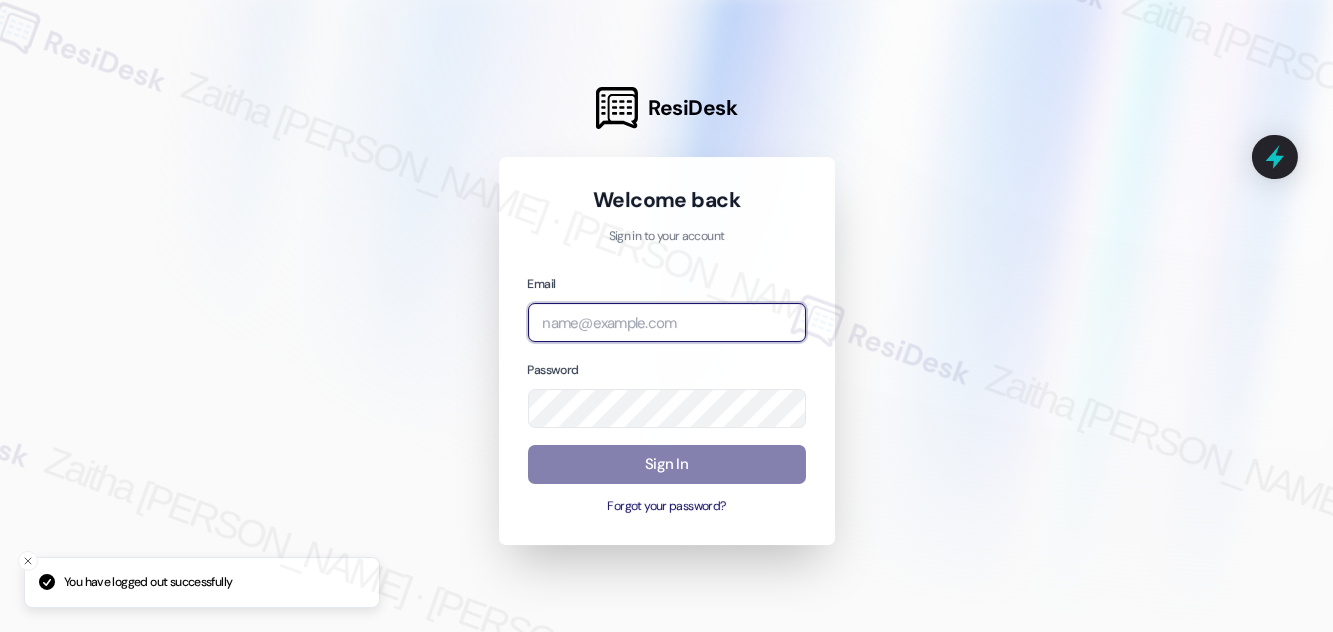 click at bounding box center [667, 322] 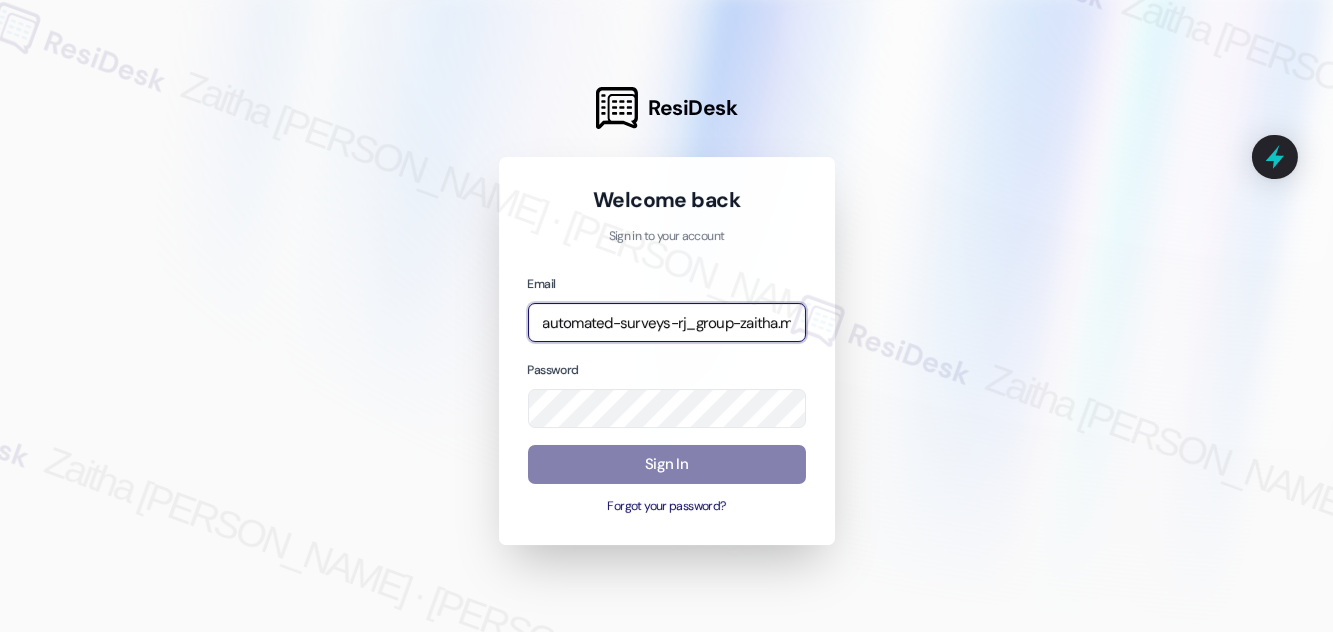 type on "automated-surveys-rj_group-zaitha.mae.garcia@rj_group.com" 